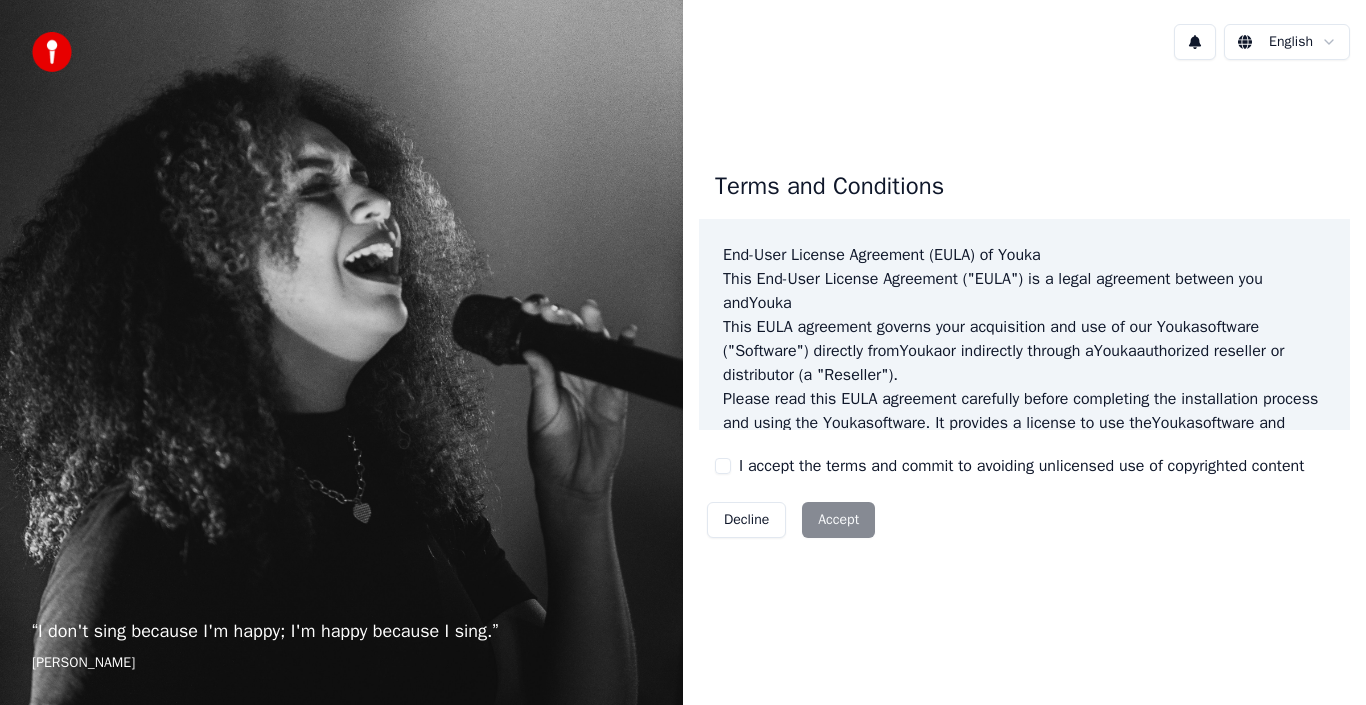 scroll, scrollTop: 0, scrollLeft: 0, axis: both 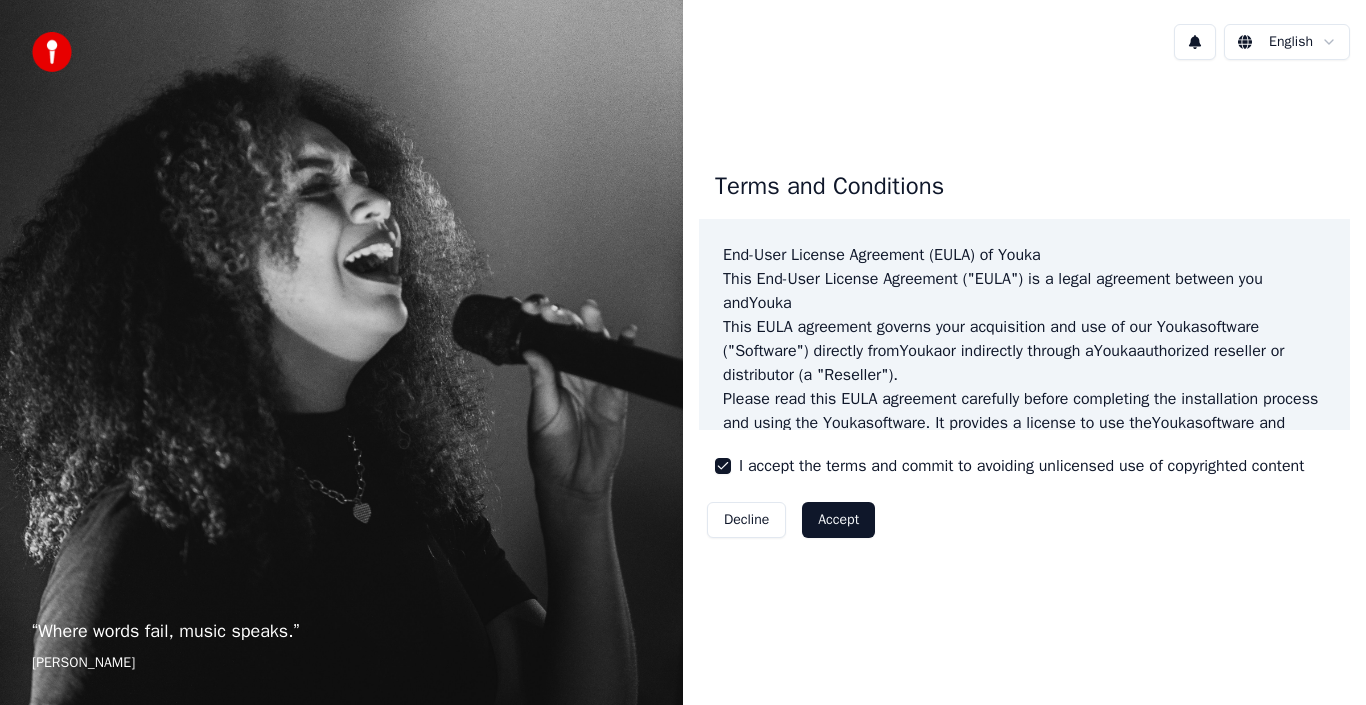click on "Accept" at bounding box center [838, 520] 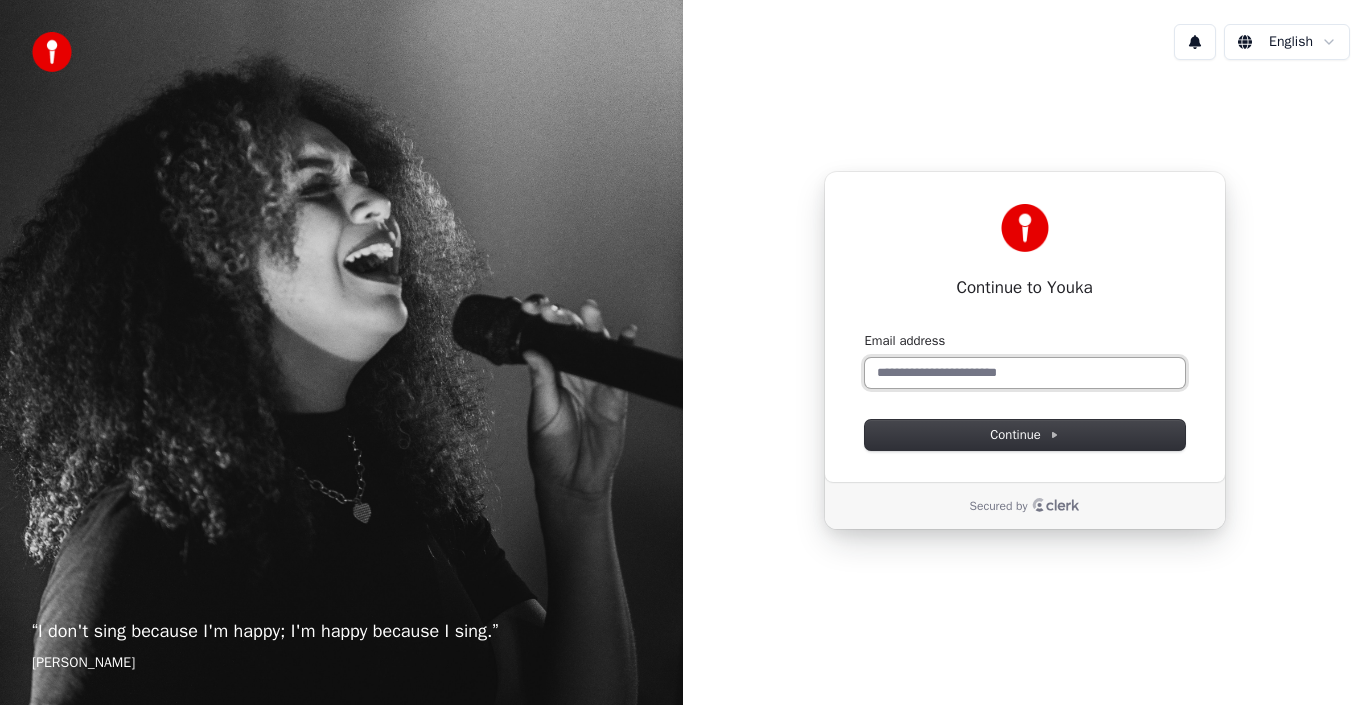 click on "Email address" at bounding box center (1025, 373) 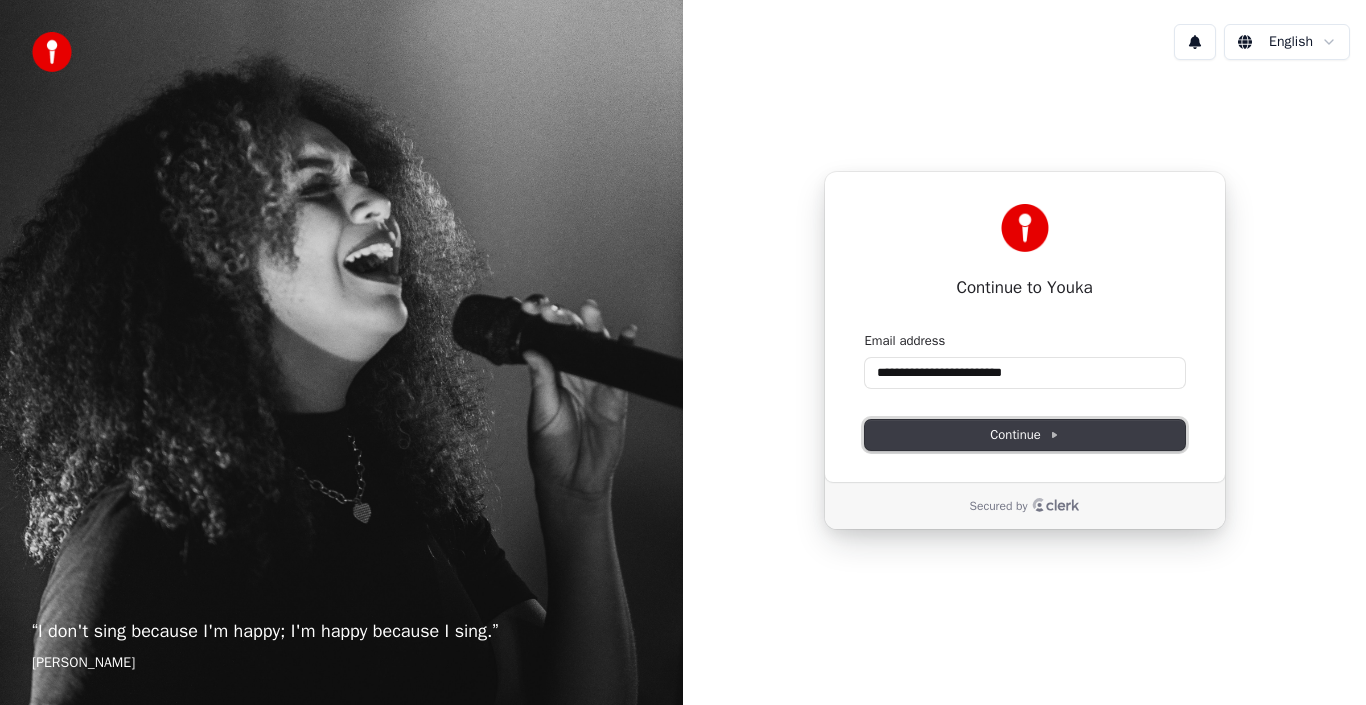click on "Continue" at bounding box center (1025, 435) 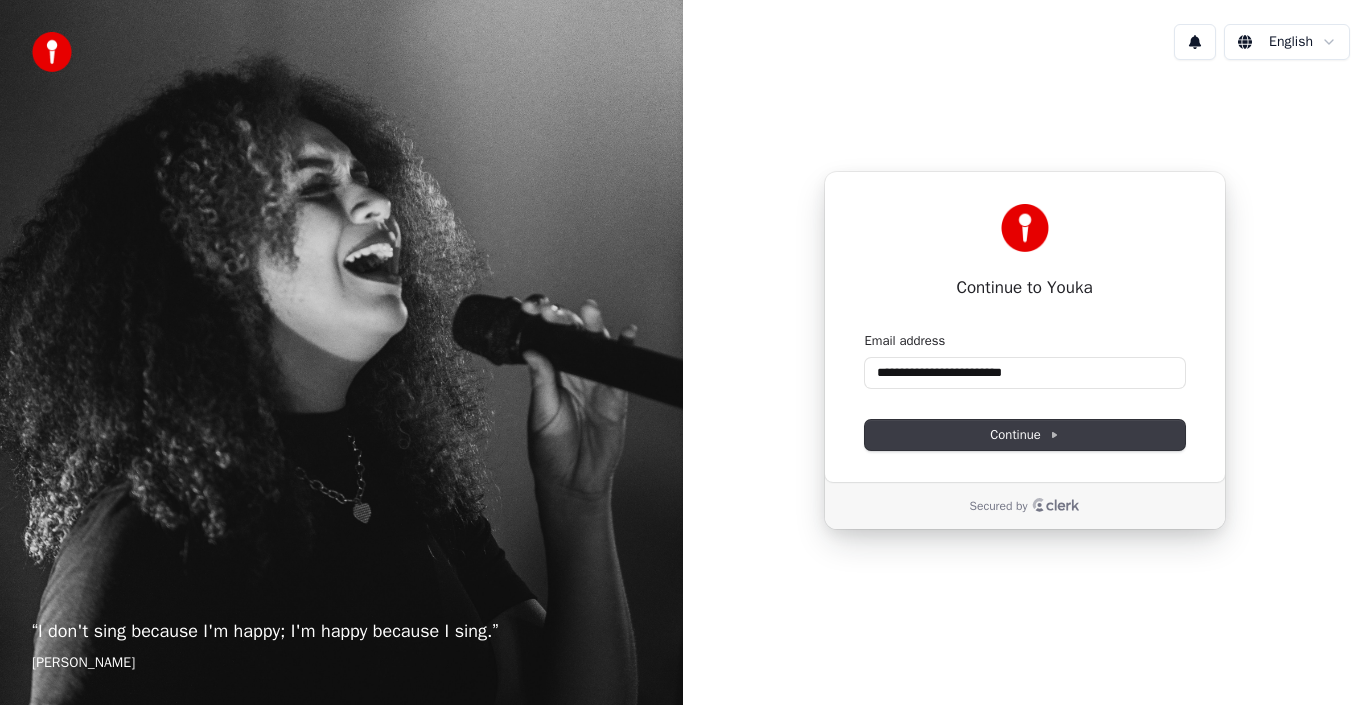 type on "**********" 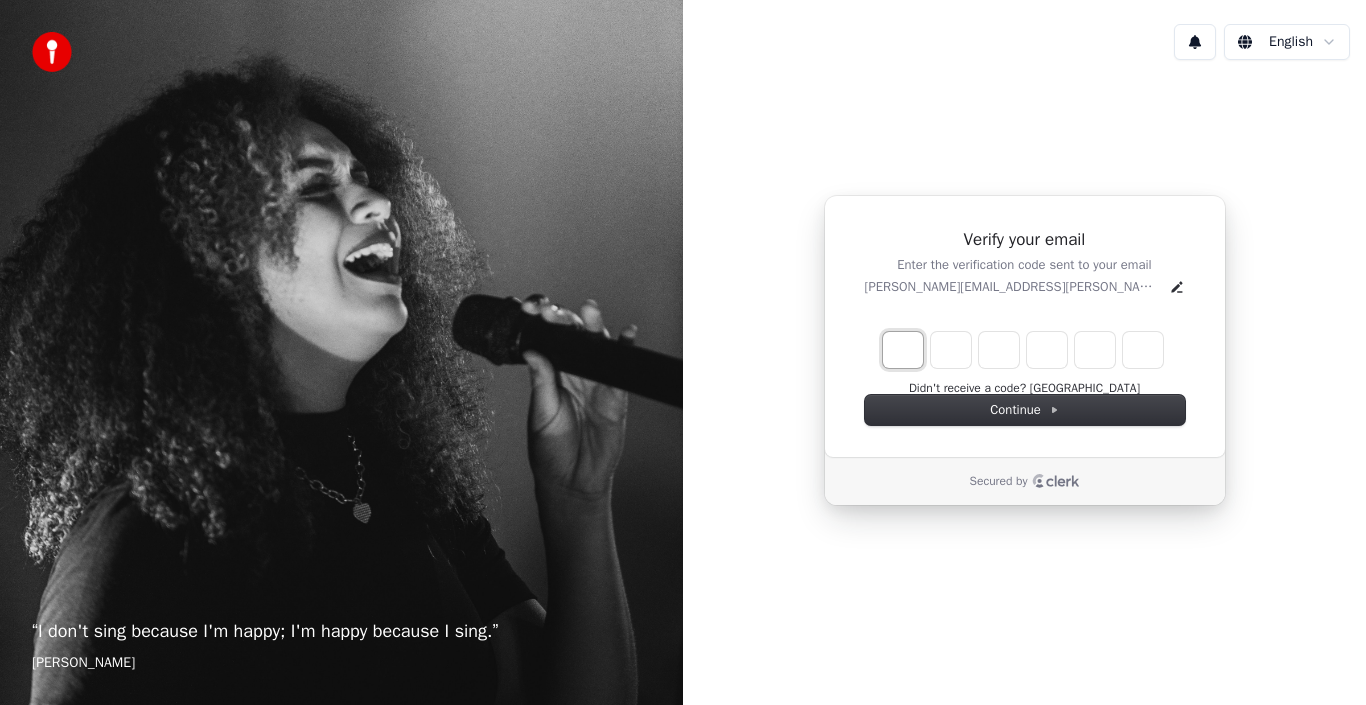 type on "*" 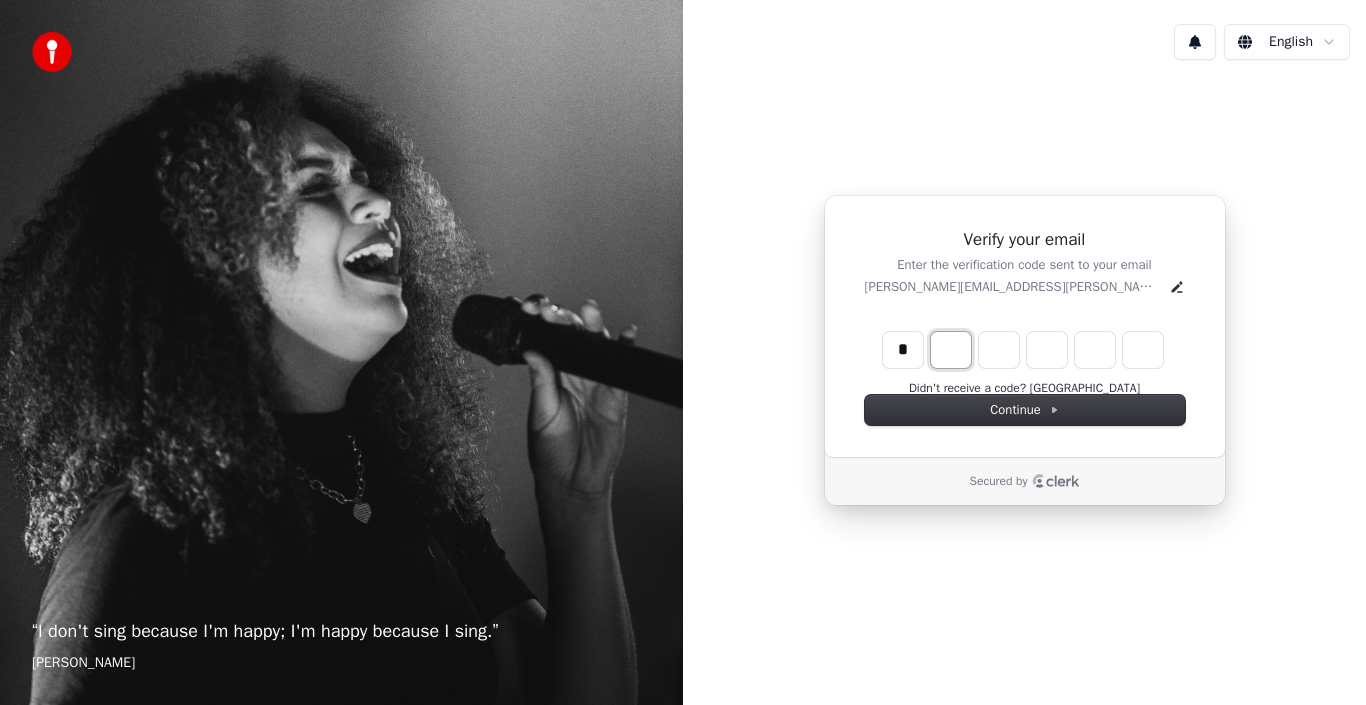 type on "*" 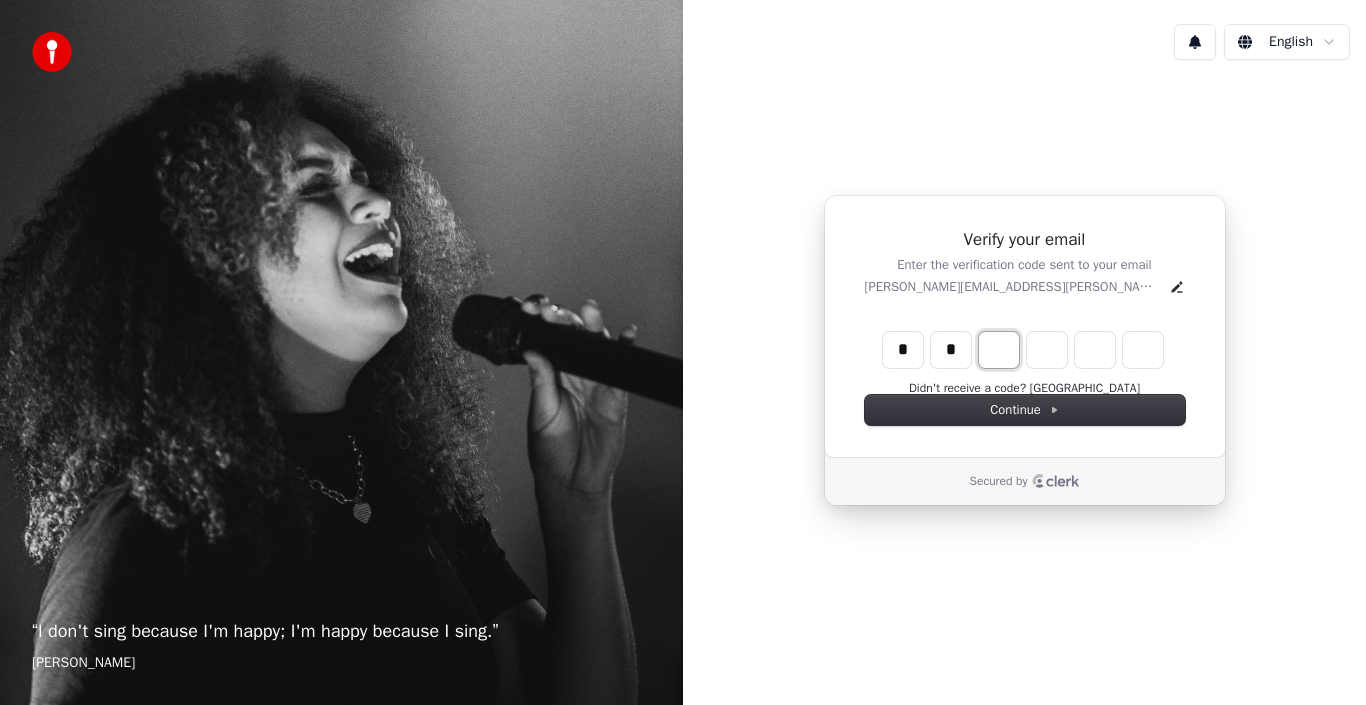 type on "*" 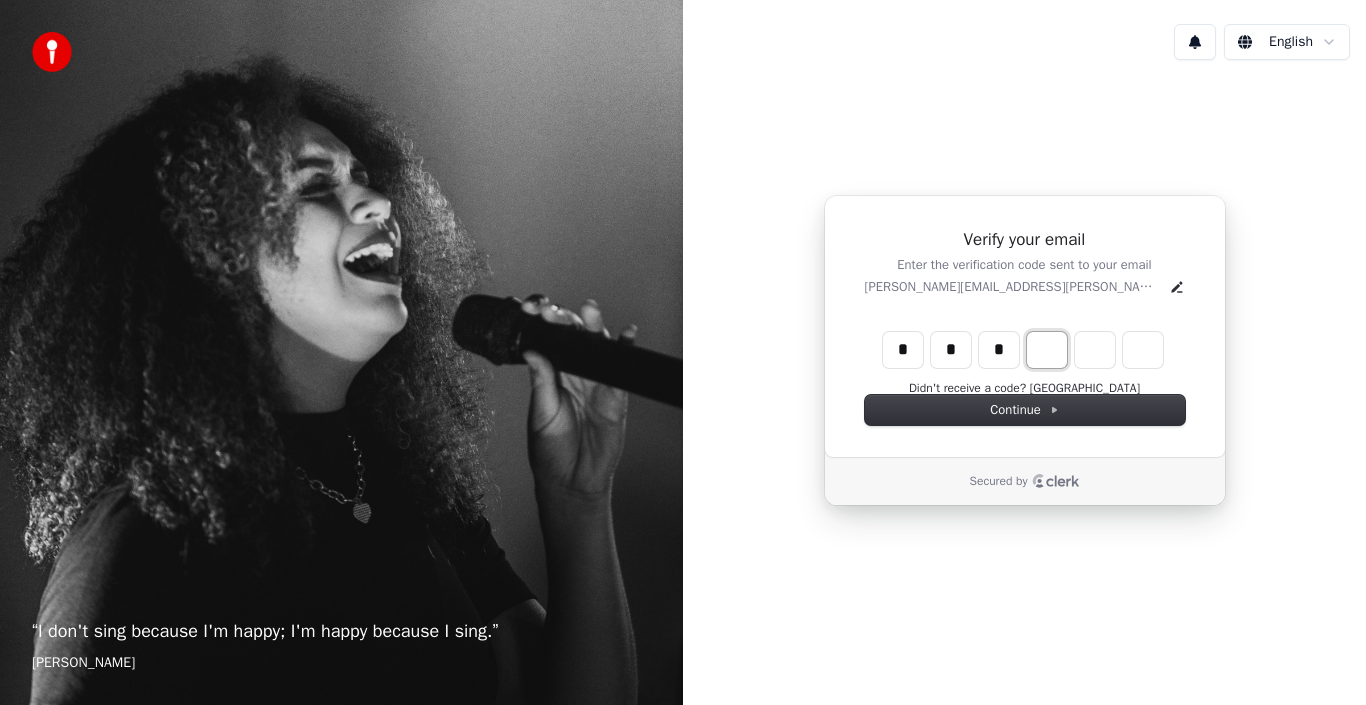 type on "*" 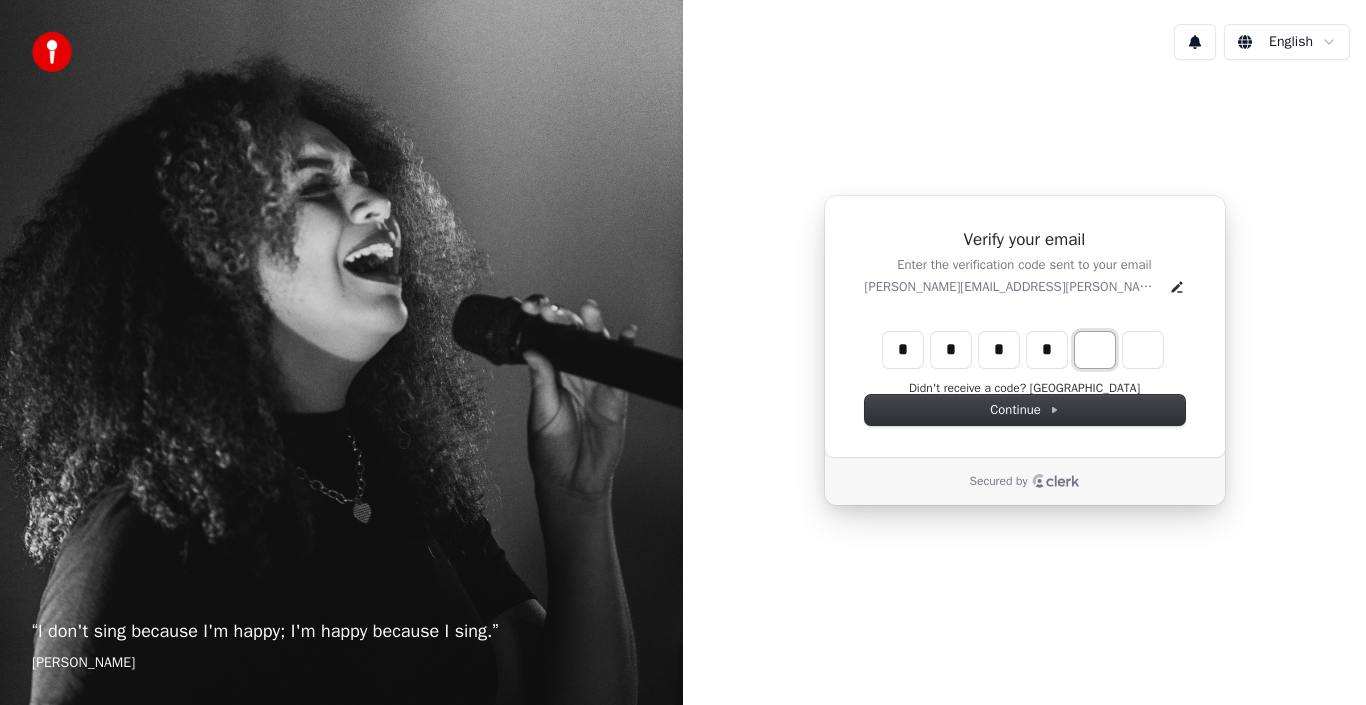 type on "*" 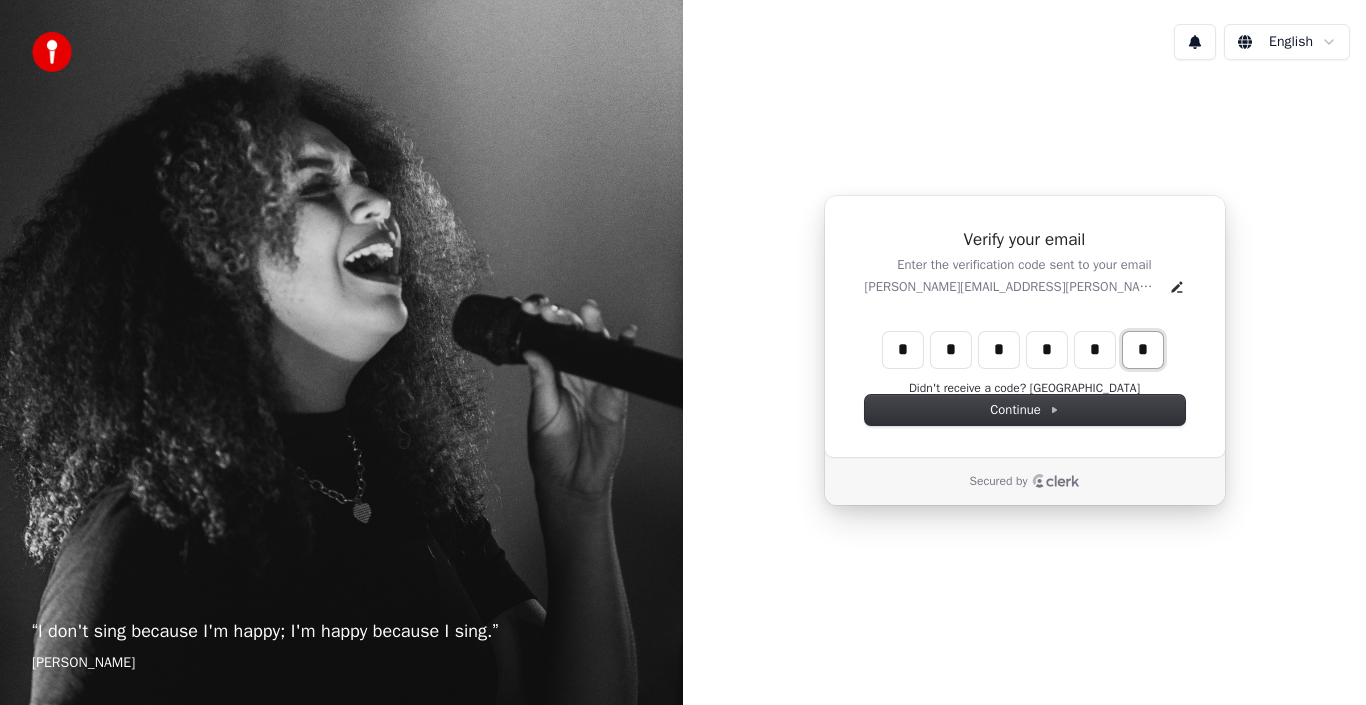 type on "*" 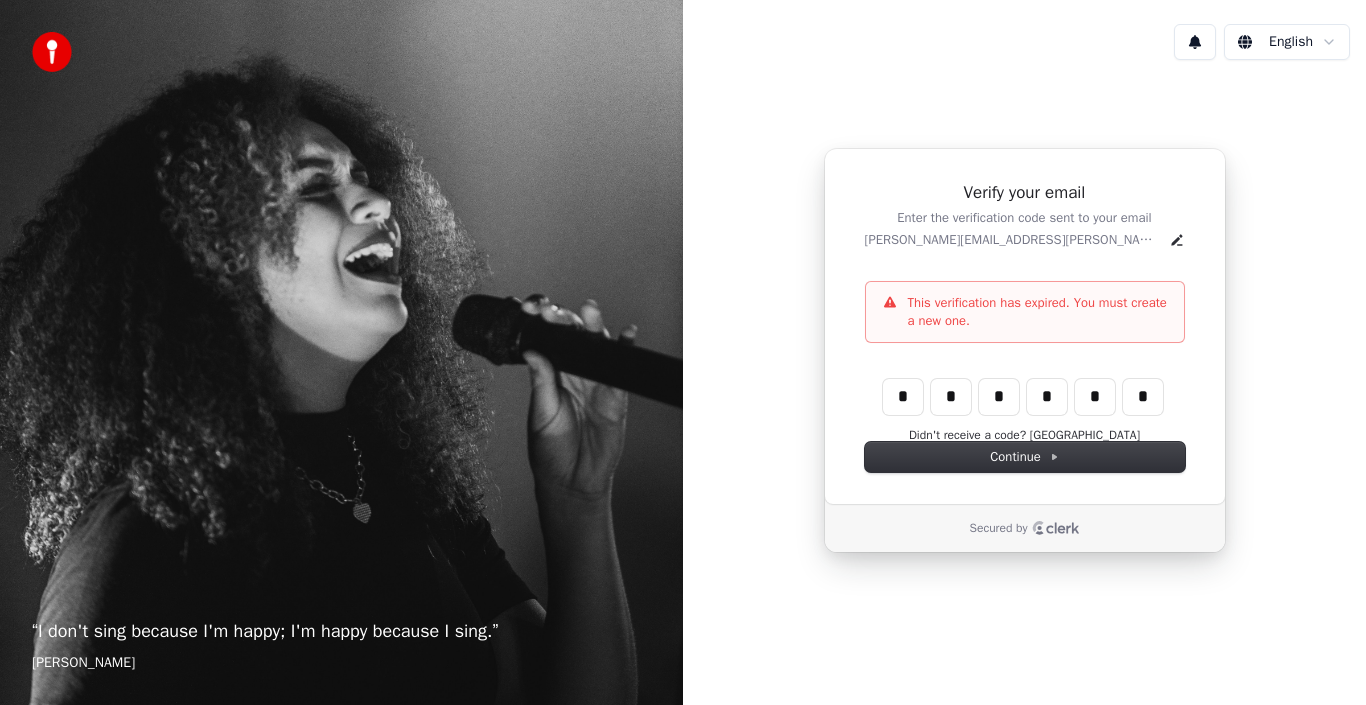 type 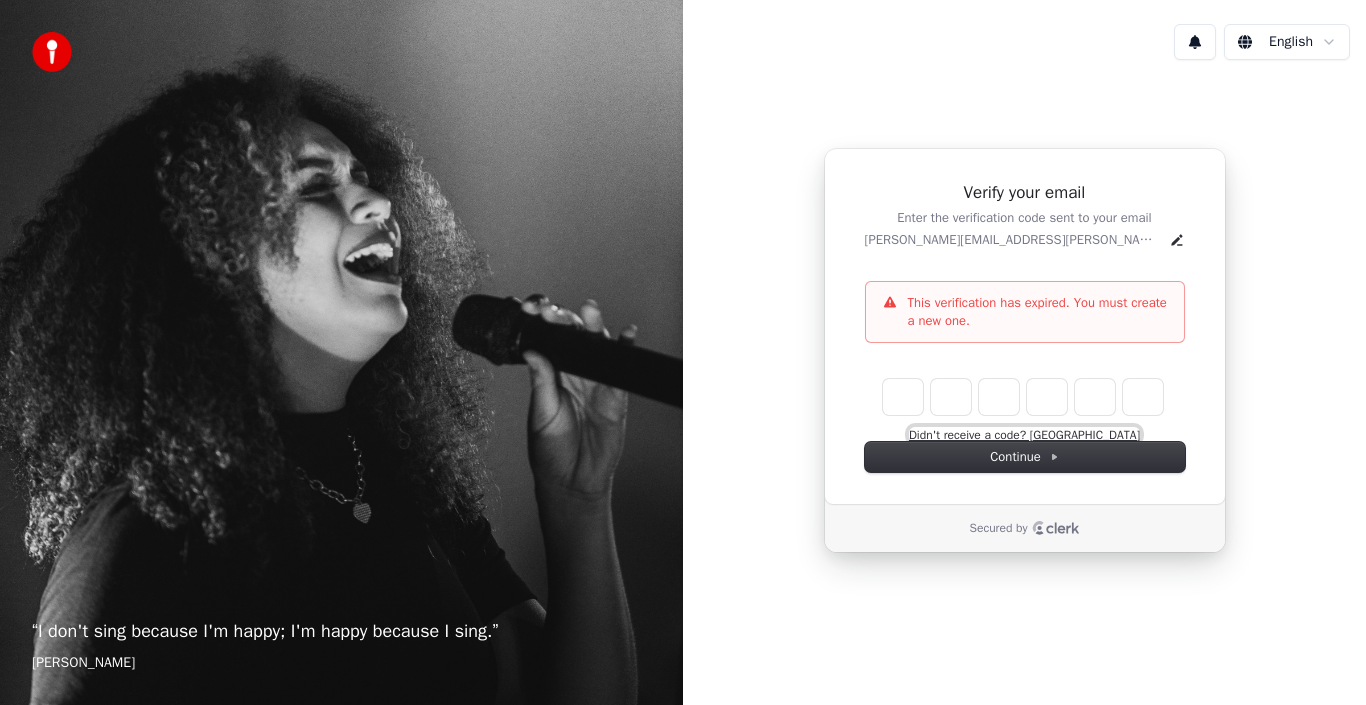 click on "Didn't receive a code? [GEOGRAPHIC_DATA]" at bounding box center [1024, 435] 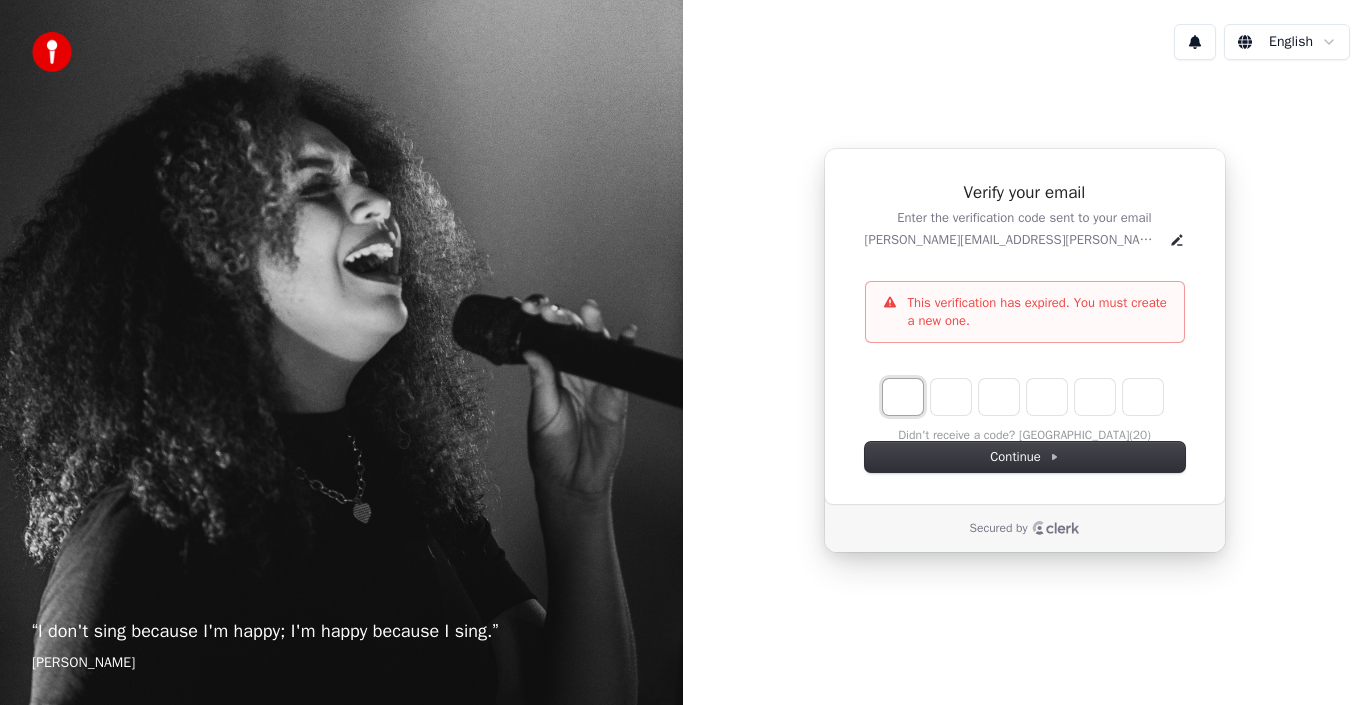 type on "*" 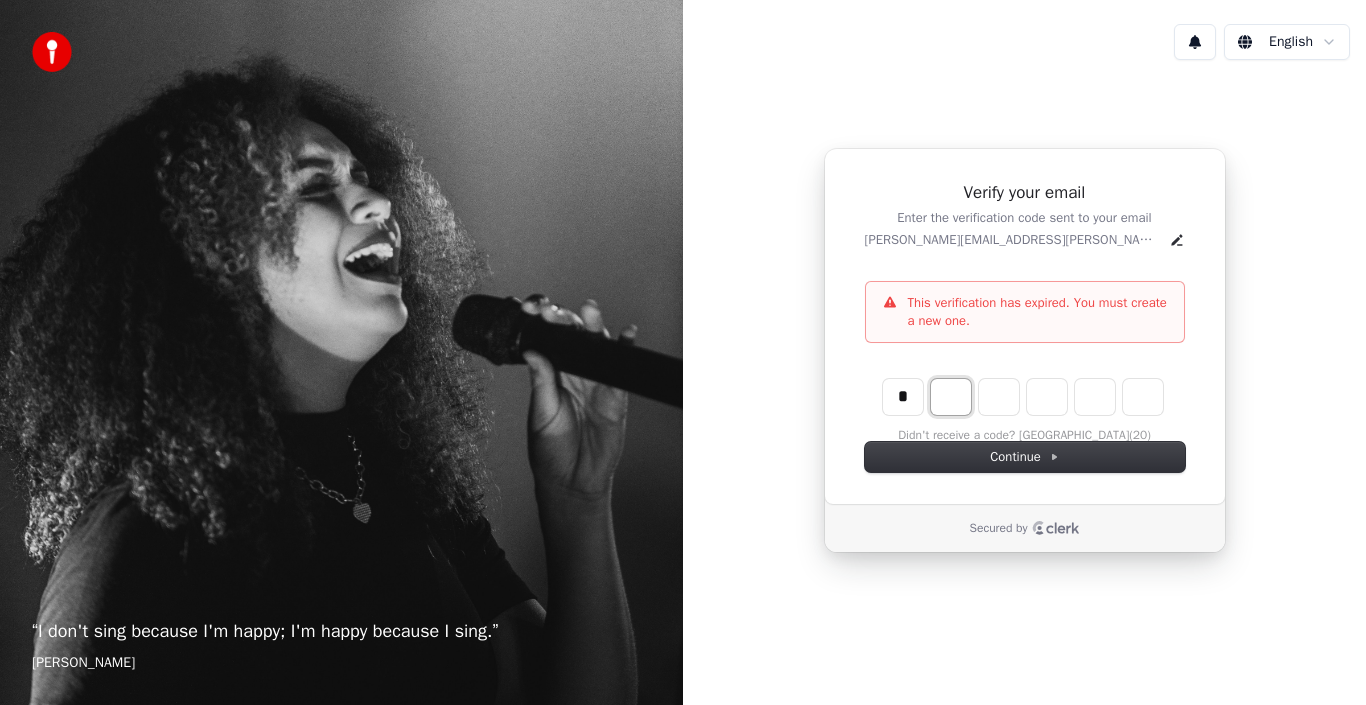 type on "*" 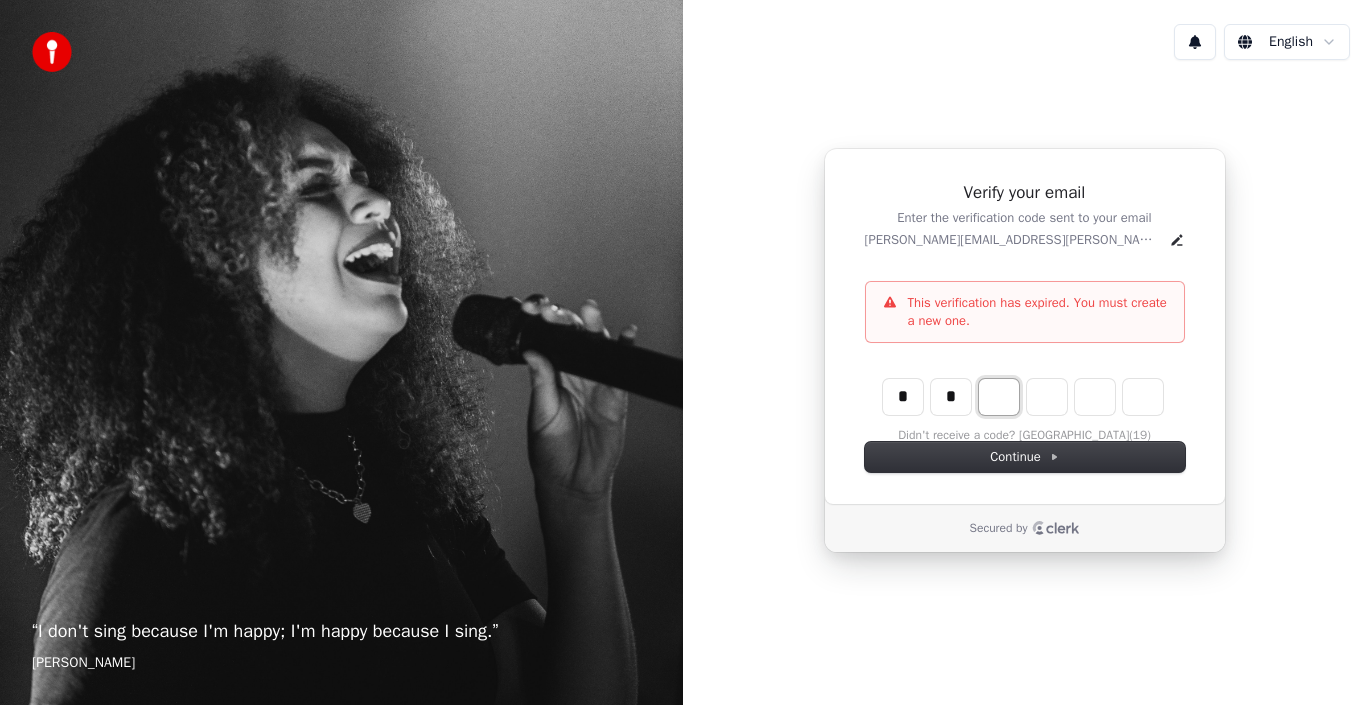 type on "*" 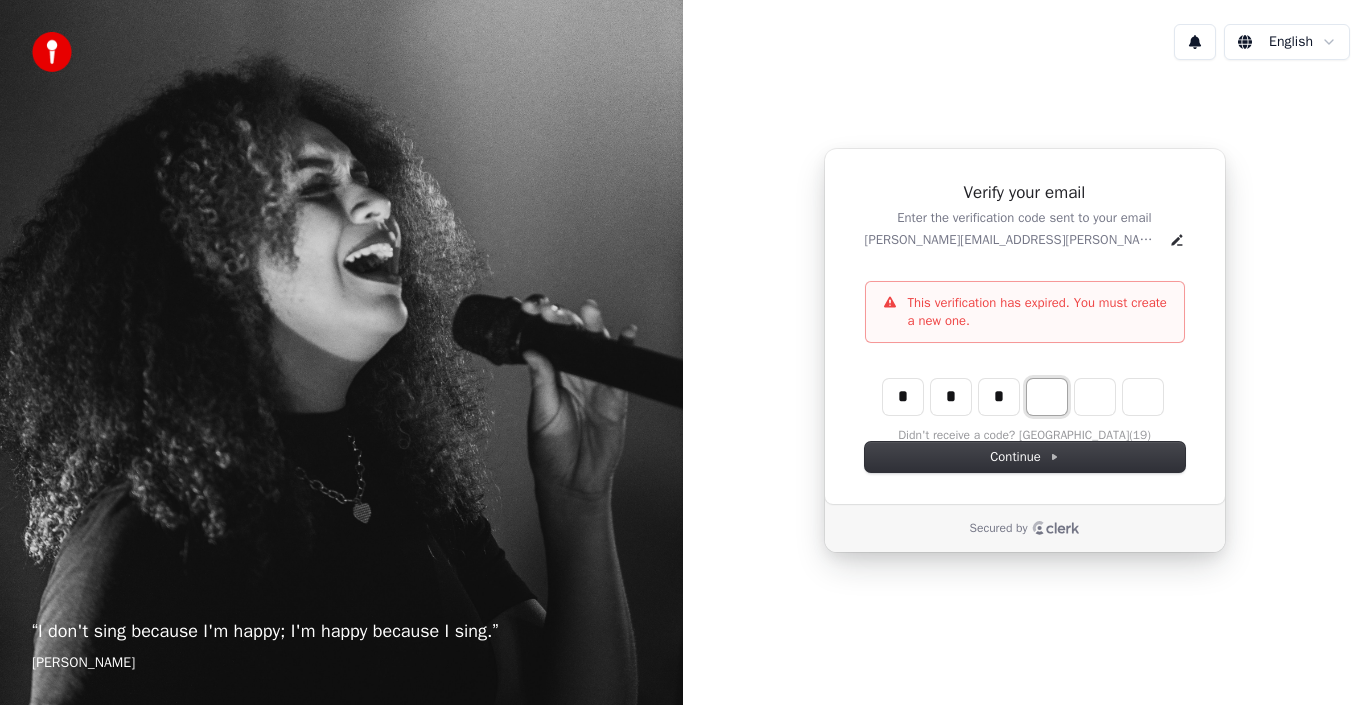type on "*" 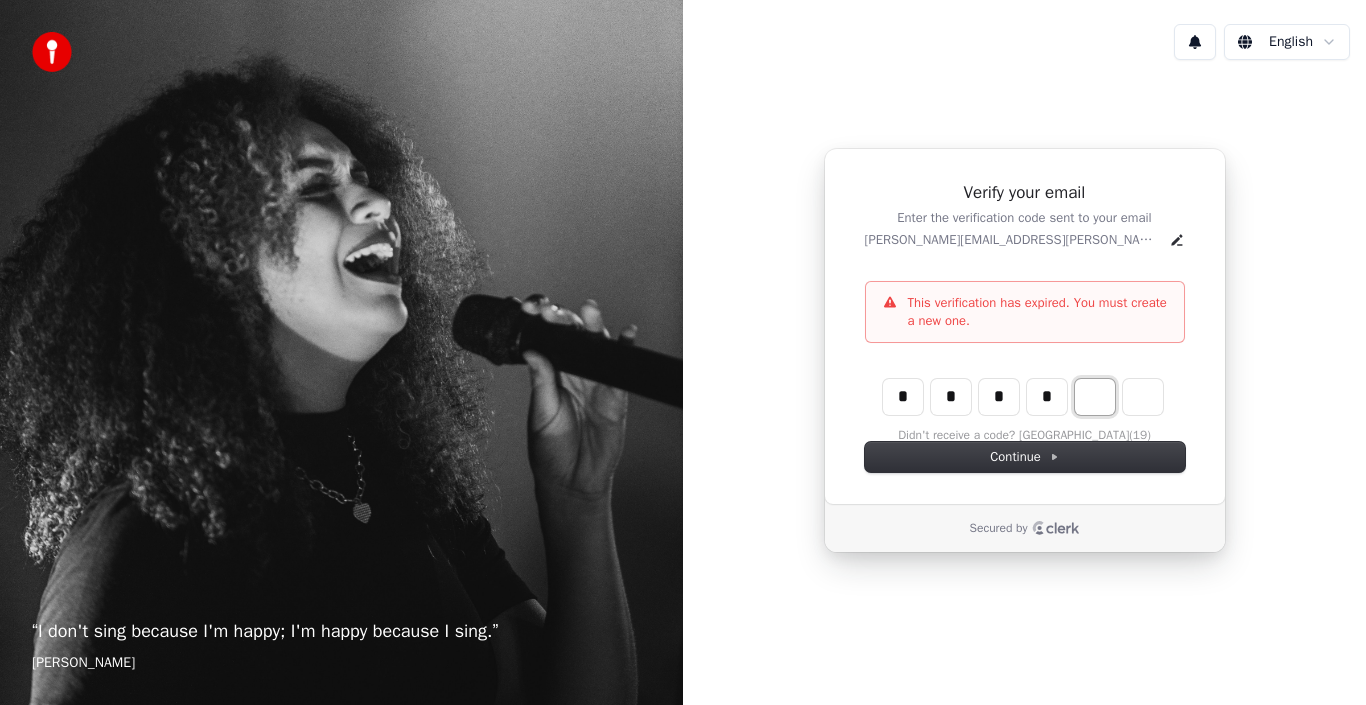 type on "*" 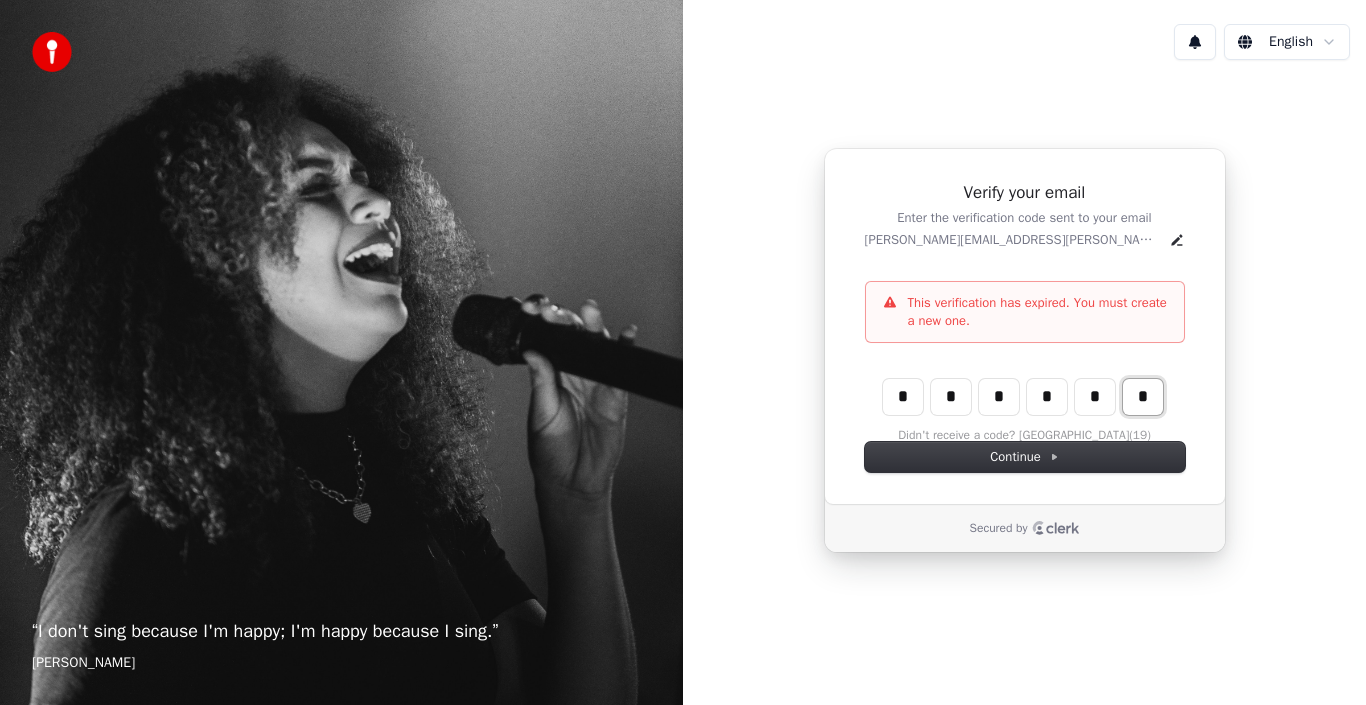 type on "*" 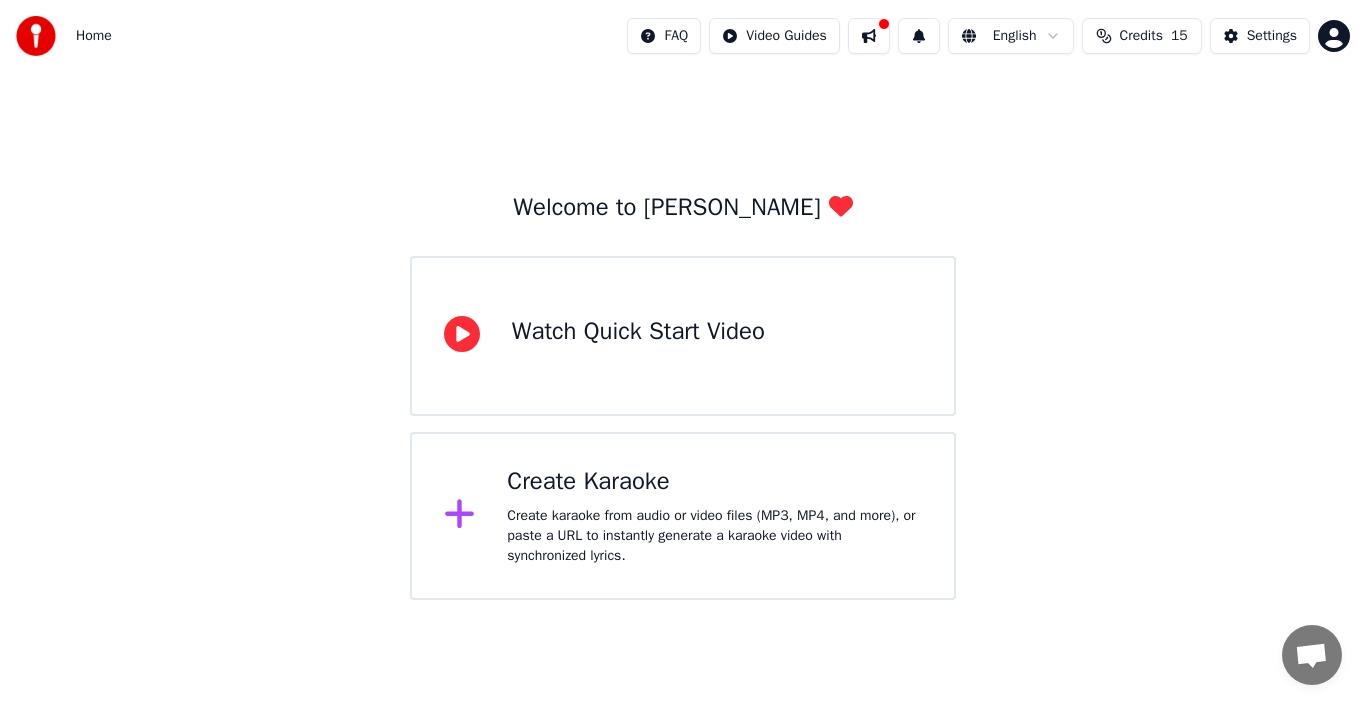 click on "Create karaoke from audio or video files (MP3, MP4, and more), or paste a URL to instantly generate a karaoke video with synchronized lyrics." at bounding box center [714, 536] 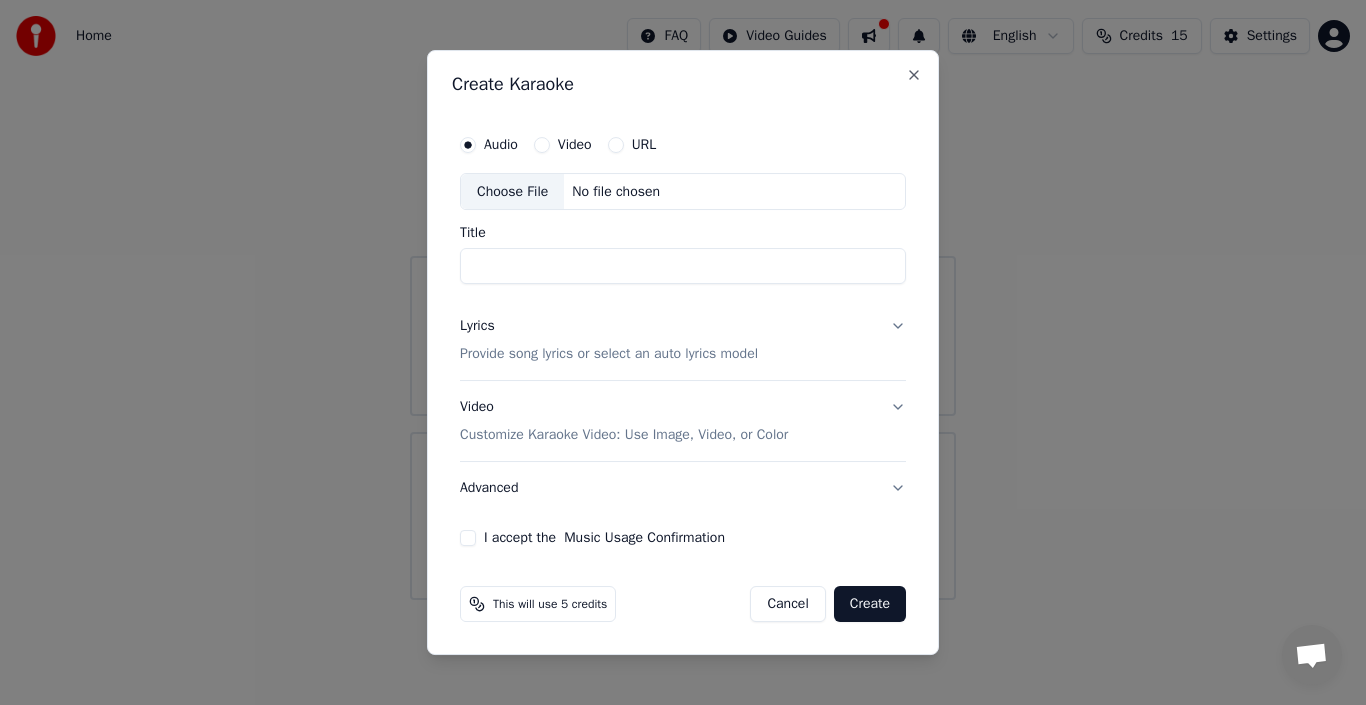 click on "Video" at bounding box center (542, 145) 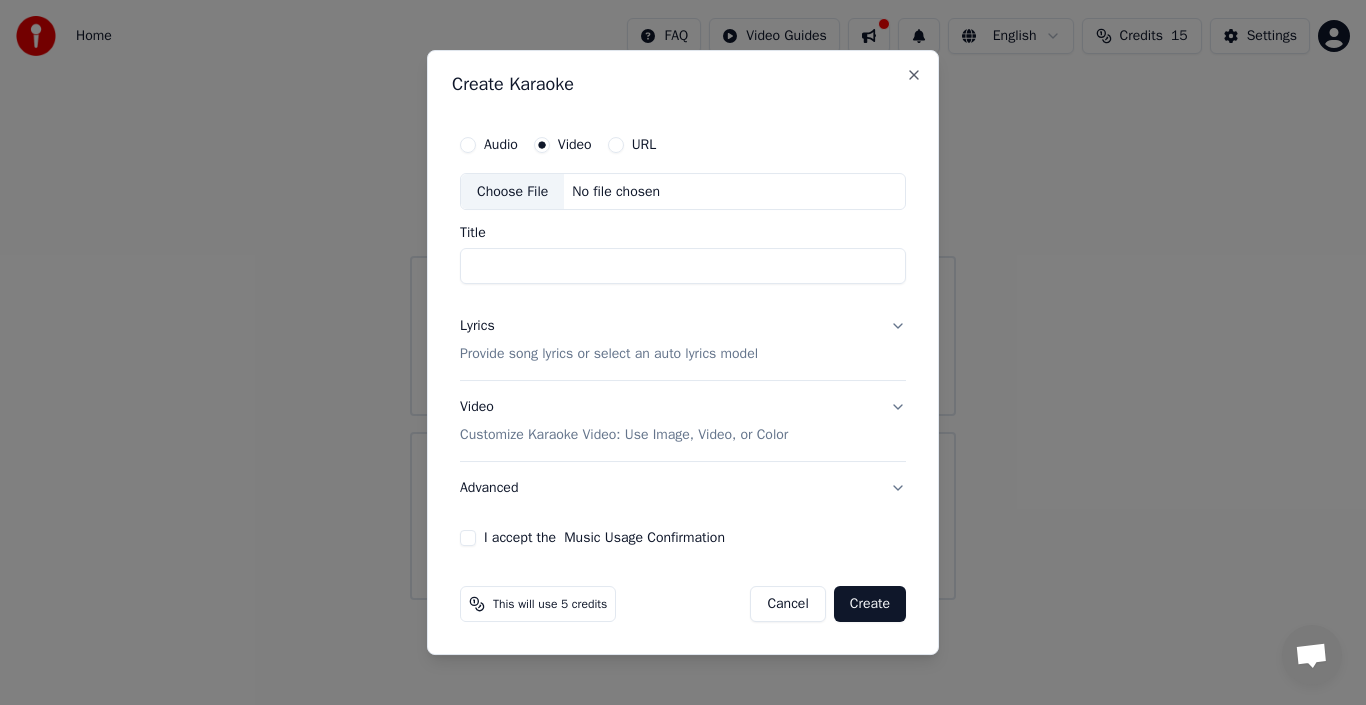 click on "Choose File" at bounding box center [512, 192] 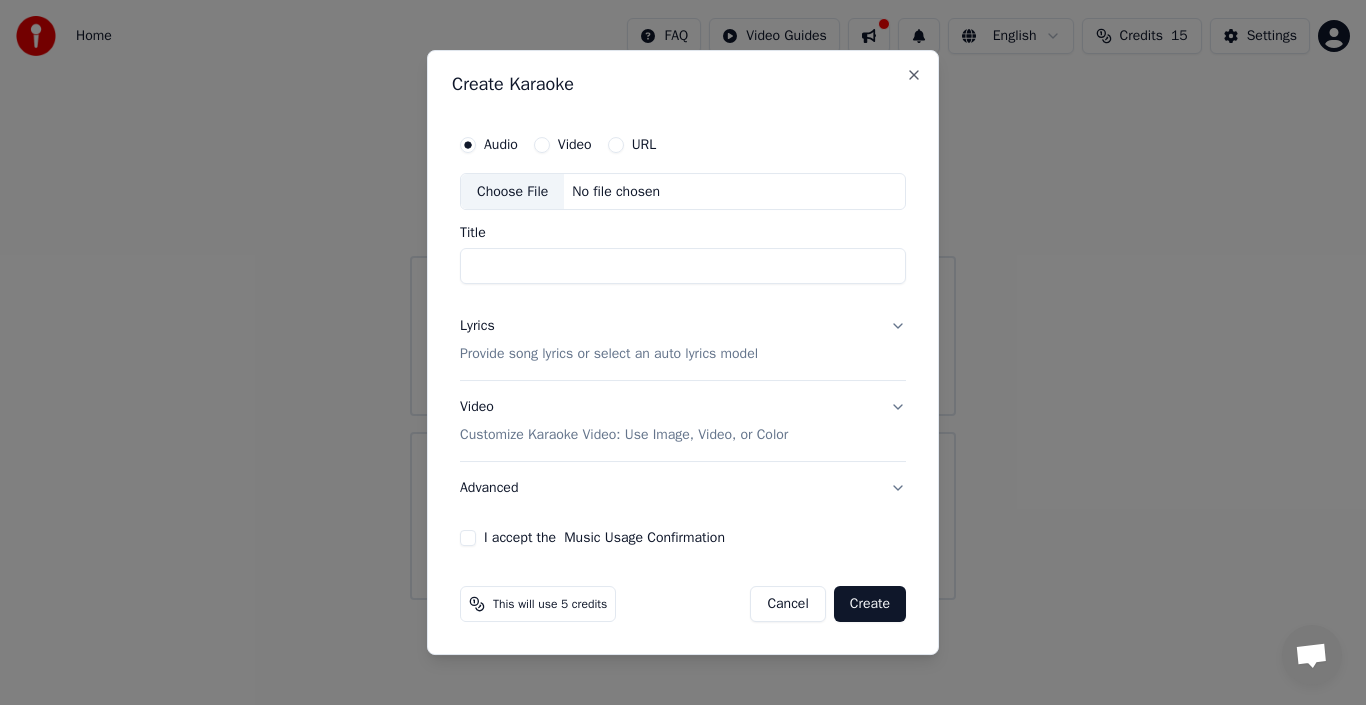 click on "Choose File" at bounding box center [512, 192] 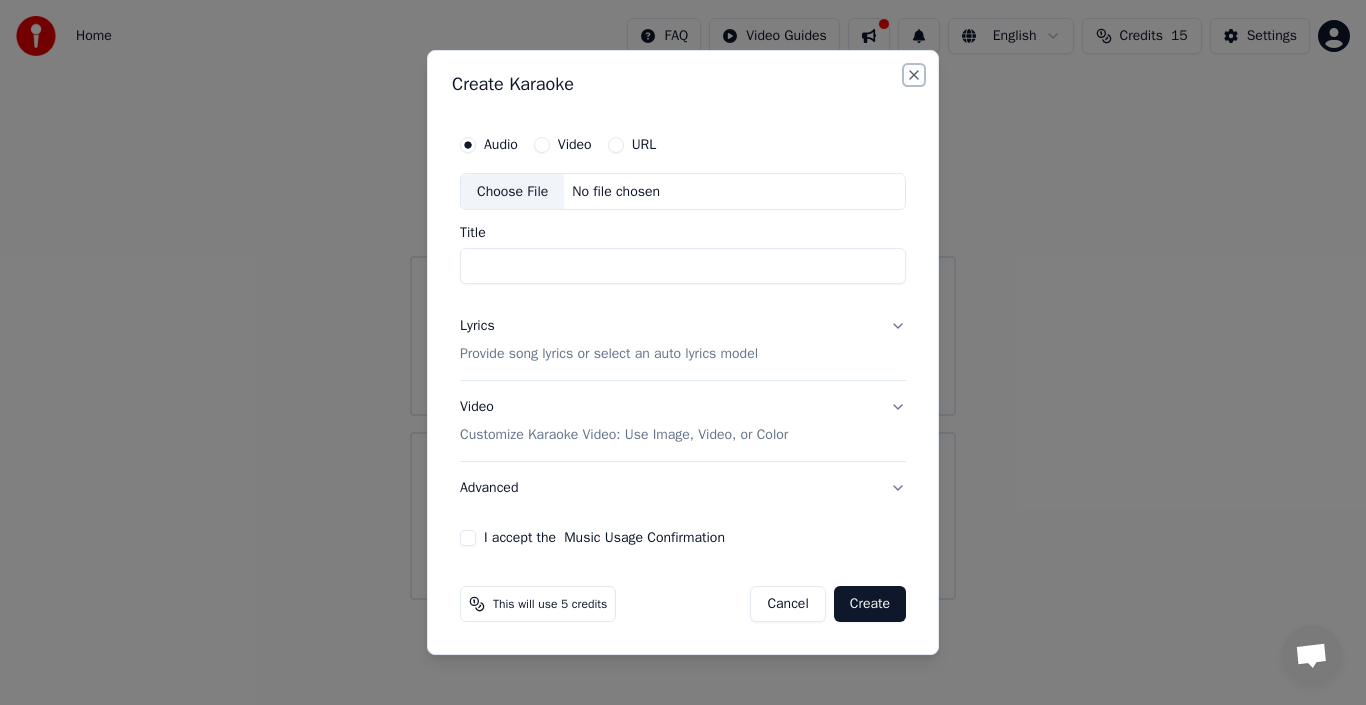 click on "Close" at bounding box center (914, 75) 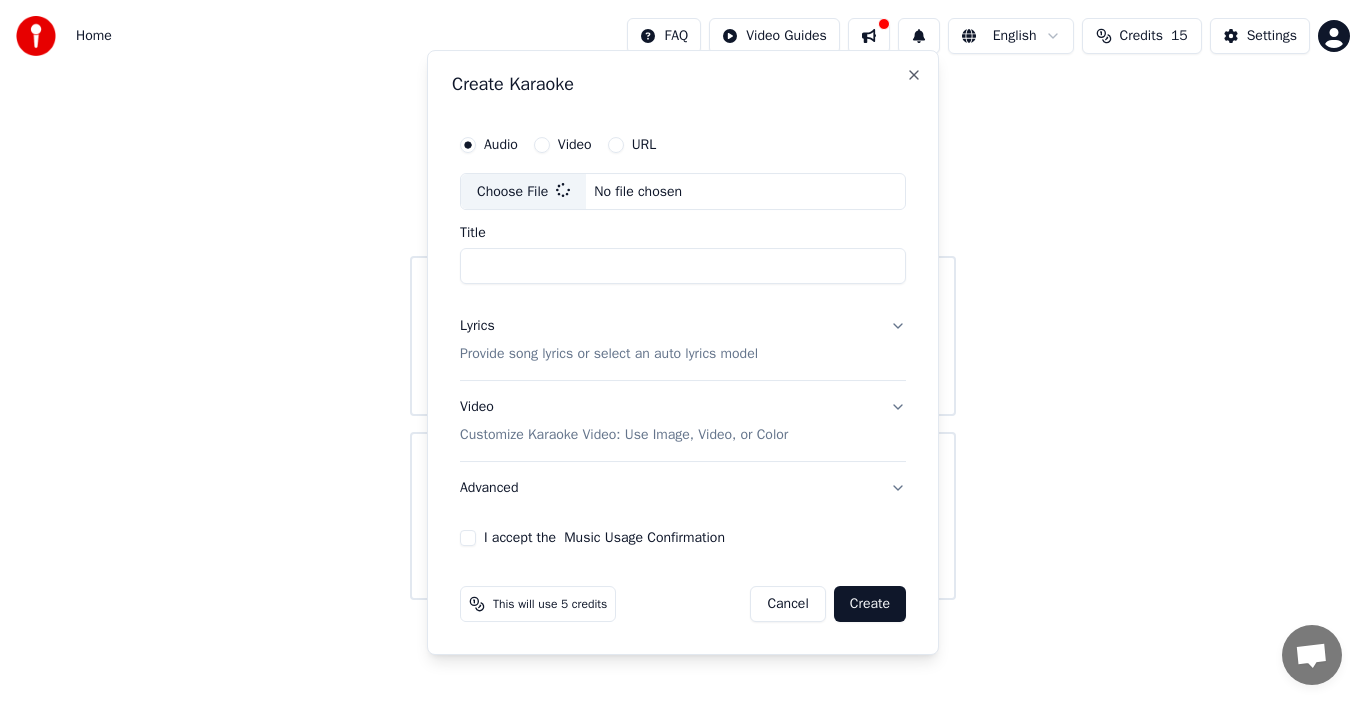 type on "**********" 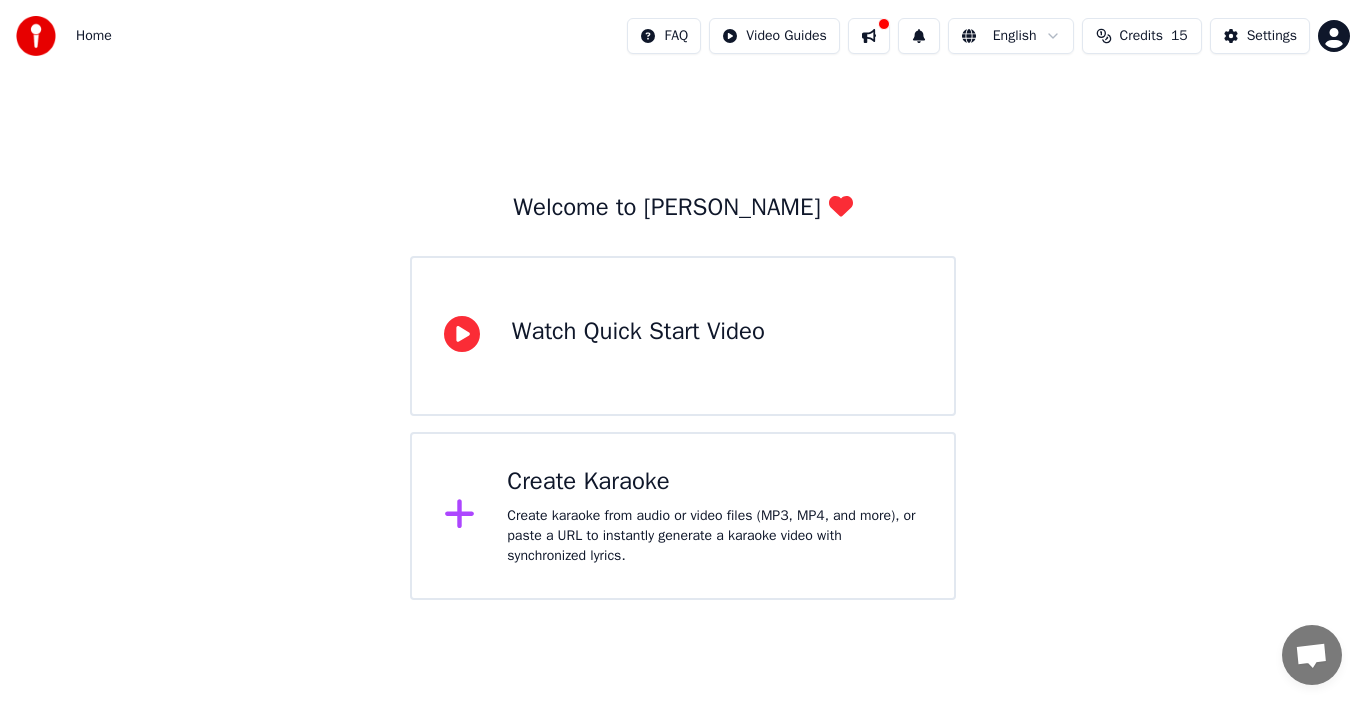 click on "Create karaoke from audio or video files (MP3, MP4, and more), or paste a URL to instantly generate a karaoke video with synchronized lyrics." at bounding box center [714, 536] 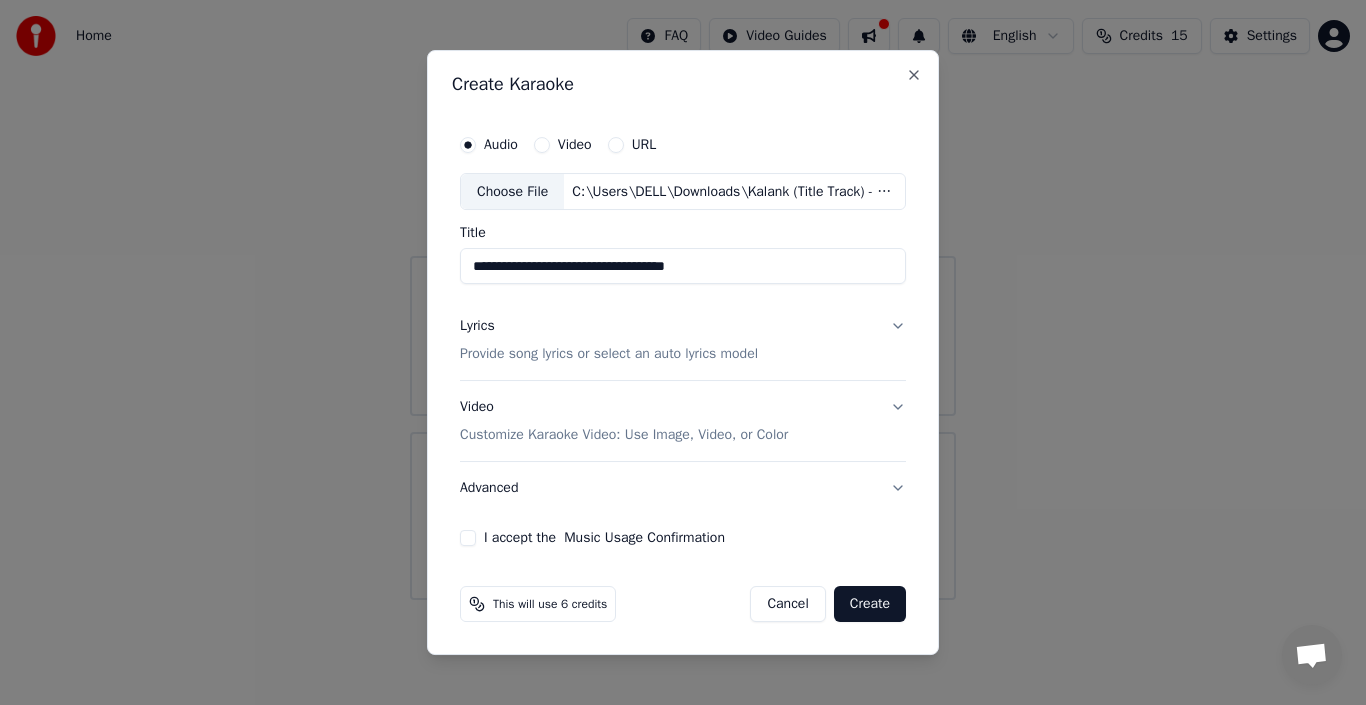 click on "Provide song lyrics or select an auto lyrics model" at bounding box center [609, 355] 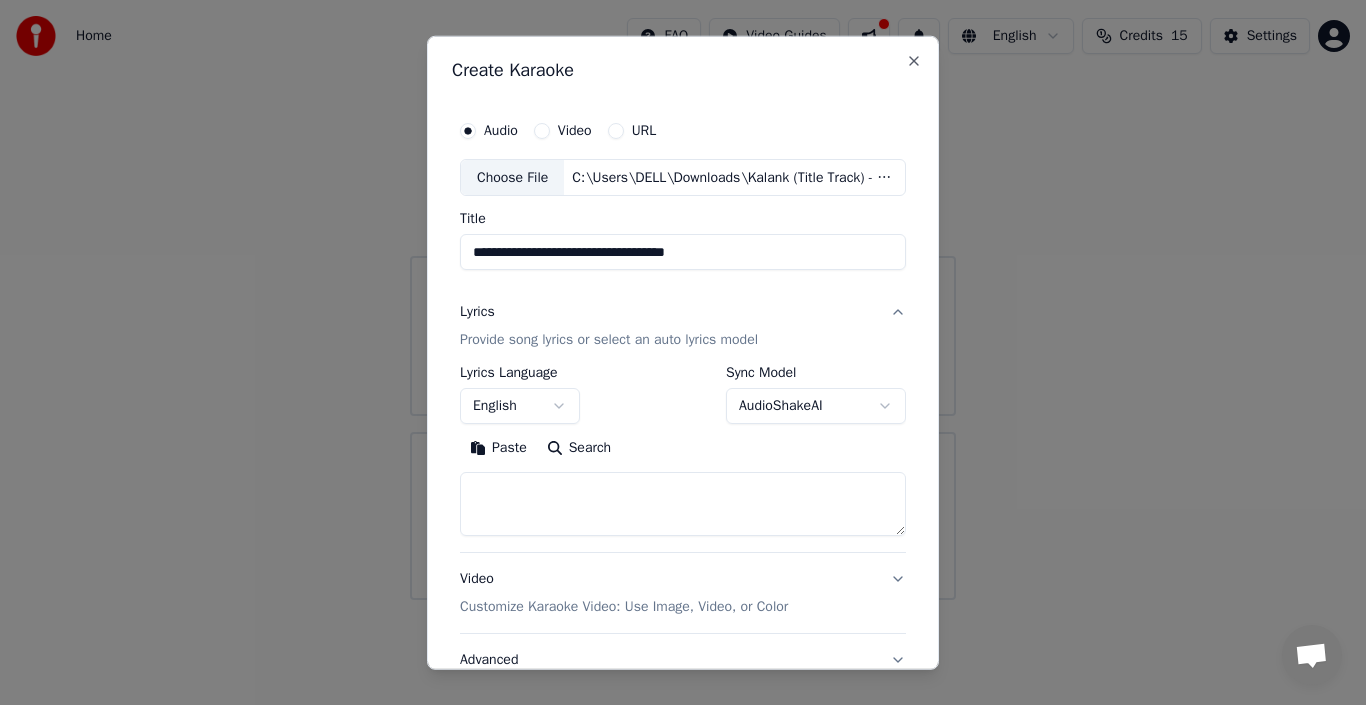 click on "English" at bounding box center (520, 406) 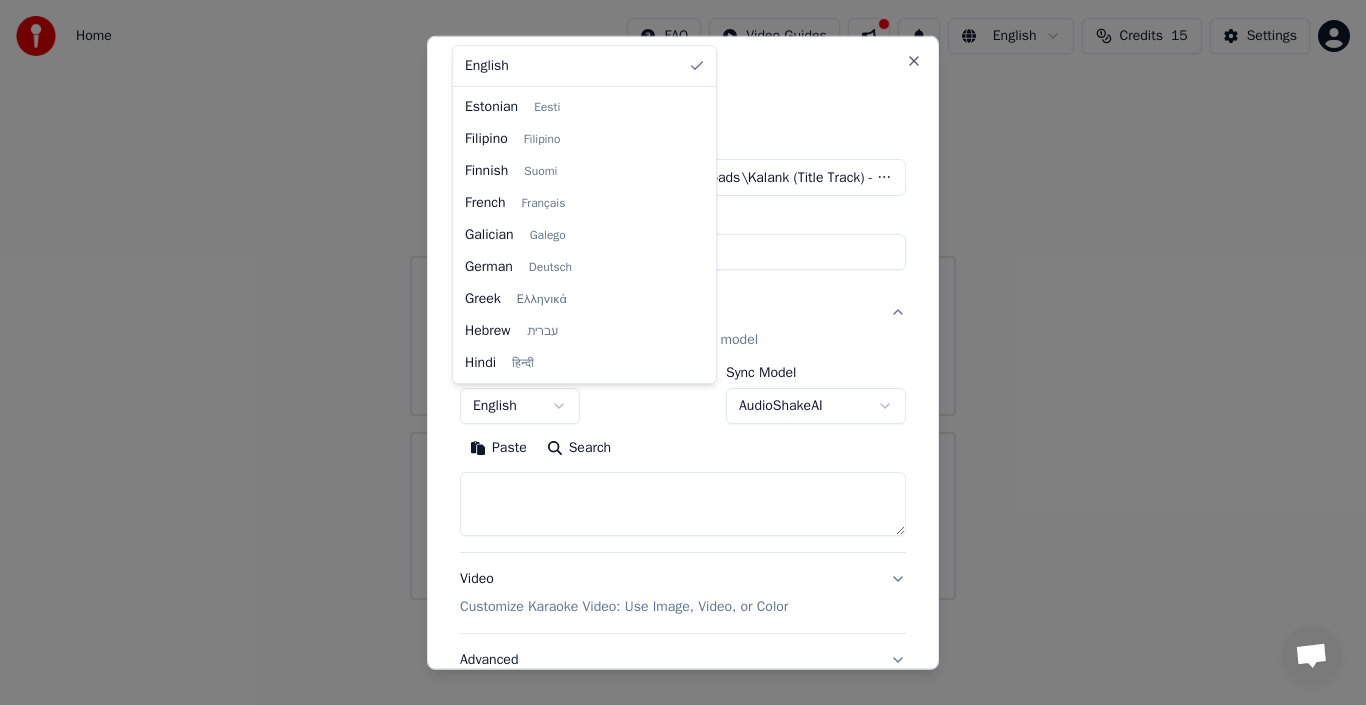 scroll, scrollTop: 448, scrollLeft: 0, axis: vertical 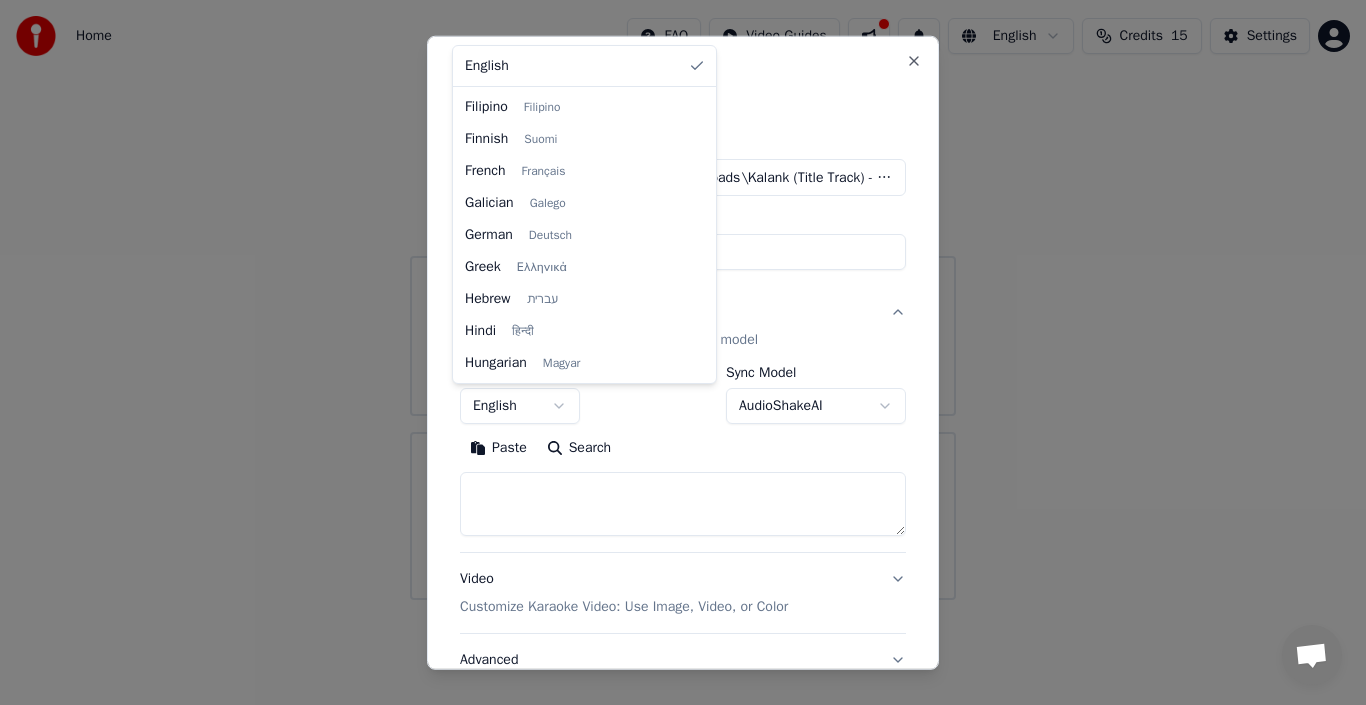 select on "**" 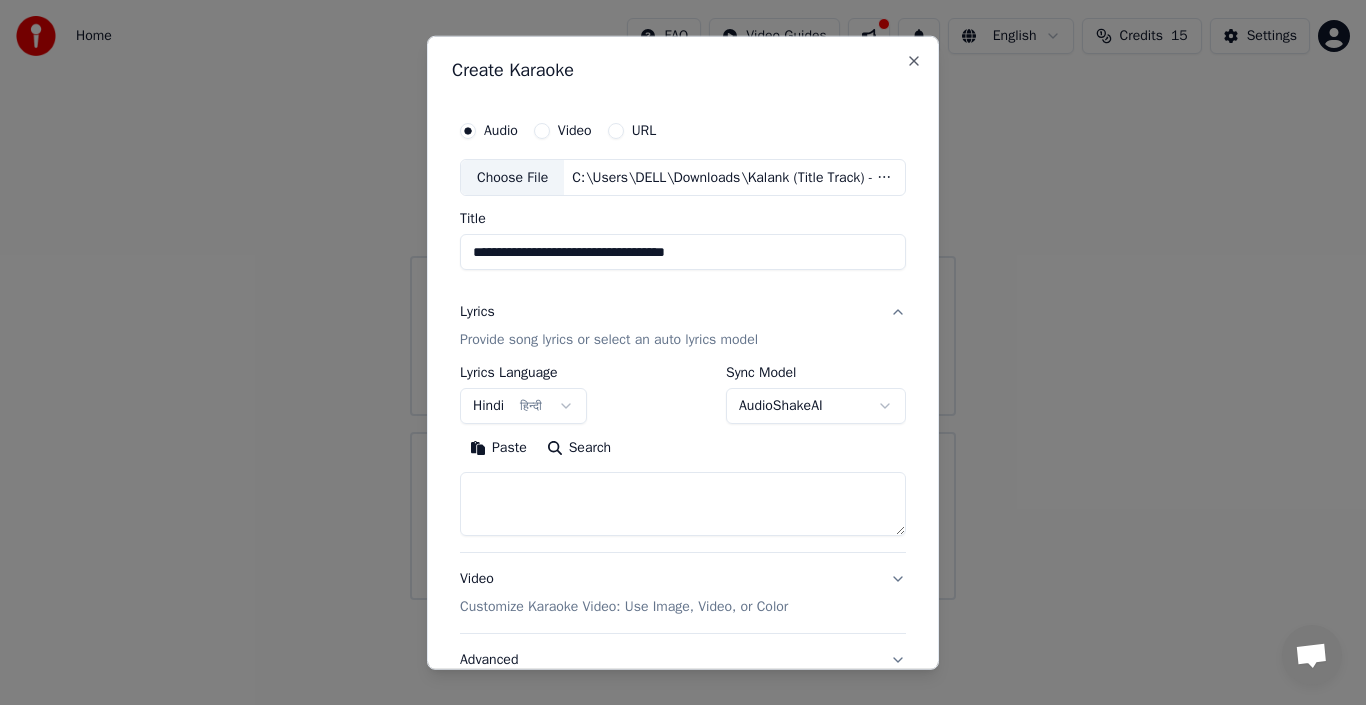 click on "**********" at bounding box center [683, 300] 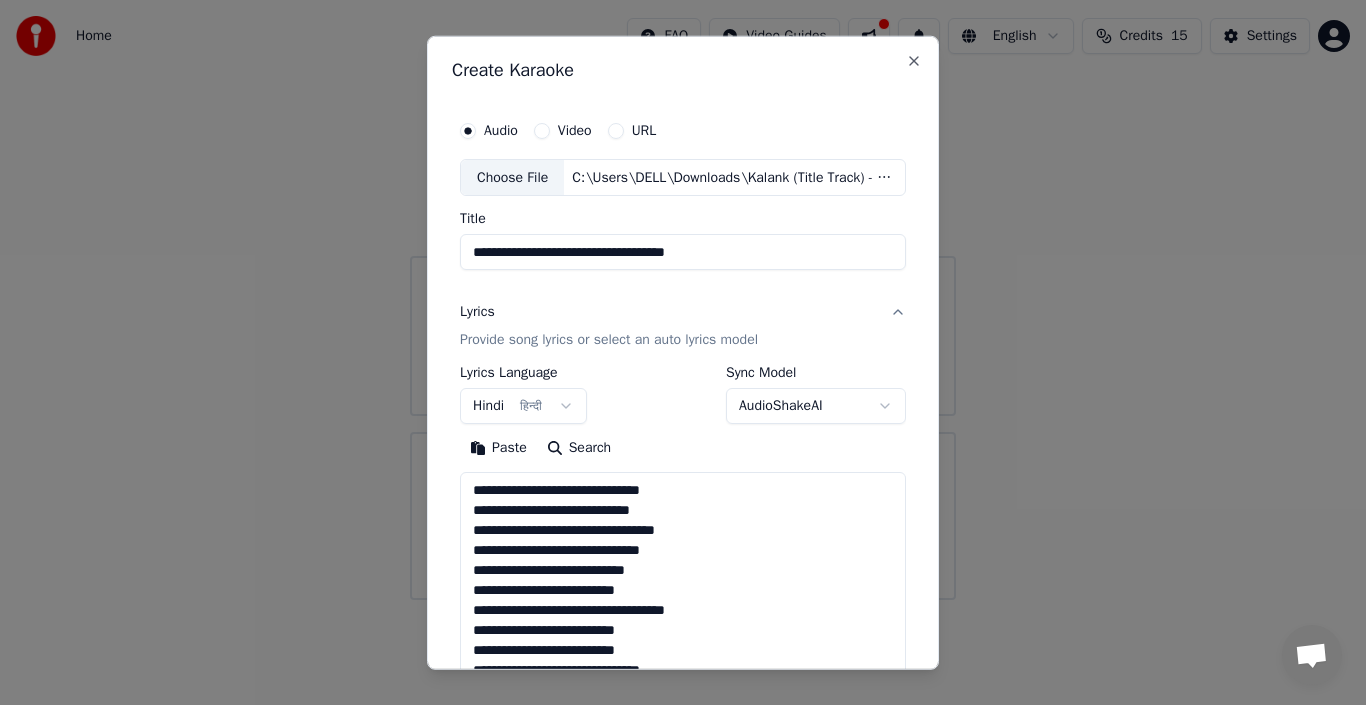 scroll, scrollTop: 665, scrollLeft: 0, axis: vertical 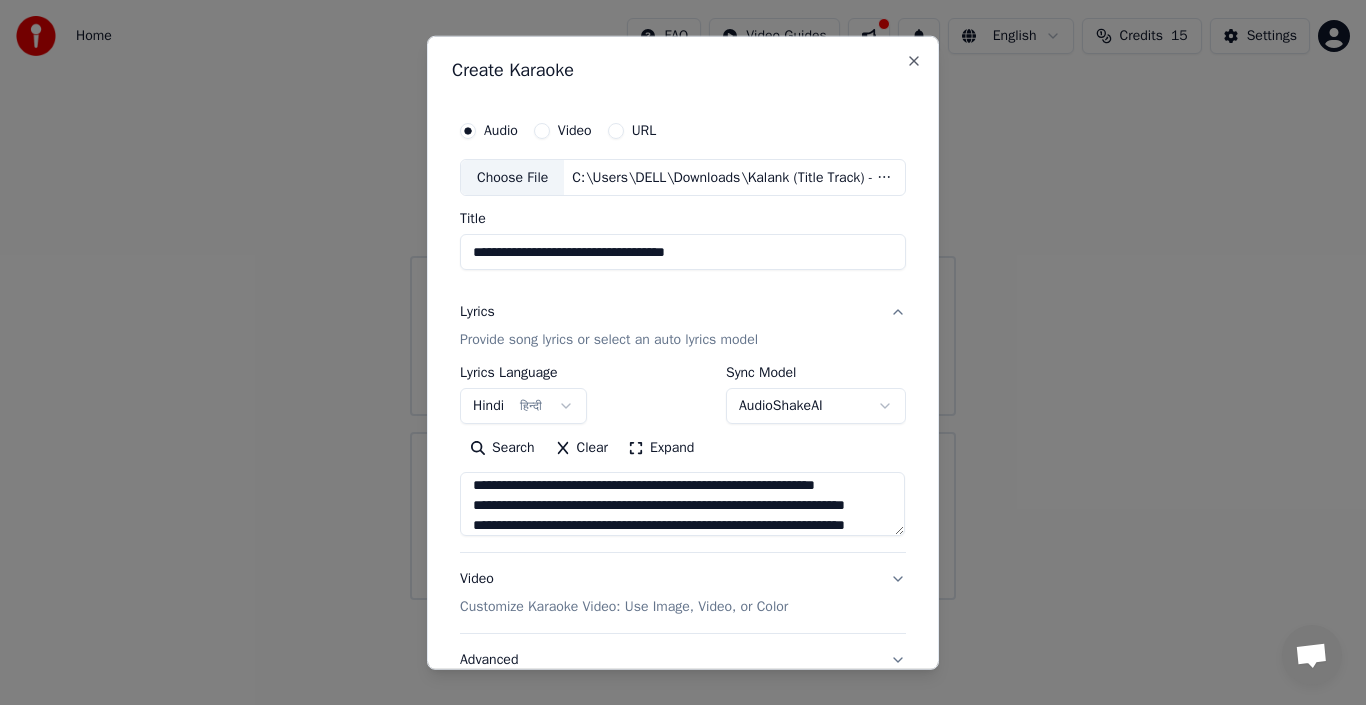type on "**********" 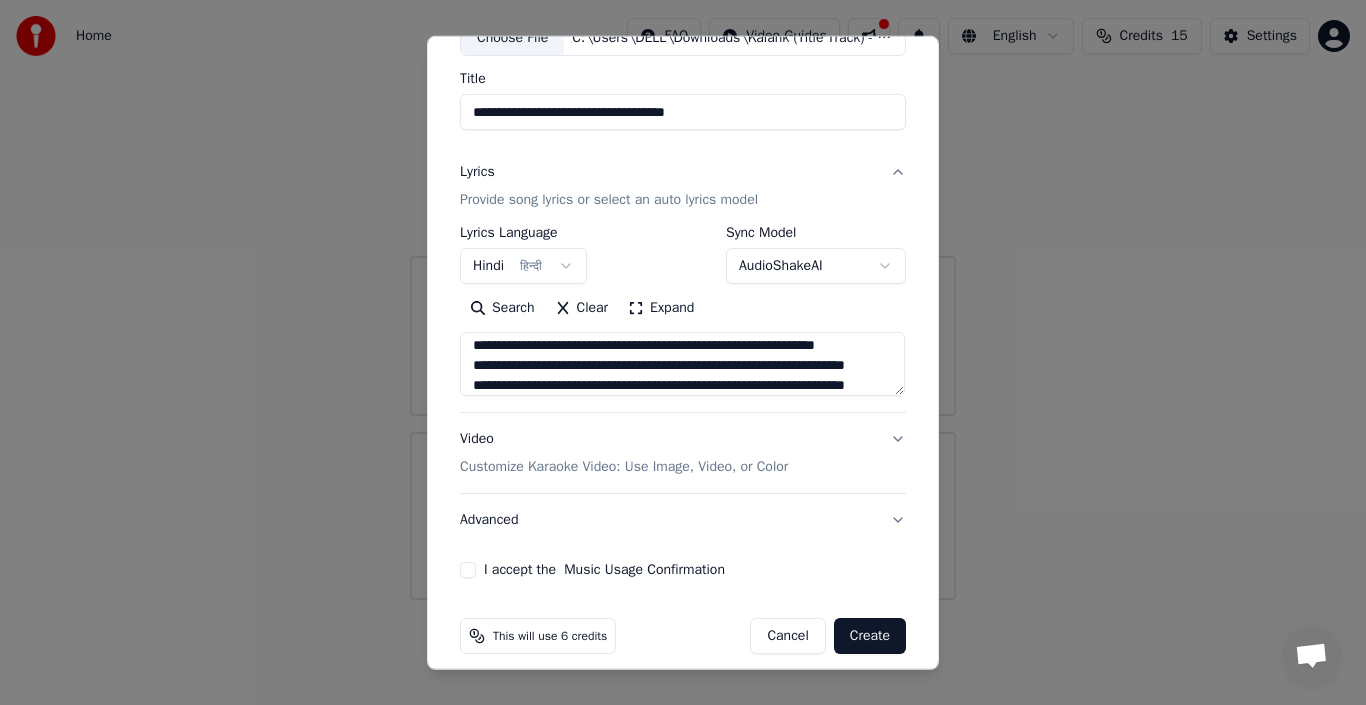 scroll, scrollTop: 157, scrollLeft: 0, axis: vertical 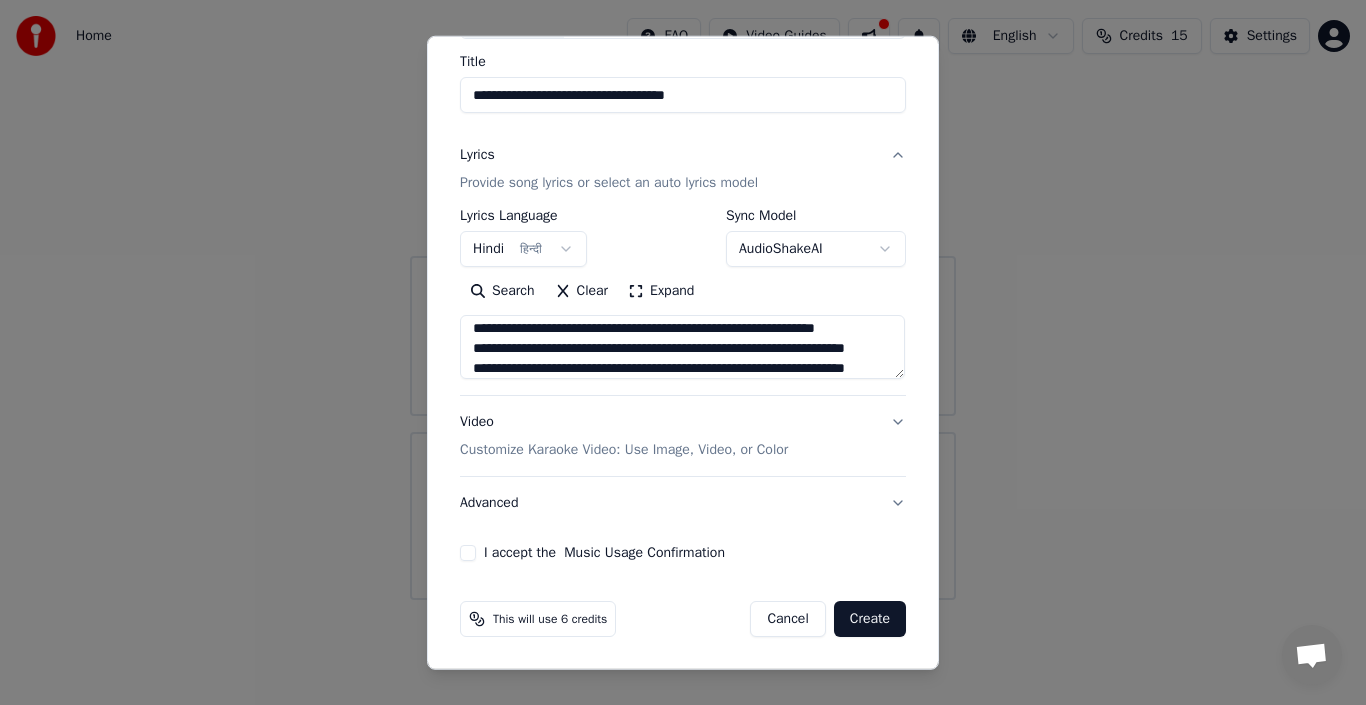 click on "Video Customize Karaoke Video: Use Image, Video, or Color" at bounding box center [683, 436] 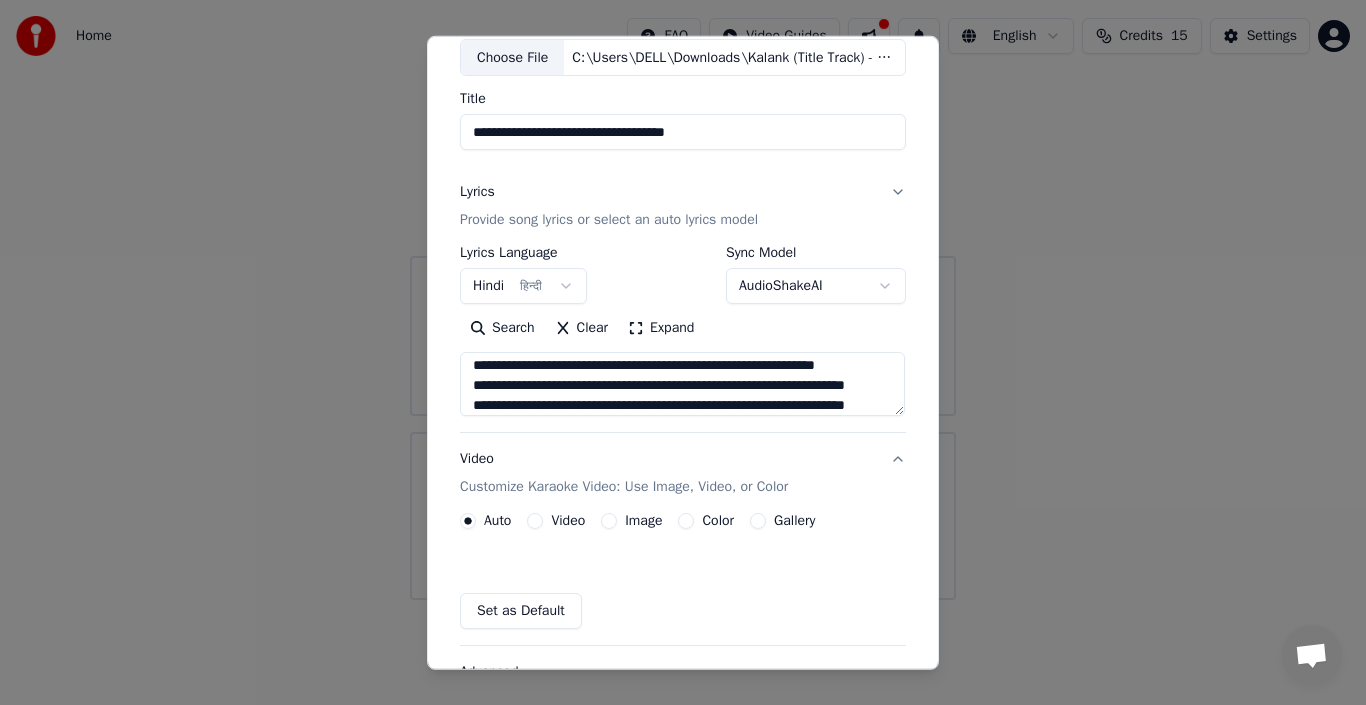 scroll, scrollTop: 103, scrollLeft: 0, axis: vertical 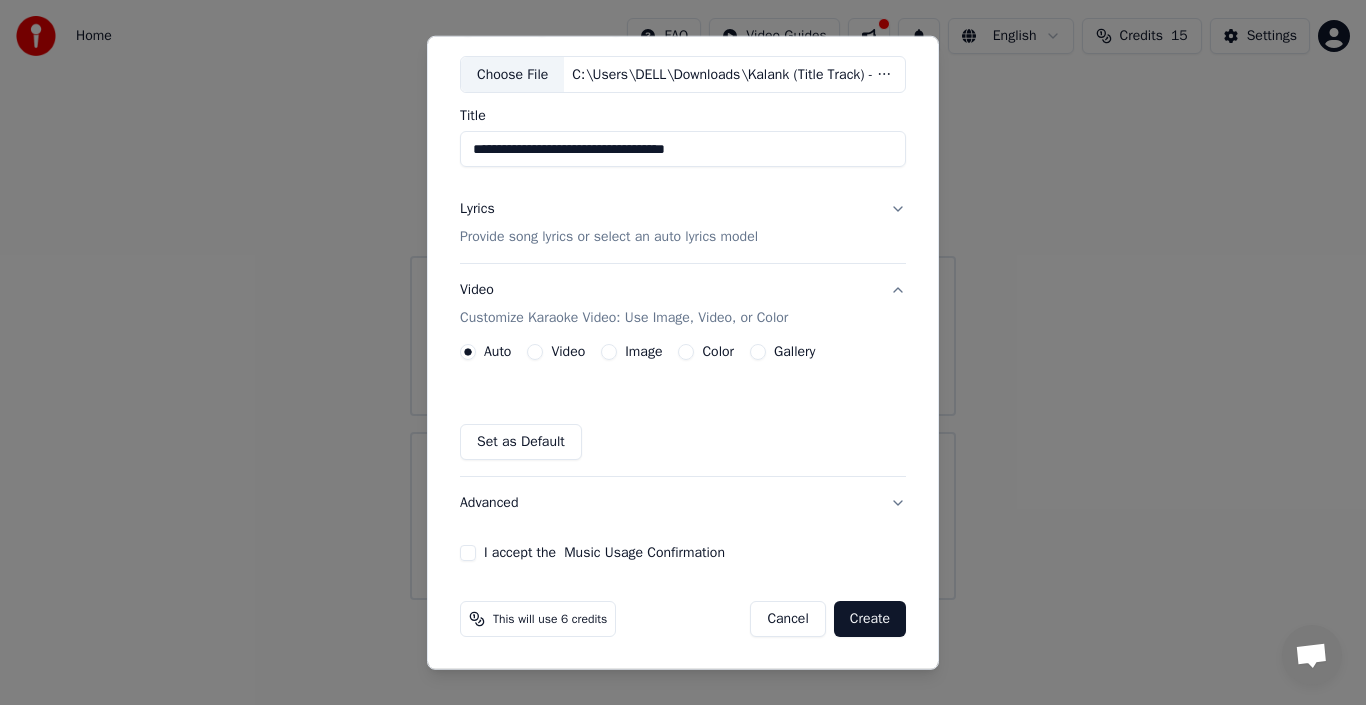 click on "Video" at bounding box center [535, 352] 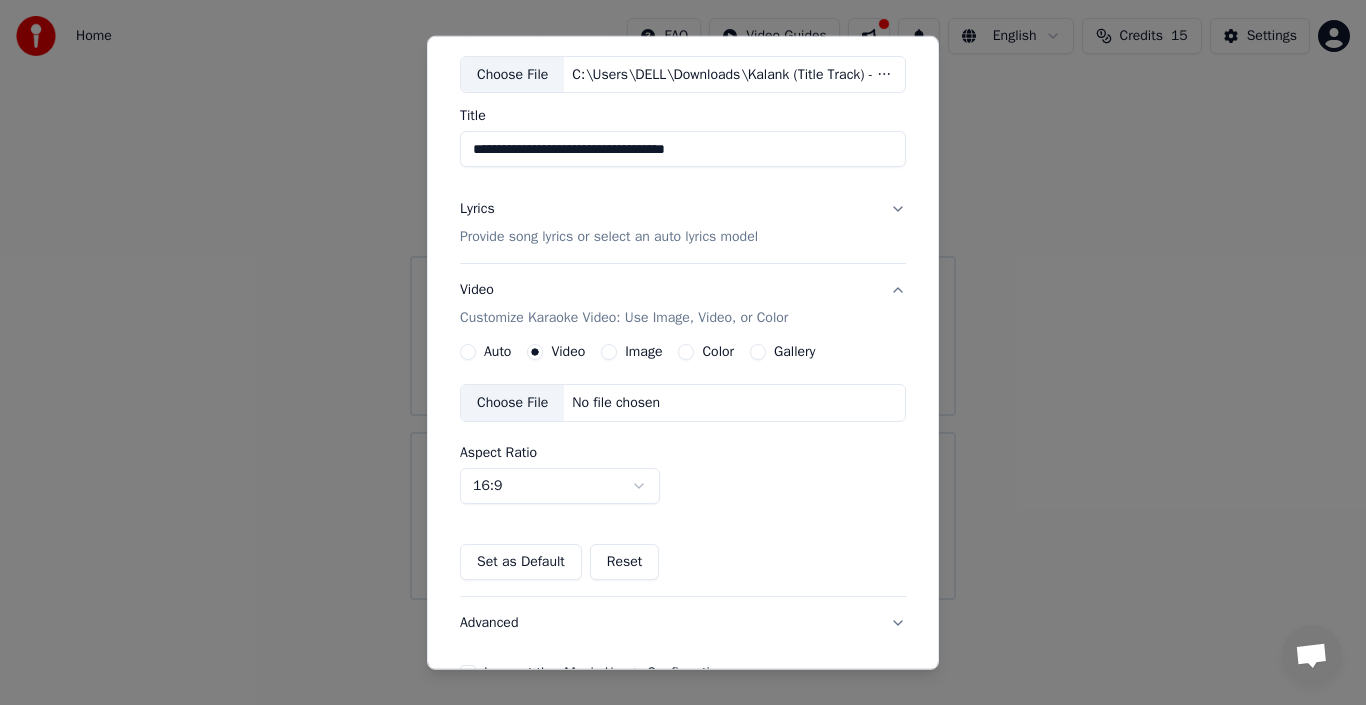 click on "Image" at bounding box center [609, 352] 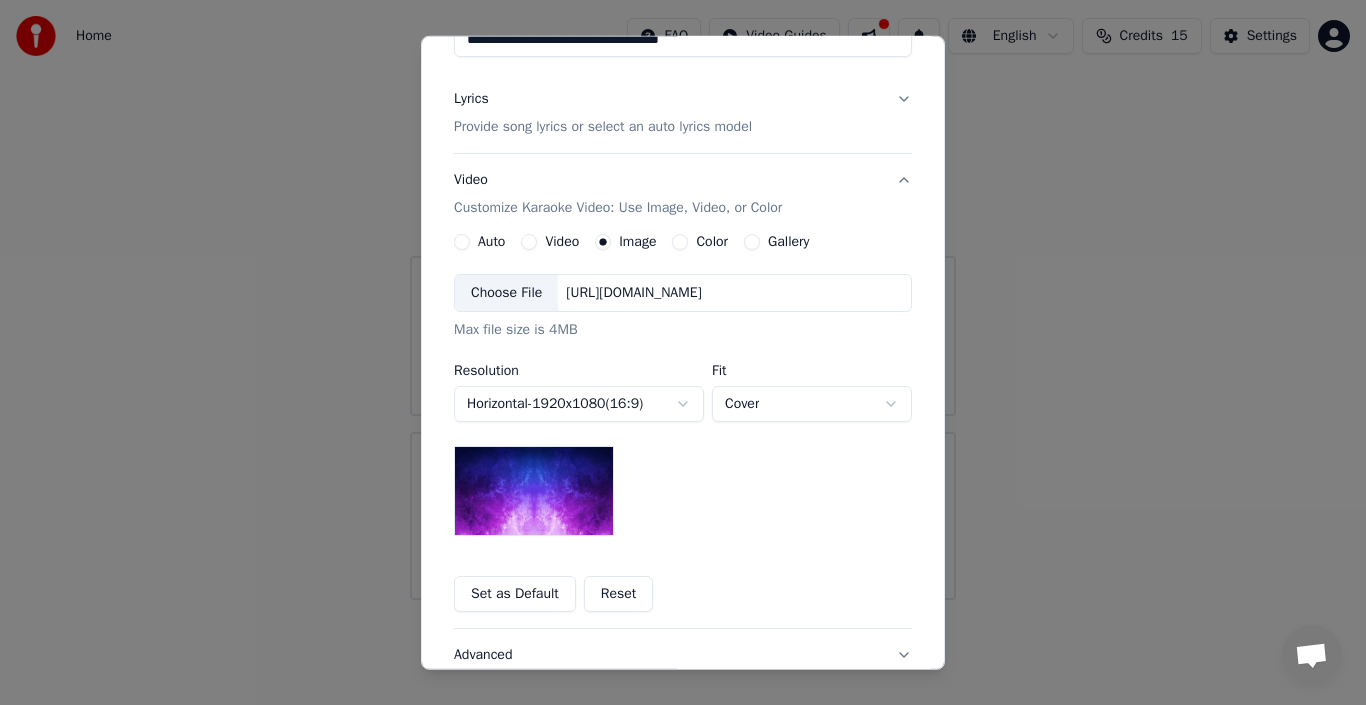 scroll, scrollTop: 216, scrollLeft: 0, axis: vertical 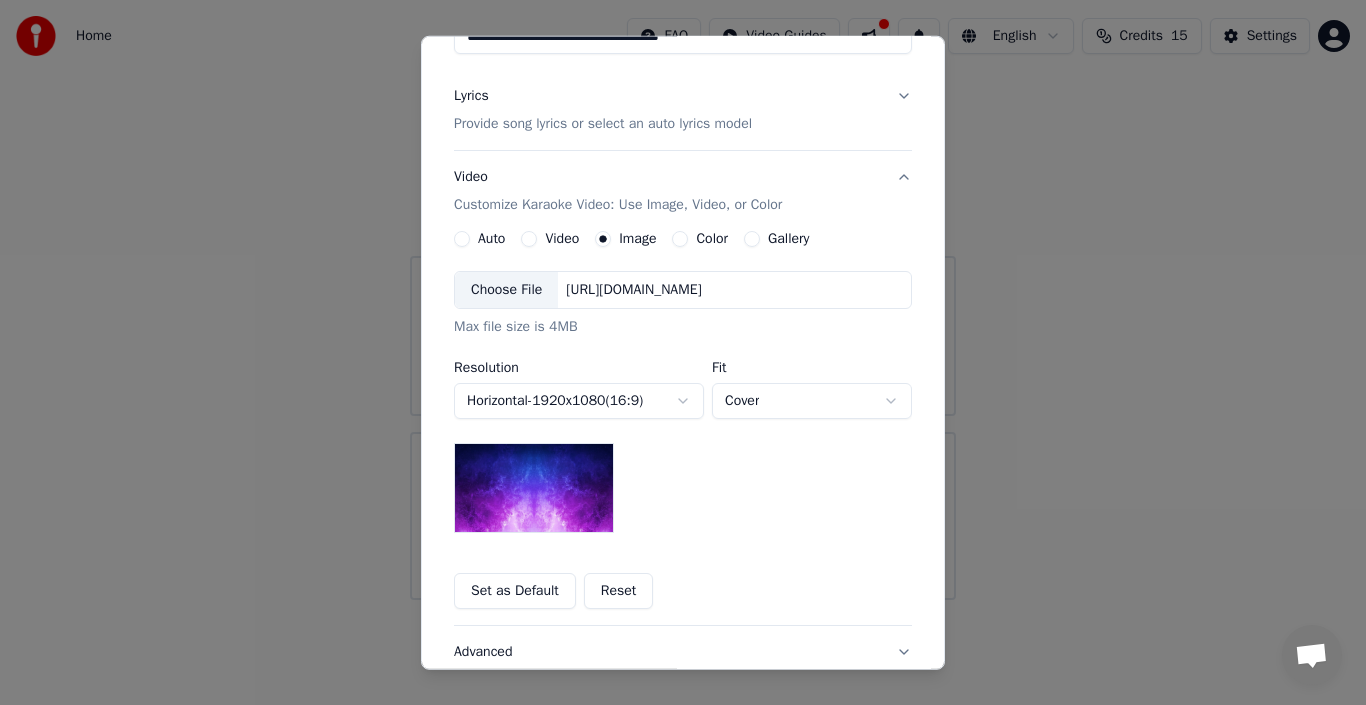 click on "Color" at bounding box center [680, 239] 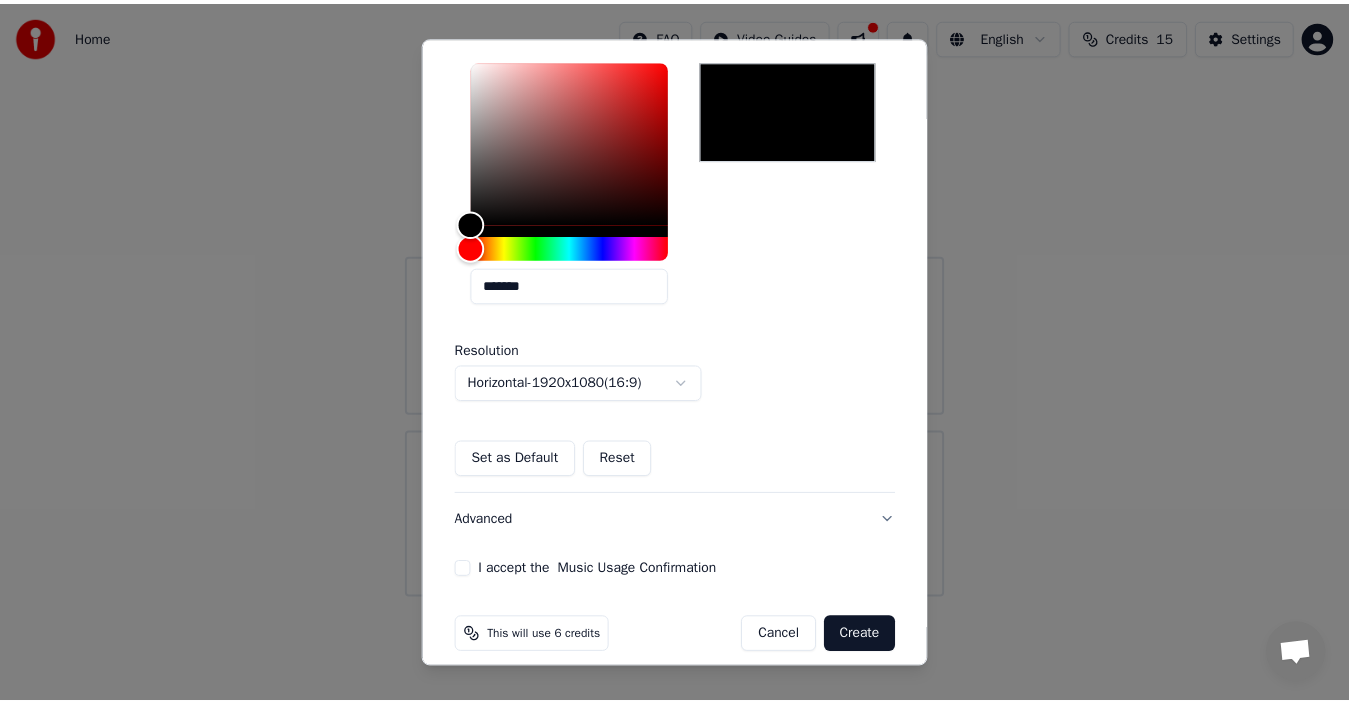 scroll, scrollTop: 453, scrollLeft: 0, axis: vertical 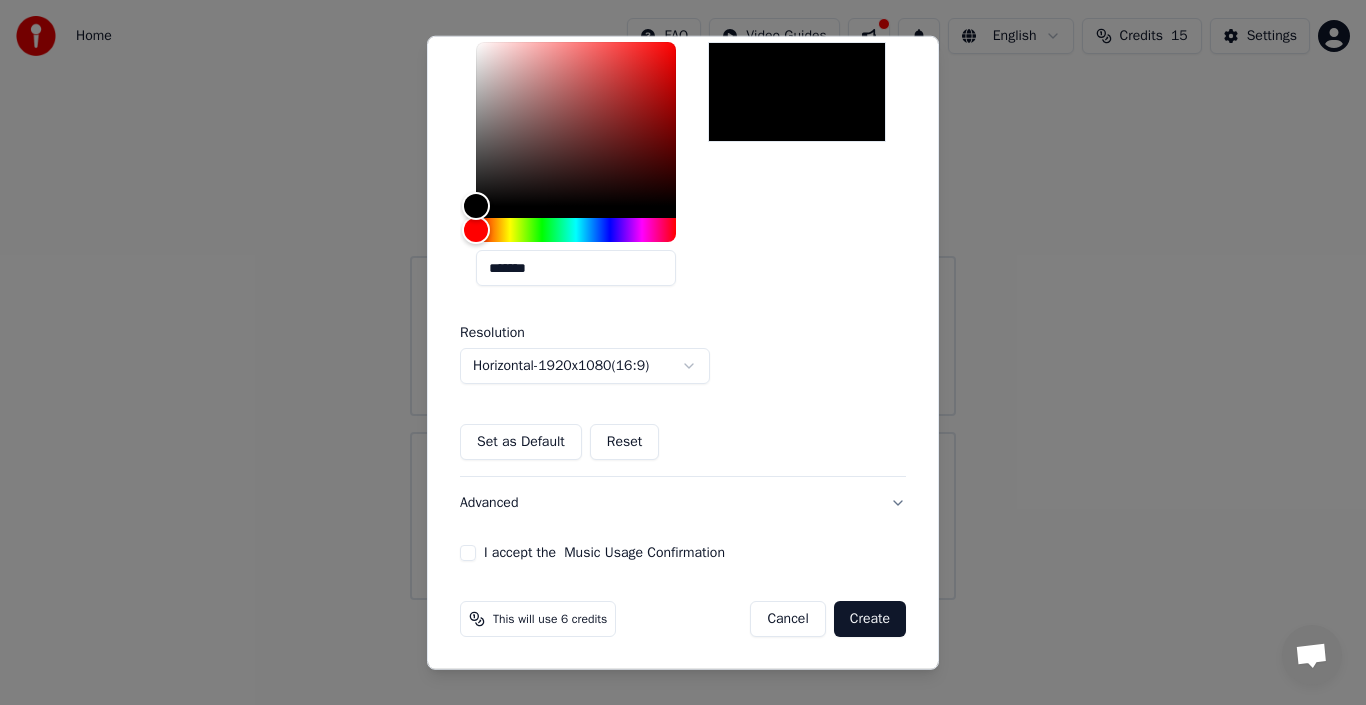 click on "I accept the   Music Usage Confirmation" at bounding box center [468, 553] 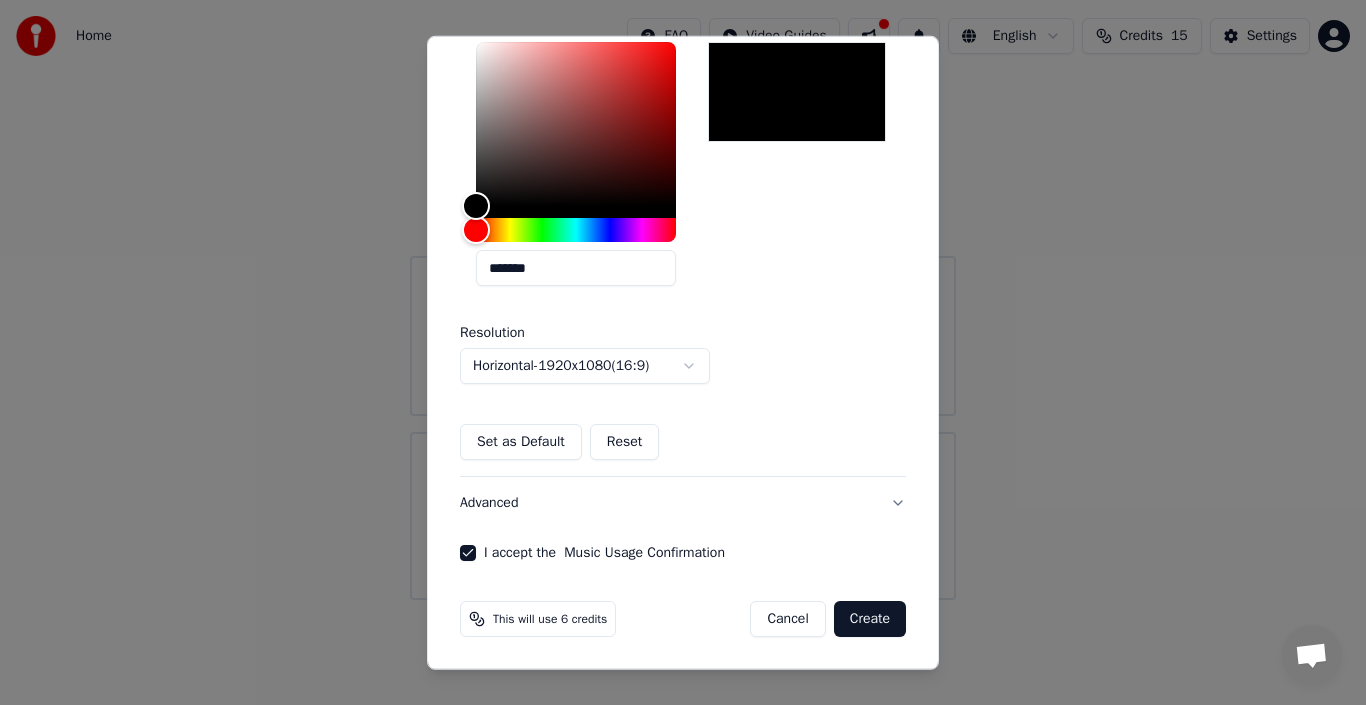 click on "Create" at bounding box center [870, 619] 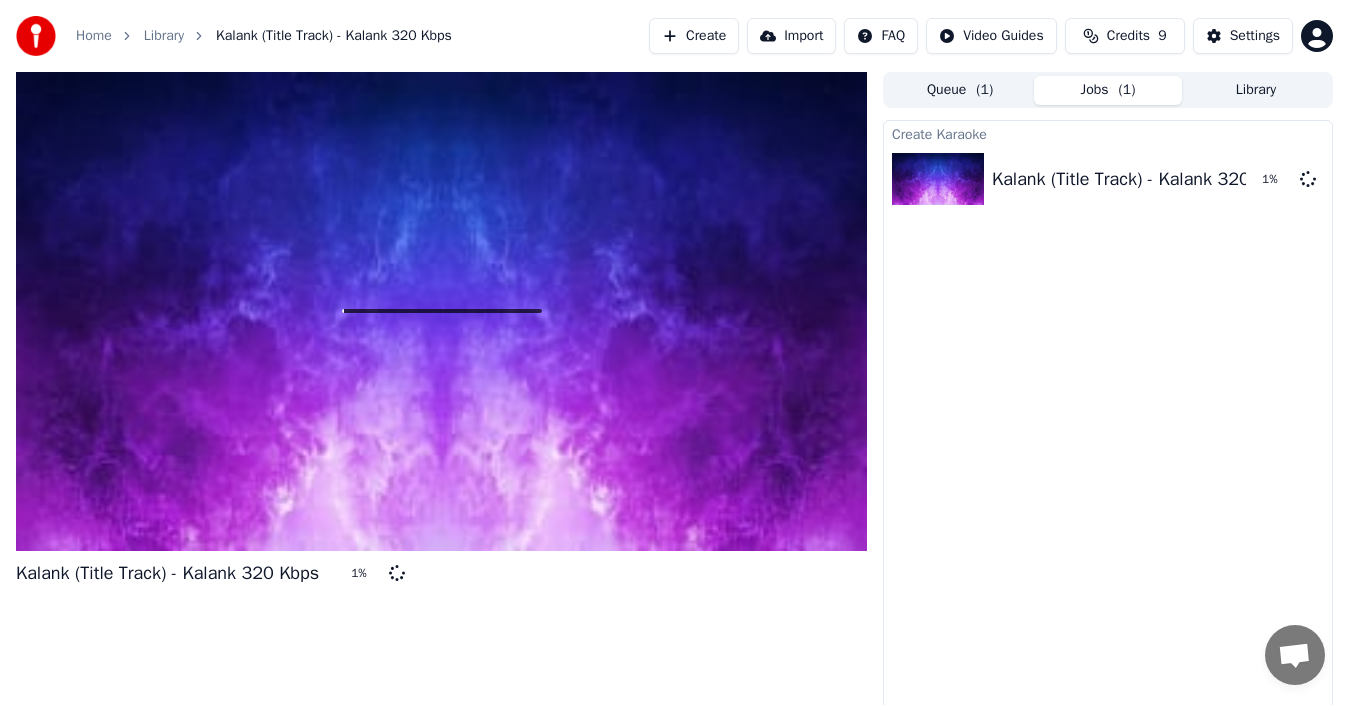 click on "Queue ( 1 )" at bounding box center (960, 90) 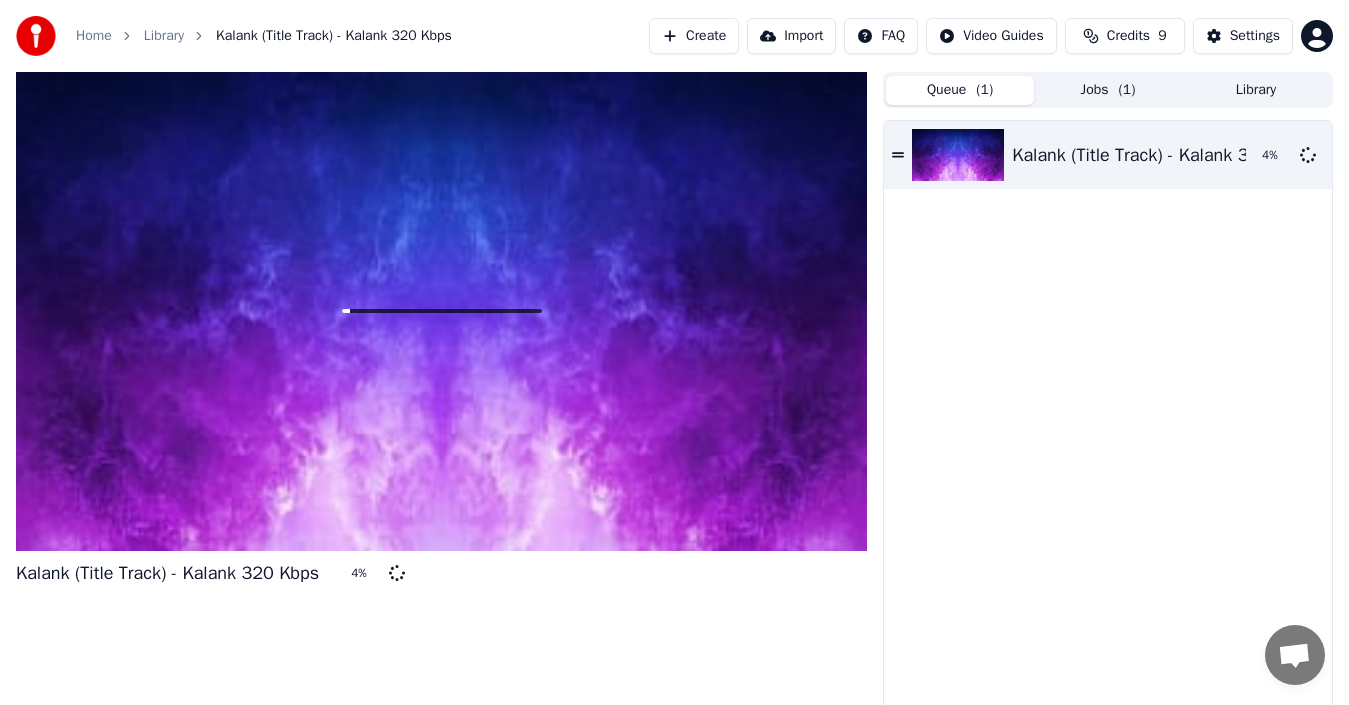 click on "Credits 9" at bounding box center [1125, 36] 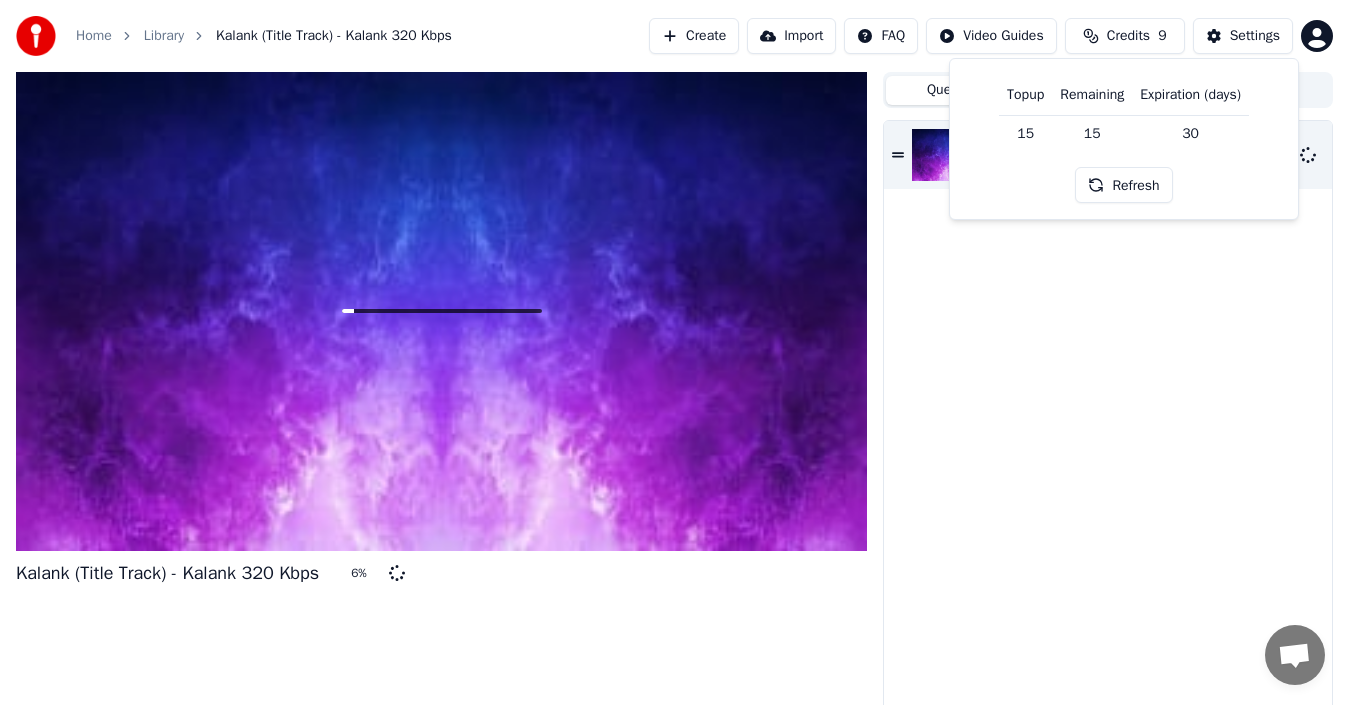 click on "Kalank (Title Track) - Kalank 320 Kbps 6 %" at bounding box center (1108, 419) 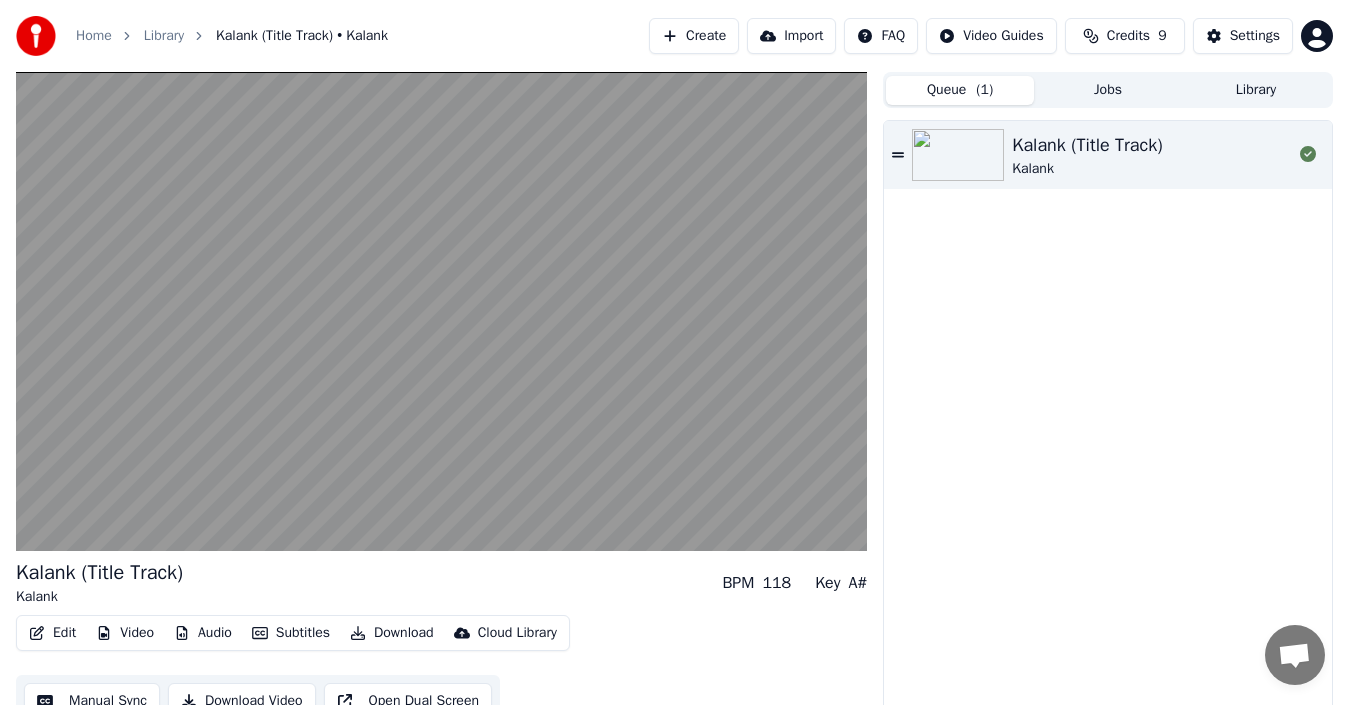 scroll, scrollTop: 22, scrollLeft: 0, axis: vertical 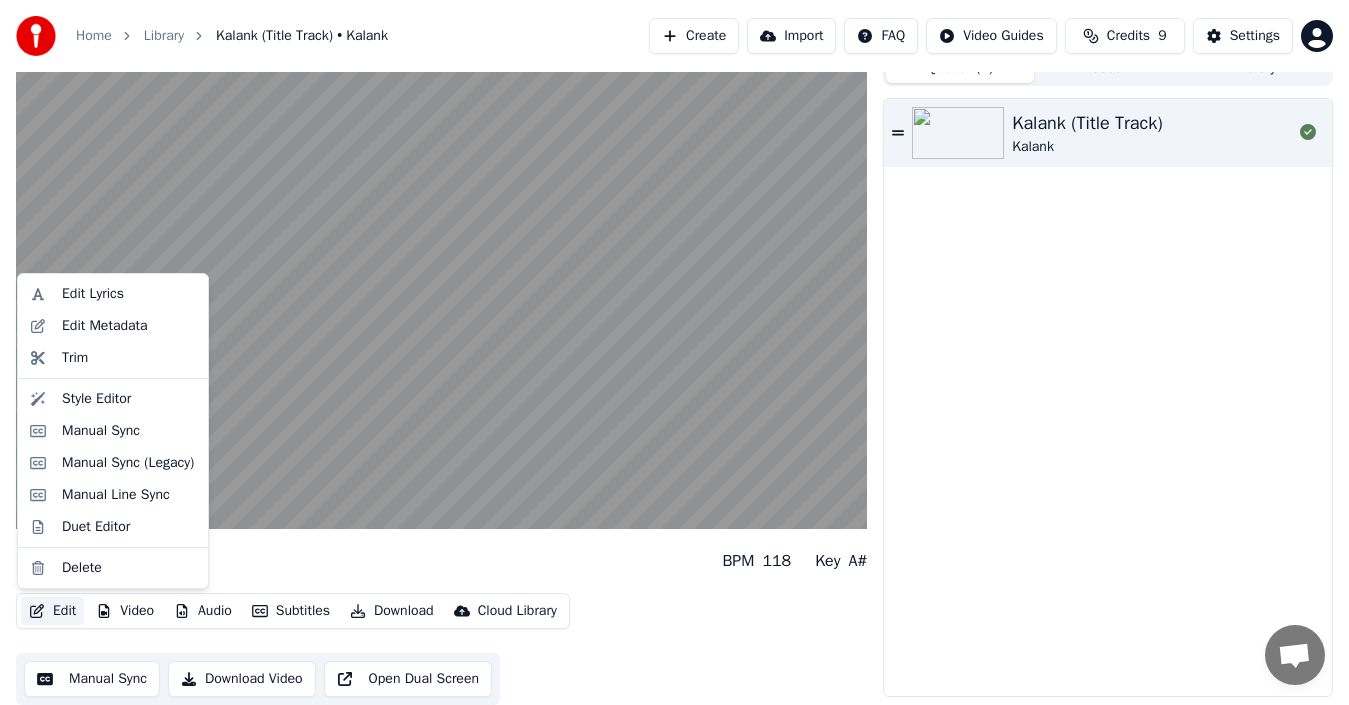 click on "Edit" at bounding box center (52, 611) 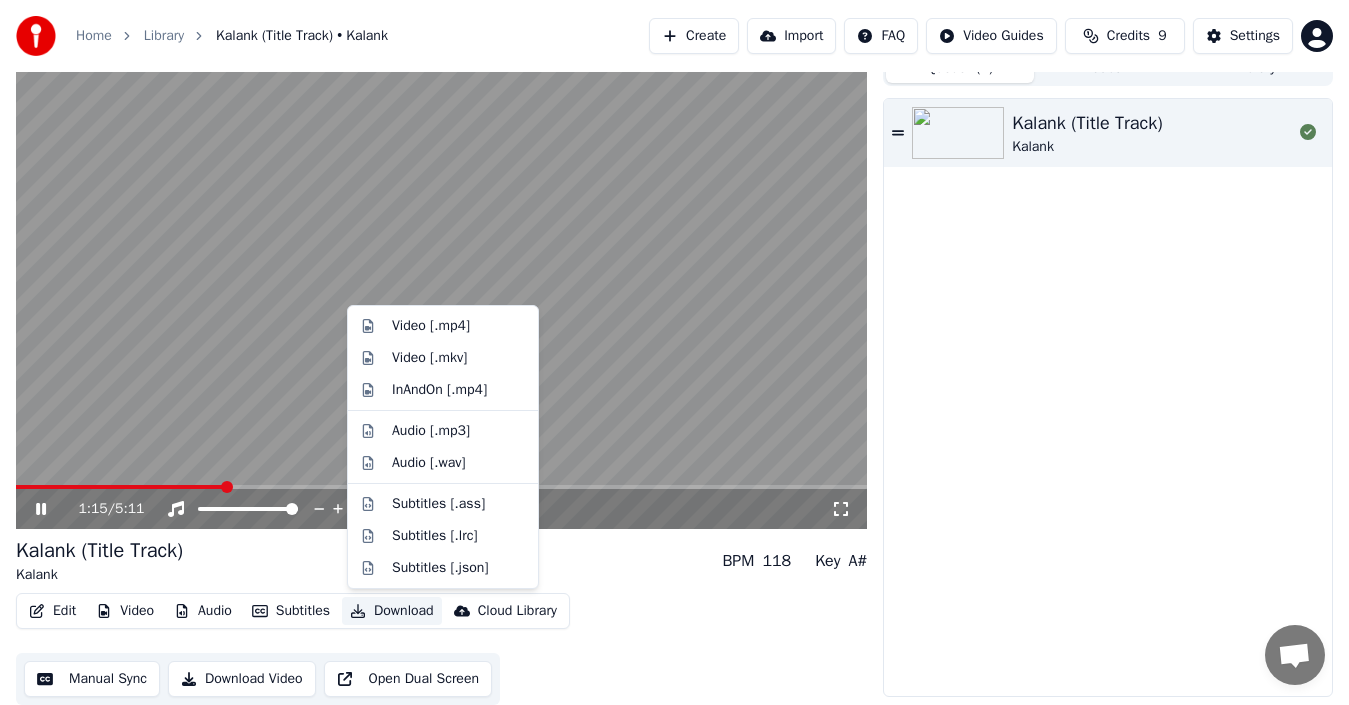 click at bounding box center [441, 289] 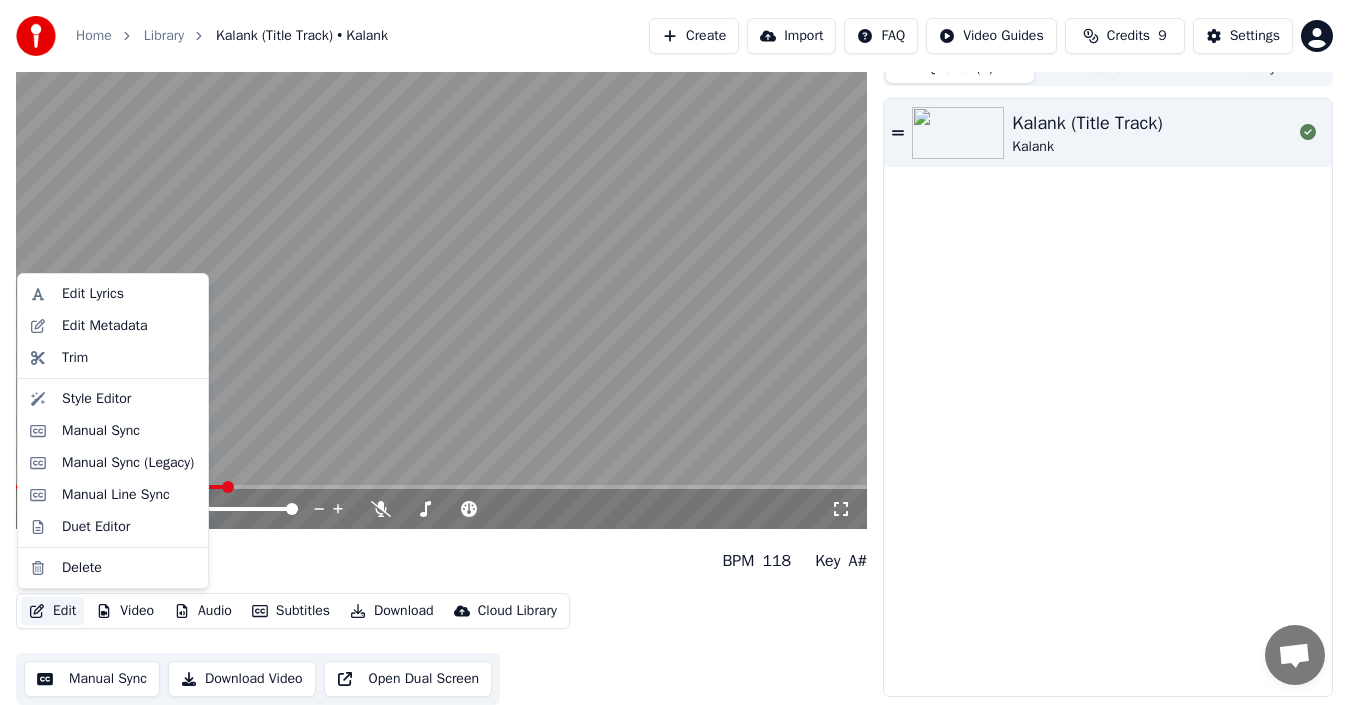 click on "Edit" at bounding box center [52, 611] 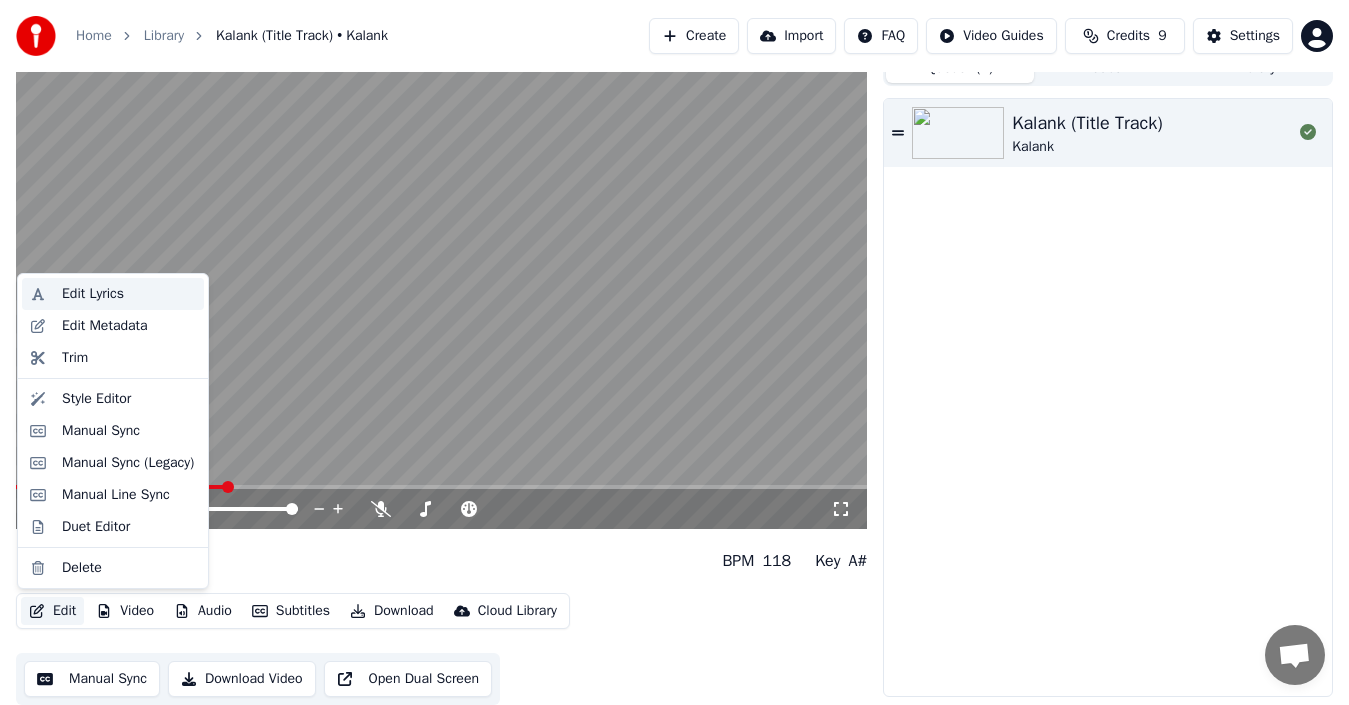 click on "Edit Lyrics" at bounding box center [93, 294] 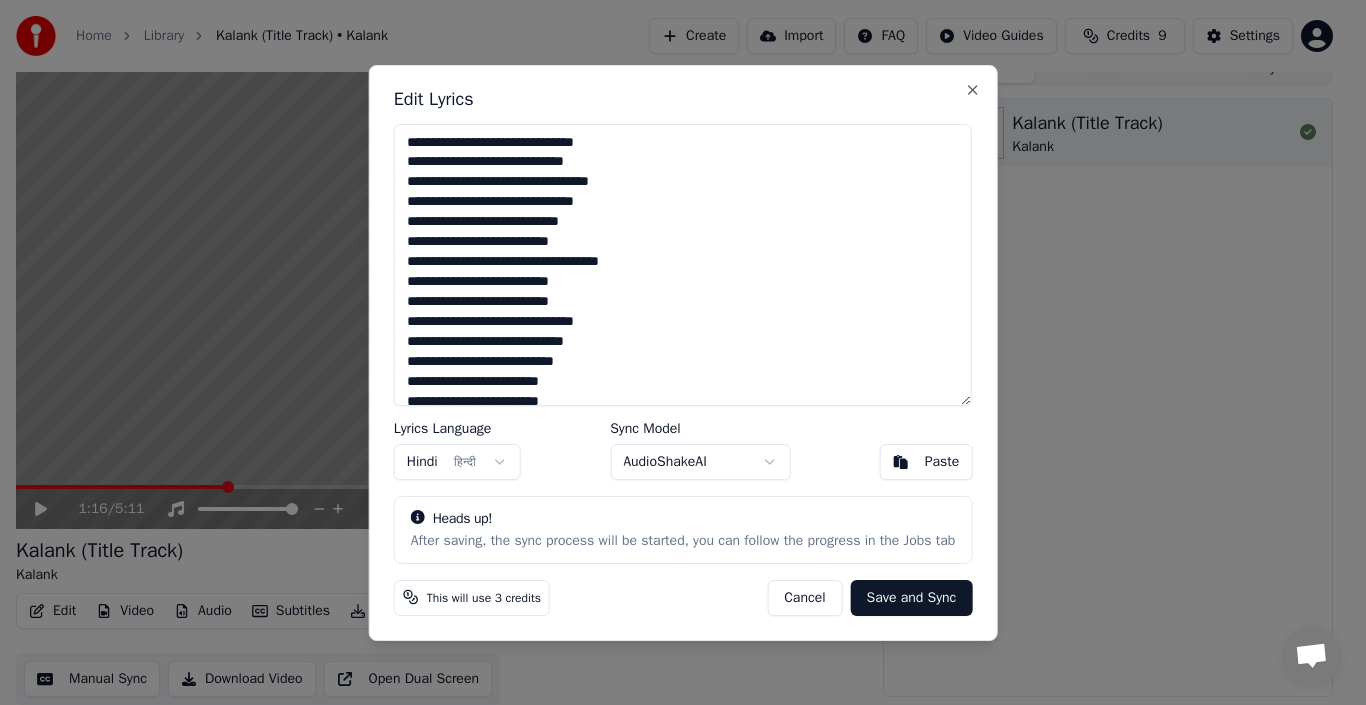click on "Cancel" at bounding box center (804, 597) 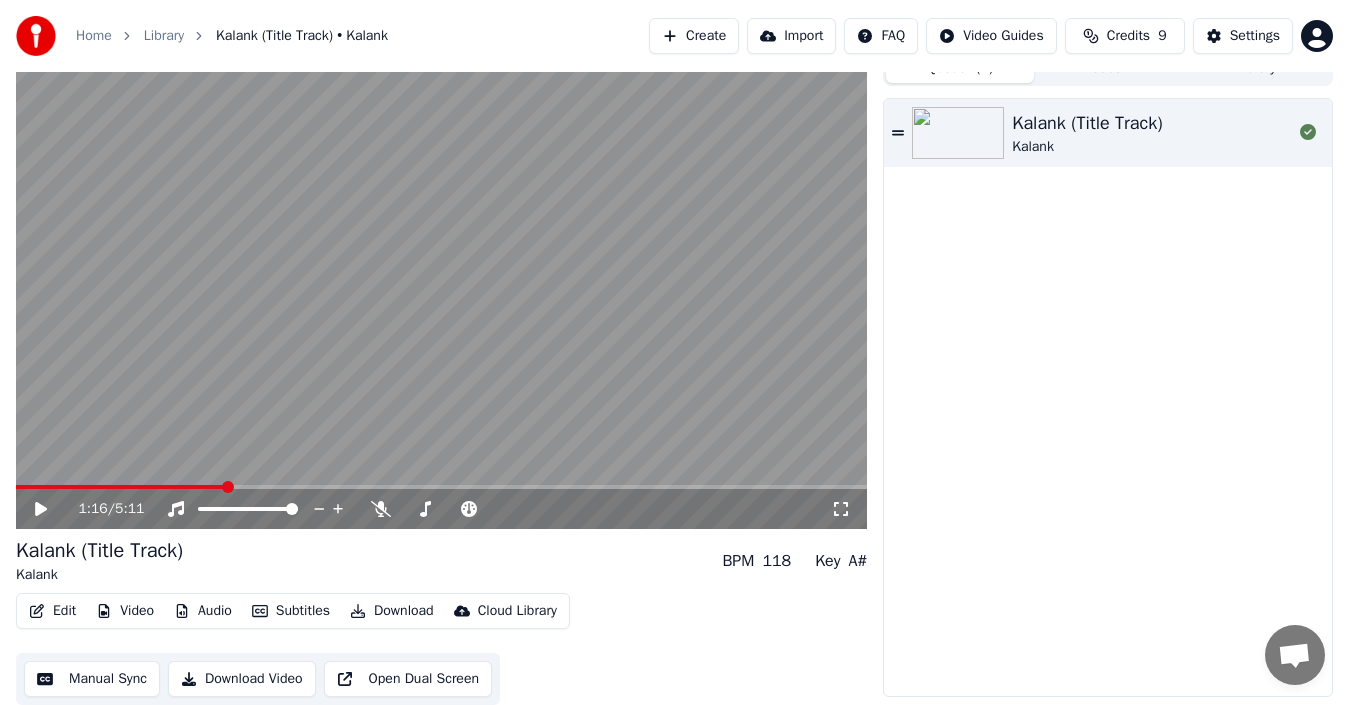 click on "Video" at bounding box center (125, 611) 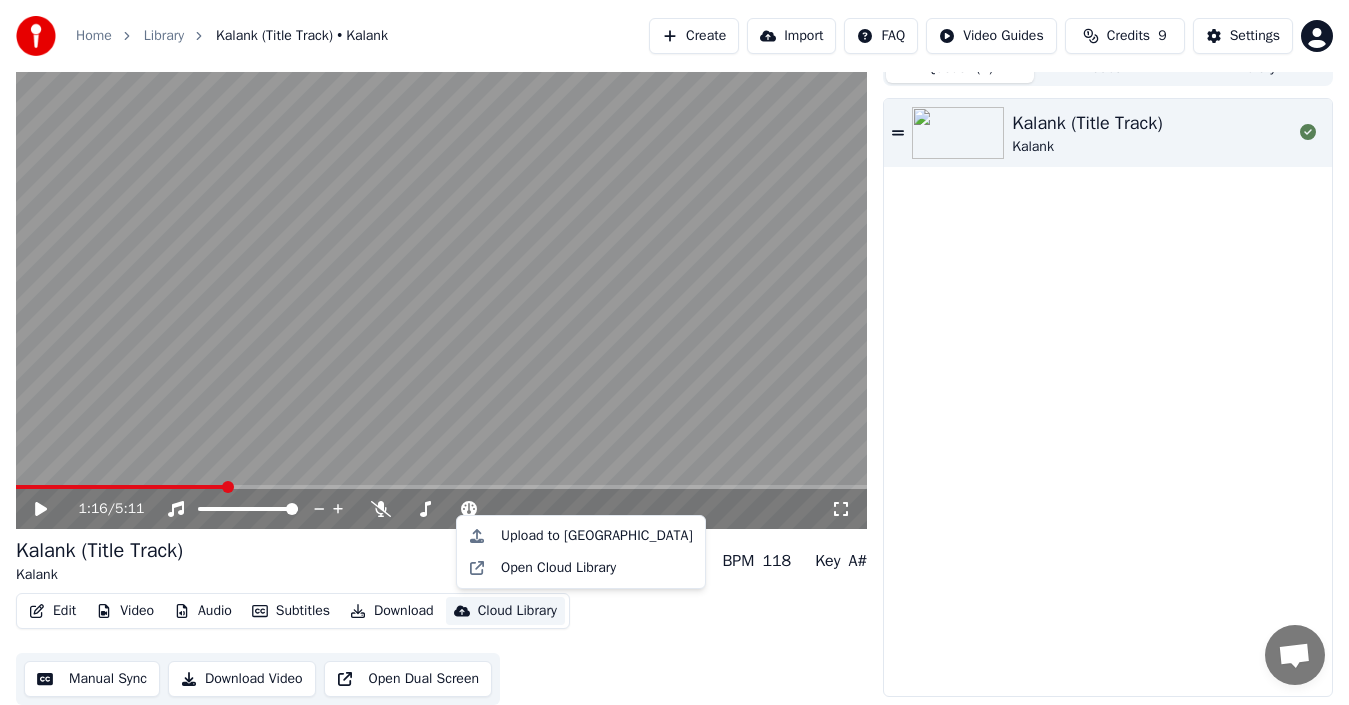 click at bounding box center (441, 289) 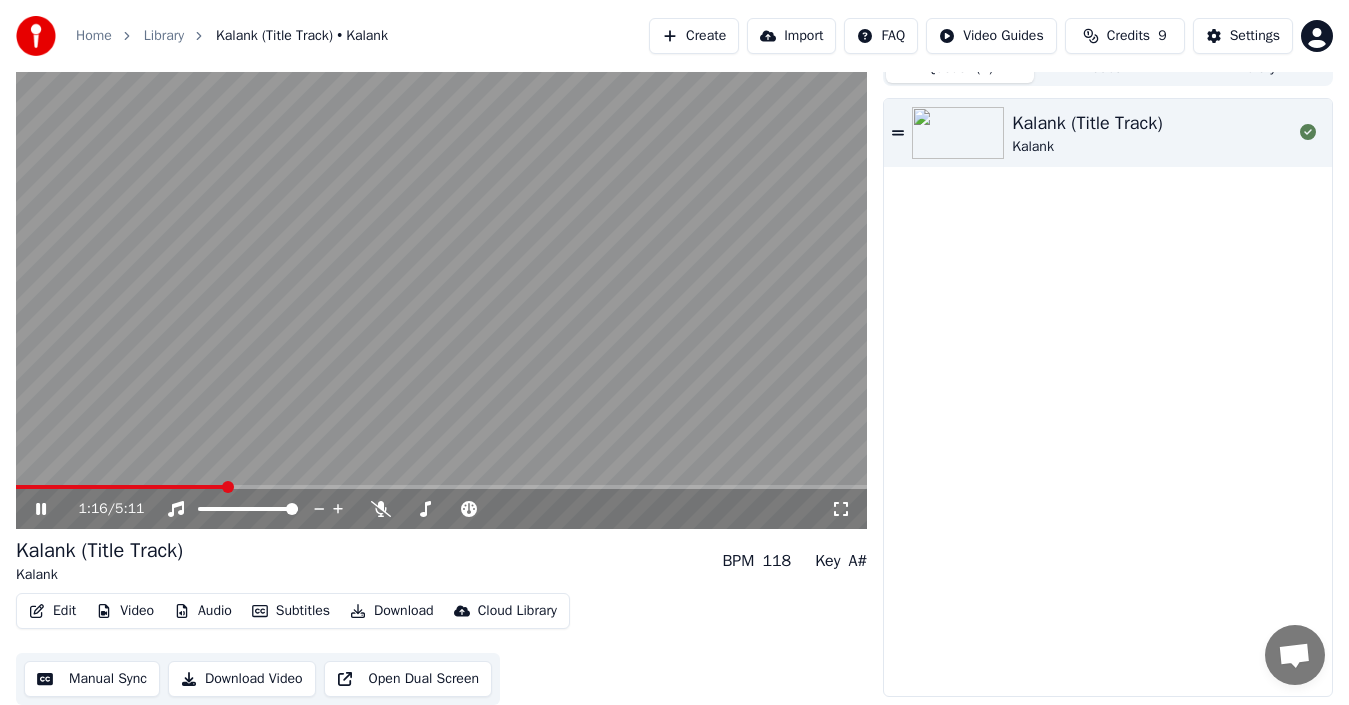 click at bounding box center [441, 289] 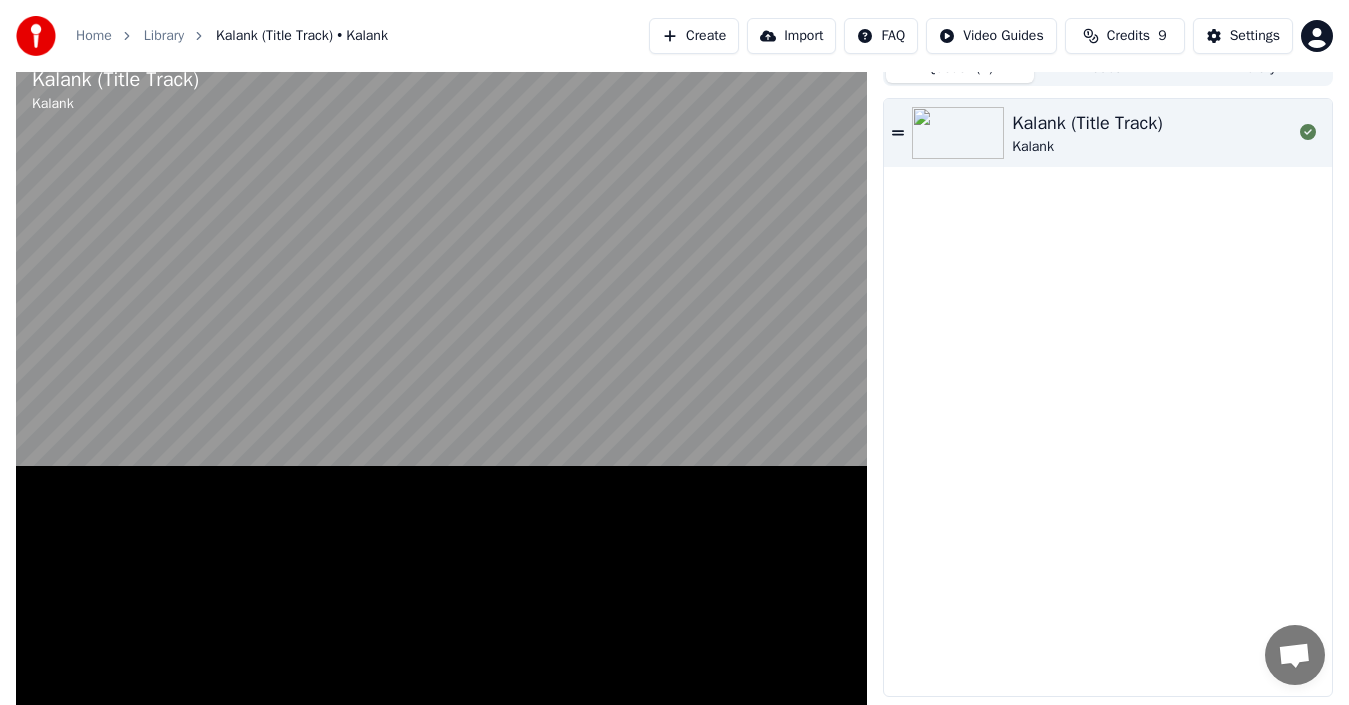 scroll, scrollTop: 5, scrollLeft: 0, axis: vertical 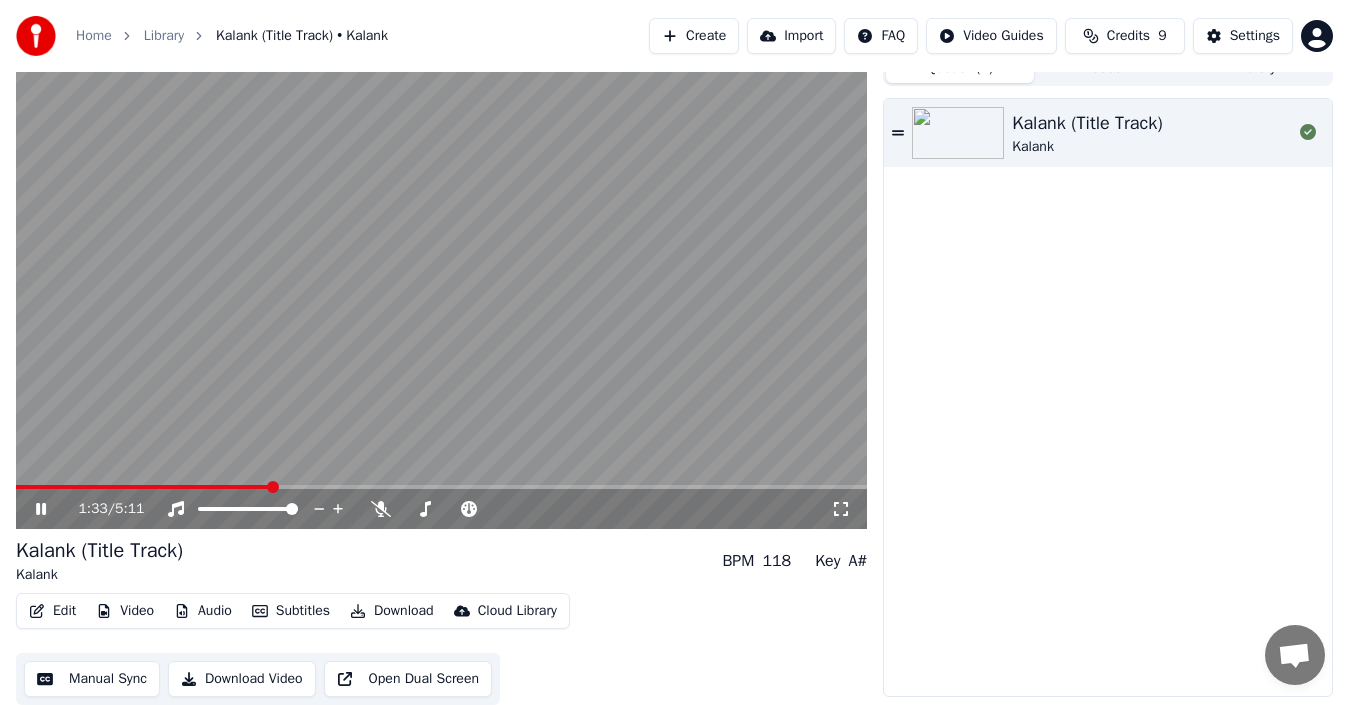 click on "Edit" at bounding box center [52, 611] 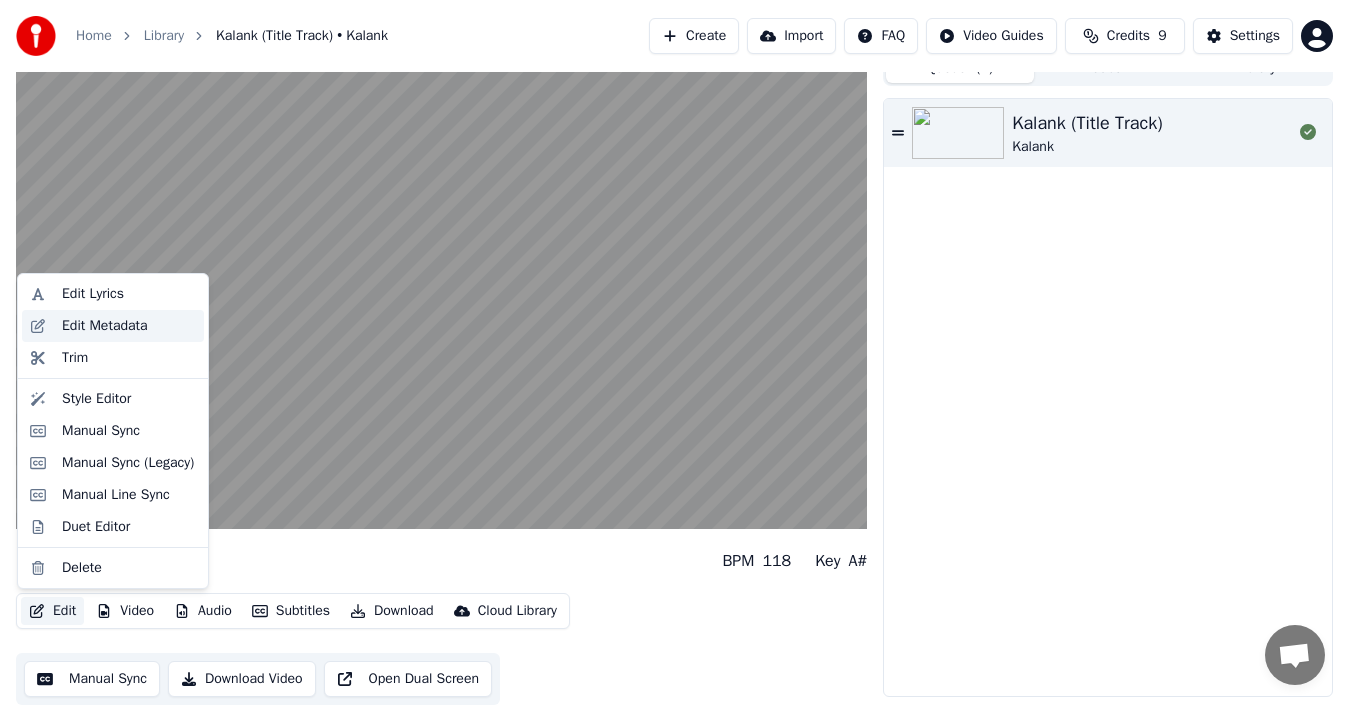 click on "Edit Metadata" at bounding box center [105, 326] 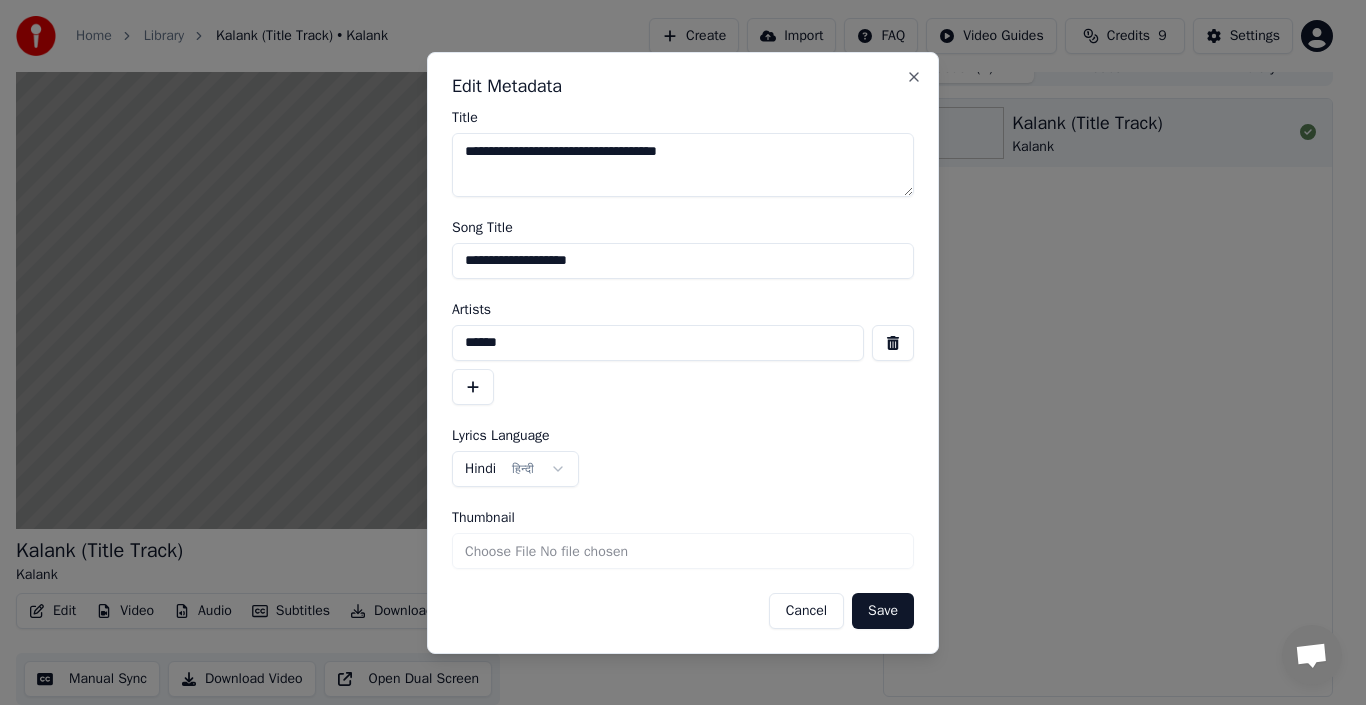 click on "**********" at bounding box center (683, 165) 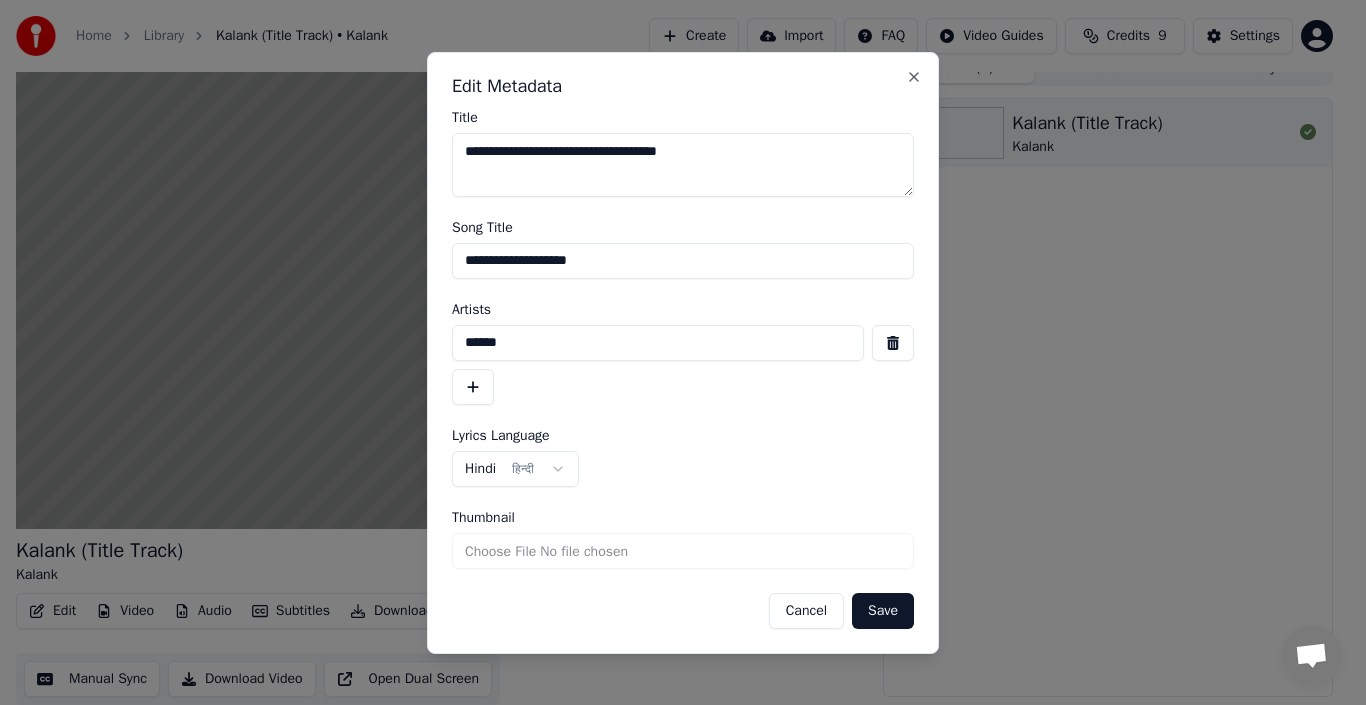 click on "******" at bounding box center (658, 343) 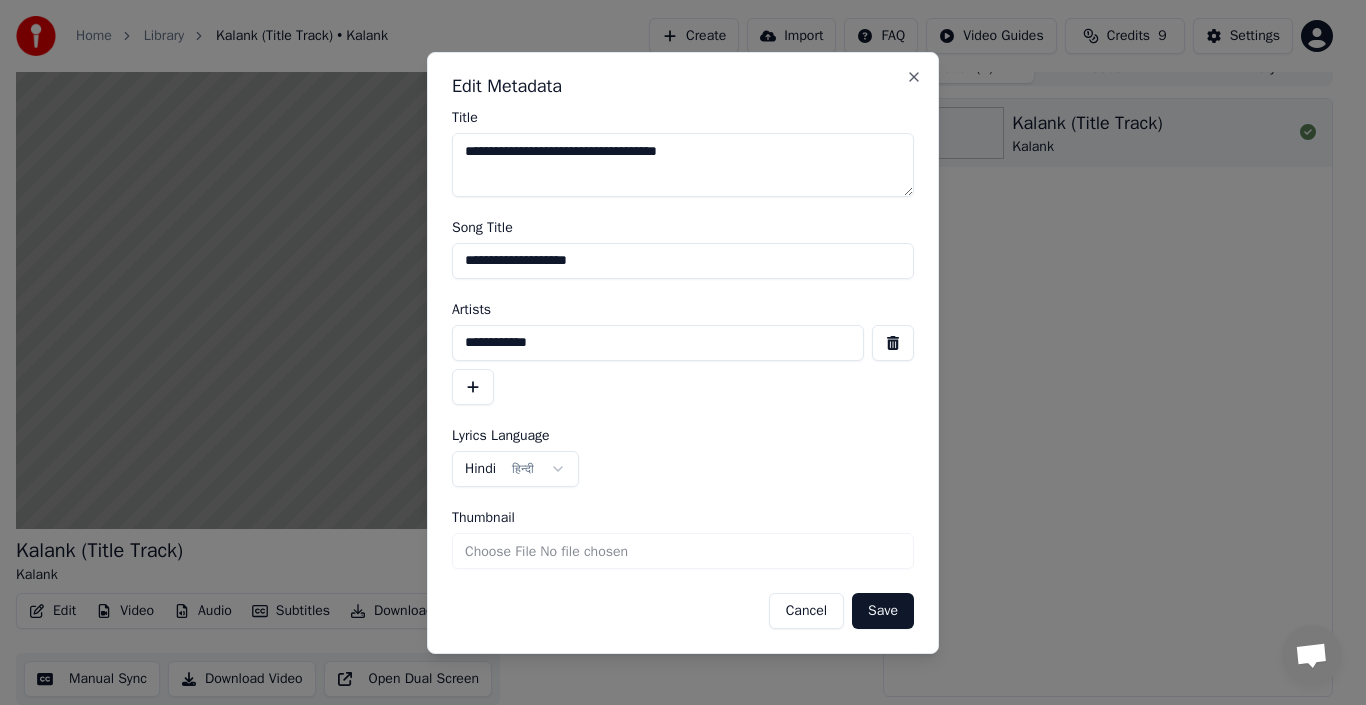 type on "**********" 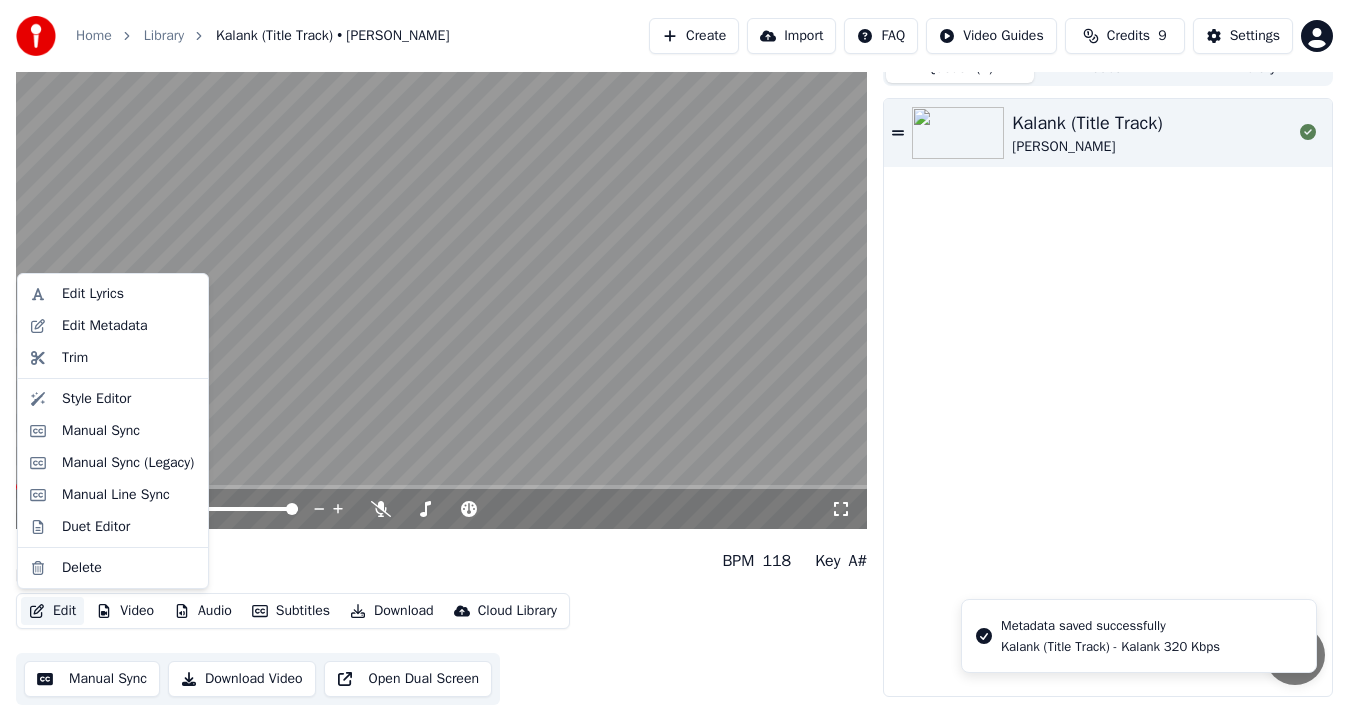 click on "Edit" at bounding box center [52, 611] 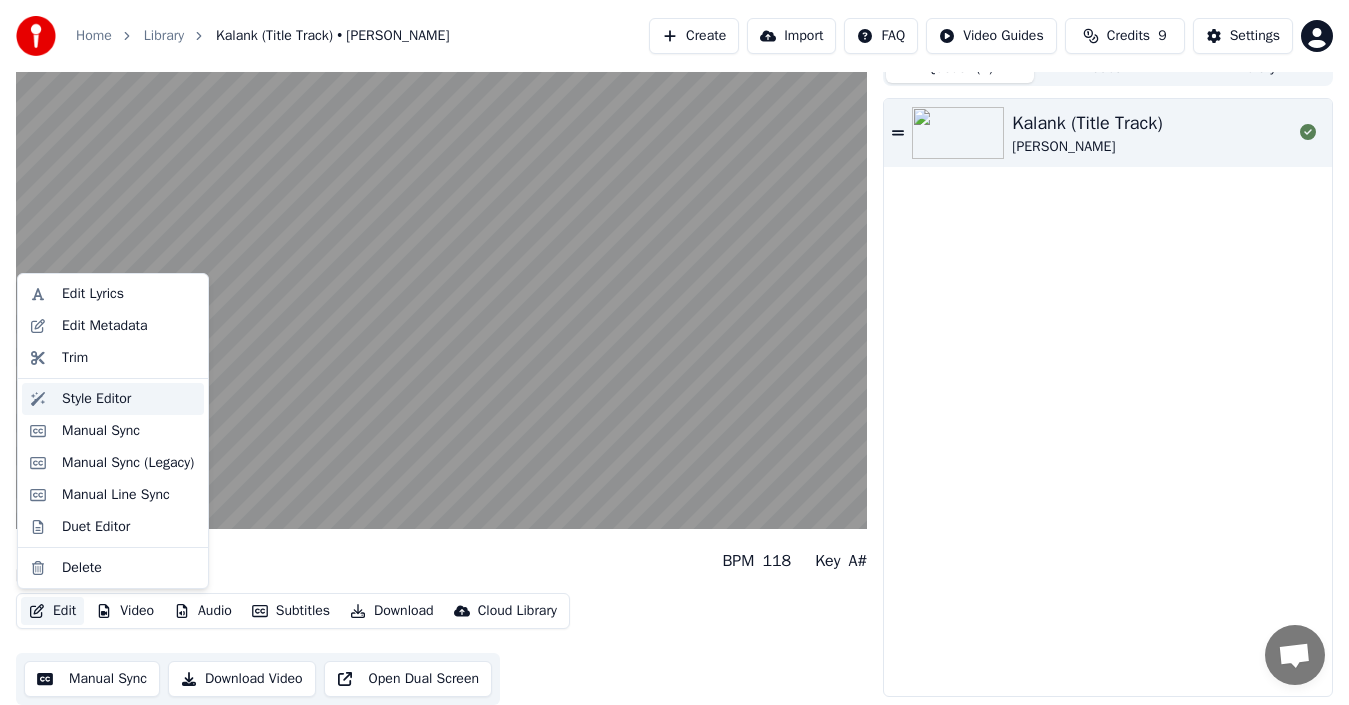 click on "Style Editor" at bounding box center (96, 399) 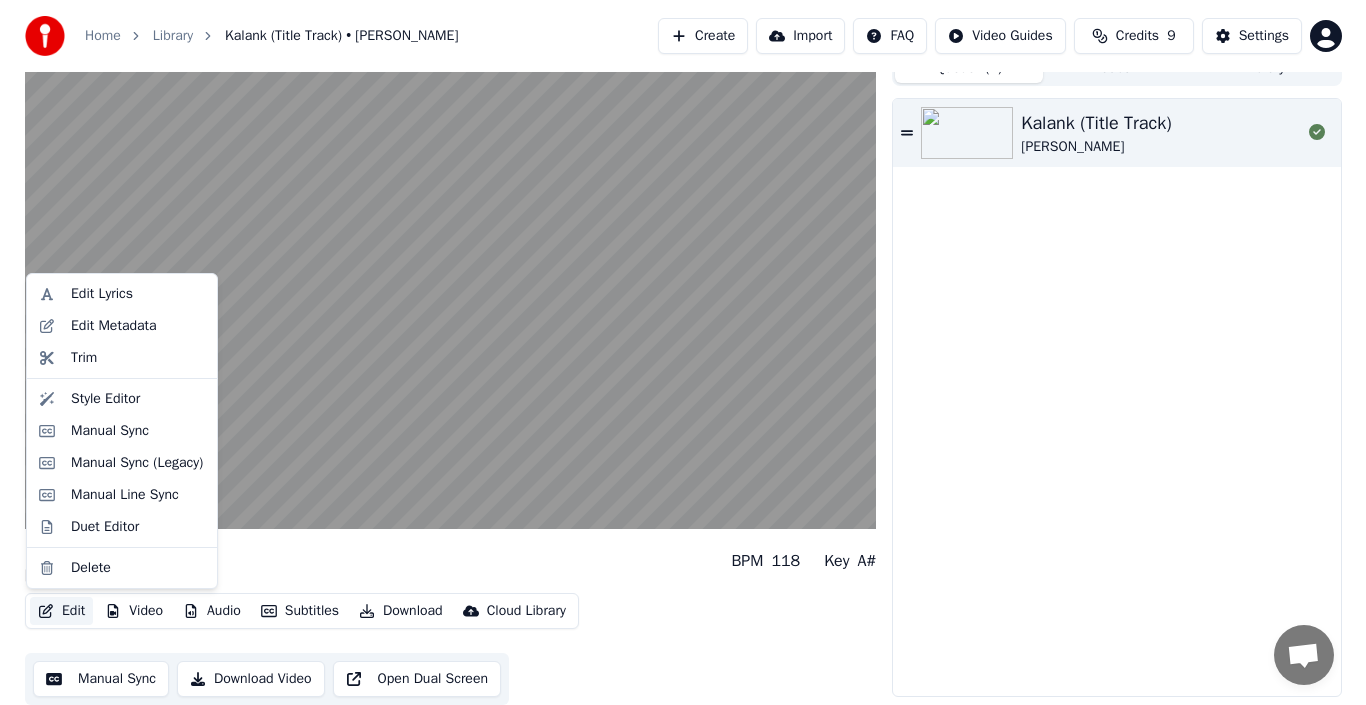 scroll, scrollTop: 0, scrollLeft: 0, axis: both 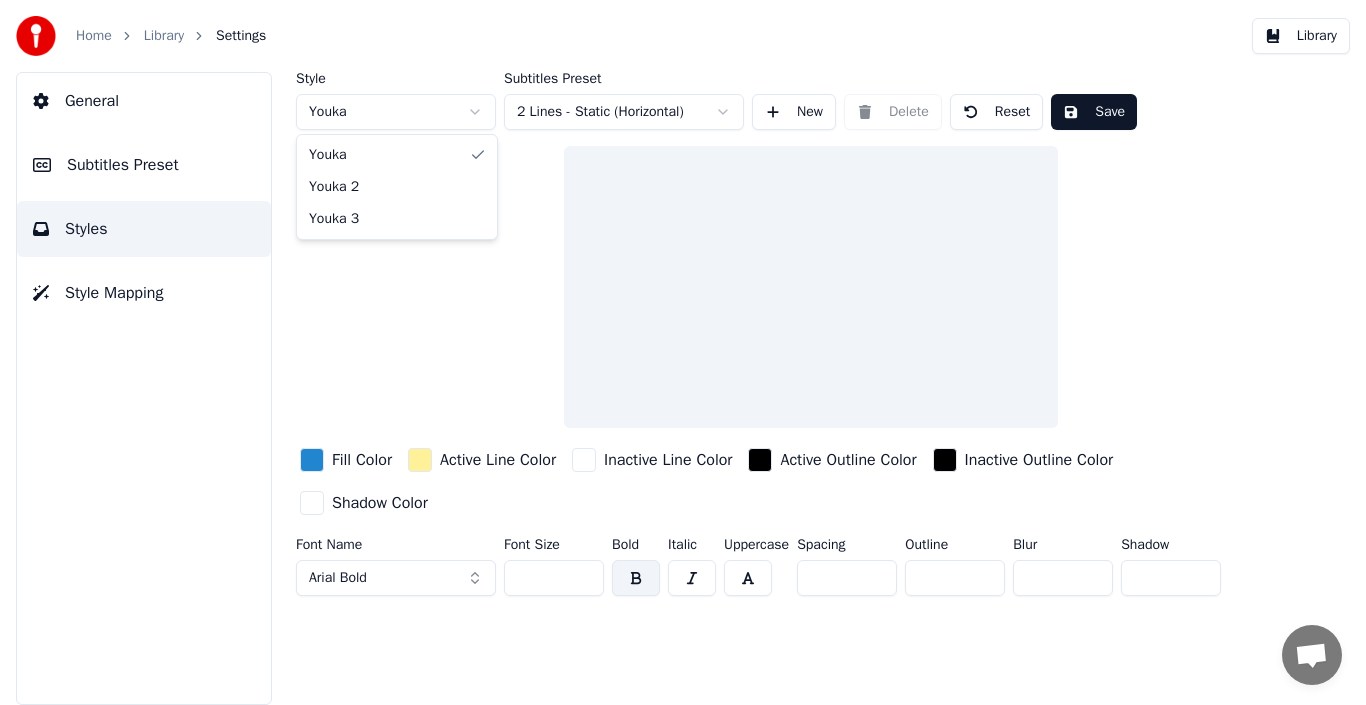 click on "Home Library Settings Library General Subtitles Preset Styles Style Mapping Style Youka Subtitles Preset 2 Lines - Static (Horizontal) New Delete Reset Save Fill Color Active Line Color Inactive Line Color Active Outline Color Inactive Outline Color Shadow Color Font Name Arial Bold Font Size ** Bold Italic Uppercase Spacing * Outline * Blur * Shadow *
Youka Youka 2 Youka 3" at bounding box center (683, 352) 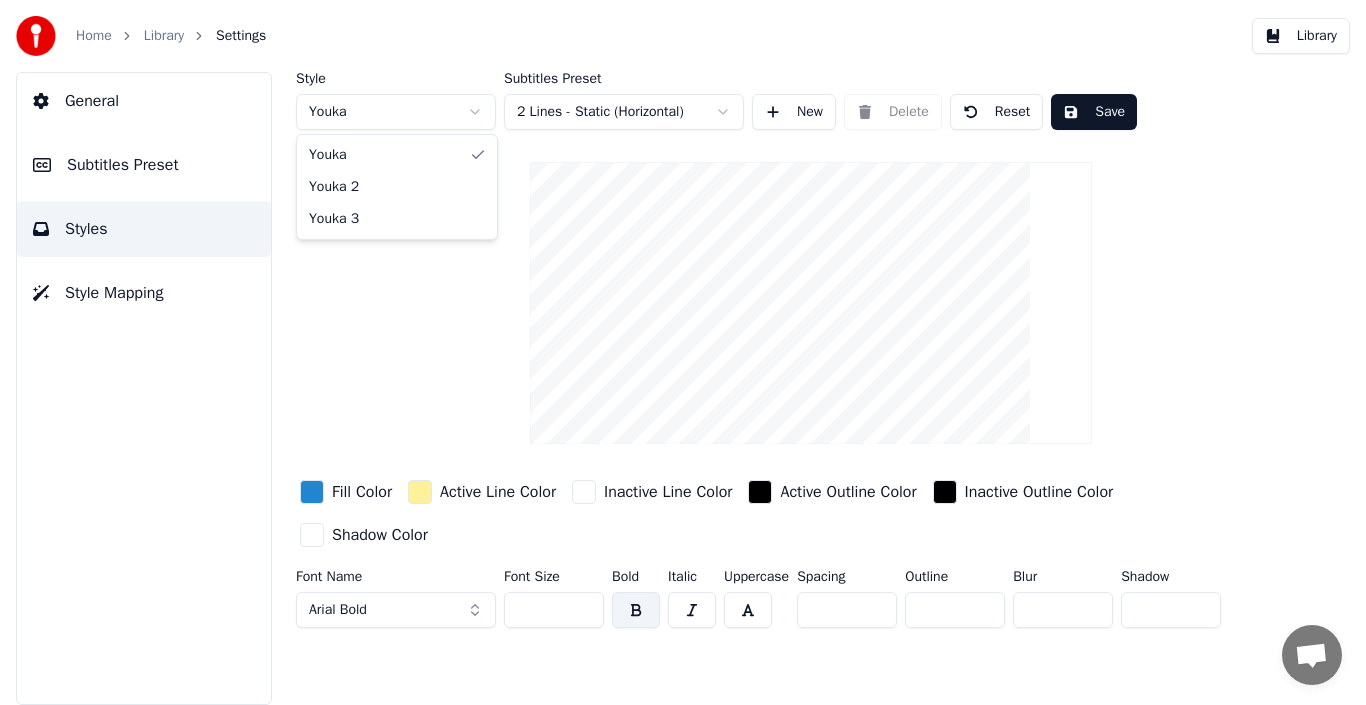 click on "Home Library Settings Library General Subtitles Preset Styles Style Mapping Style Youka Subtitles Preset 2 Lines - Static (Horizontal) New Delete Reset Save Fill Color Active Line Color Inactive Line Color Active Outline Color Inactive Outline Color Shadow Color Font Name Arial Bold Font Size ** Bold Italic Uppercase Spacing * Outline * Blur * Shadow *
Youka Youka 2 Youka 3" at bounding box center [683, 352] 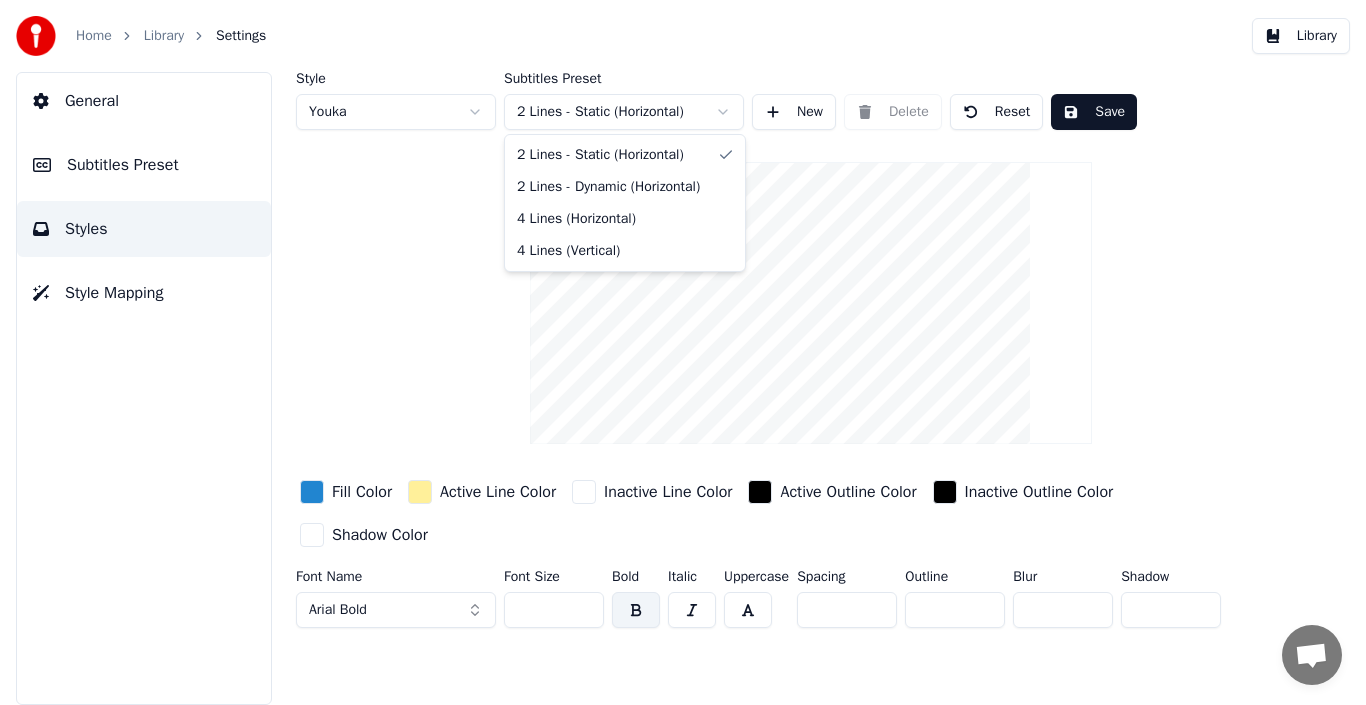 click on "Home Library Settings Library General Subtitles Preset Styles Style Mapping Style Youka Subtitles Preset 2 Lines - Static (Horizontal) New Delete Reset Save Fill Color Active Line Color Inactive Line Color Active Outline Color Inactive Outline Color Shadow Color Font Name Arial Bold Font Size ** Bold Italic Uppercase Spacing * Outline * Blur * Shadow *
2 Lines - Static (Horizontal) 2 Lines - Dynamic (Horizontal) 4 Lines (Horizontal) 4 Lines (Vertical)" at bounding box center (683, 352) 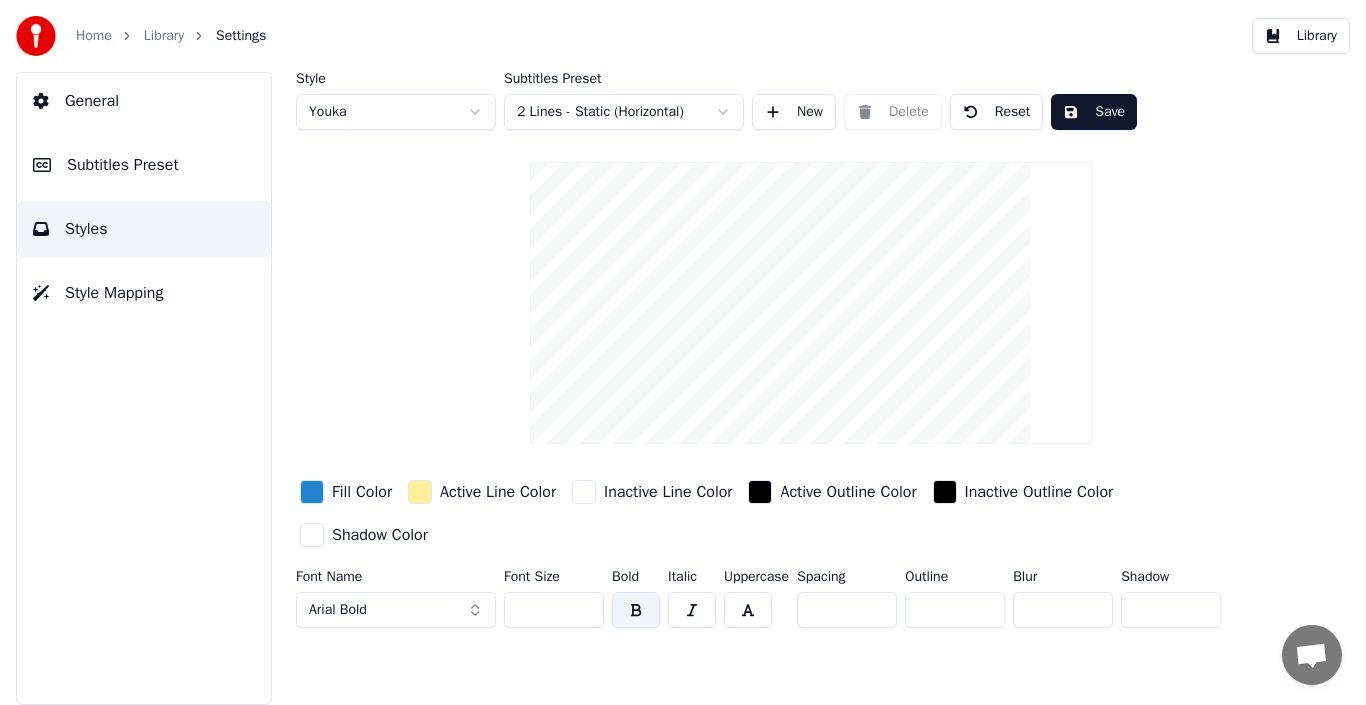 click on "Home Library Settings Library General Subtitles Preset Styles Style Mapping Style Youka Subtitles Preset 2 Lines - Static (Horizontal) New Delete Reset Save Fill Color Active Line Color Inactive Line Color Active Outline Color Inactive Outline Color Shadow Color Font Name Arial Bold Font Size ** Bold Italic Uppercase Spacing * Outline * Blur * Shadow *" at bounding box center (683, 352) 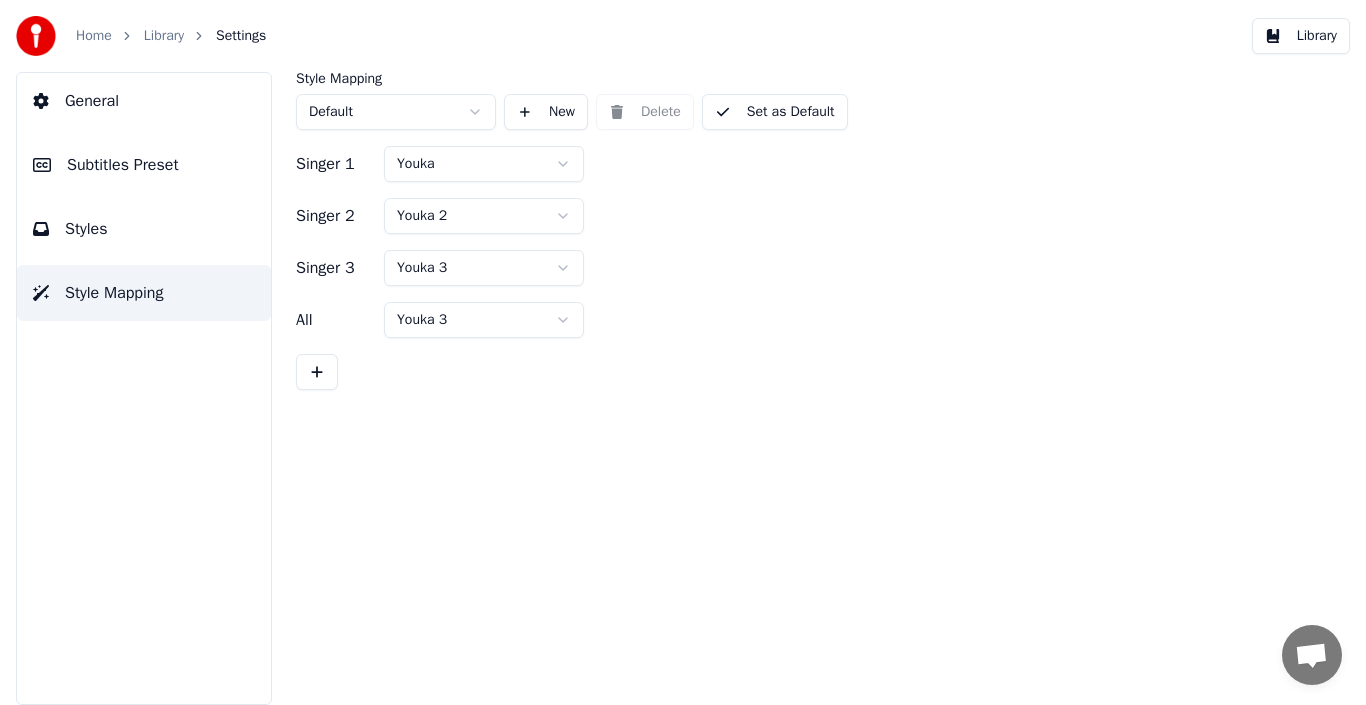 click on "Styles" at bounding box center (86, 229) 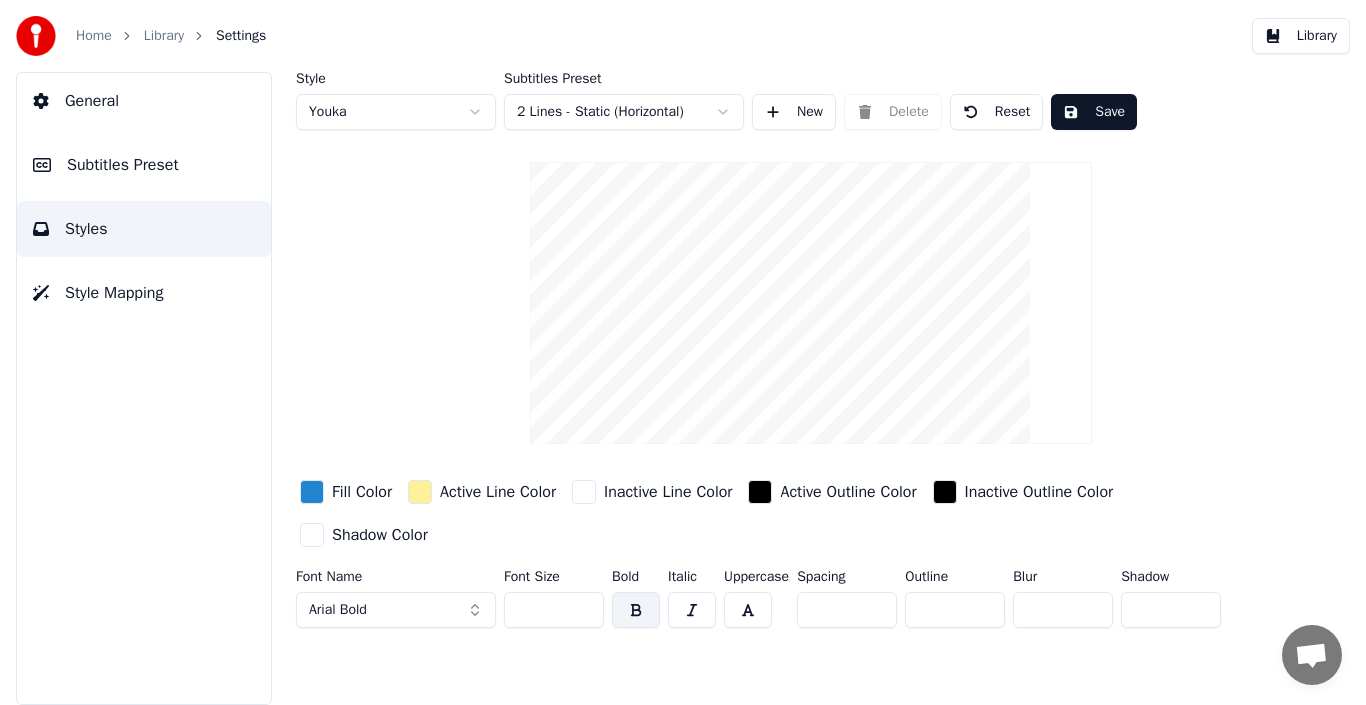 click on "Subtitles Preset" at bounding box center [123, 165] 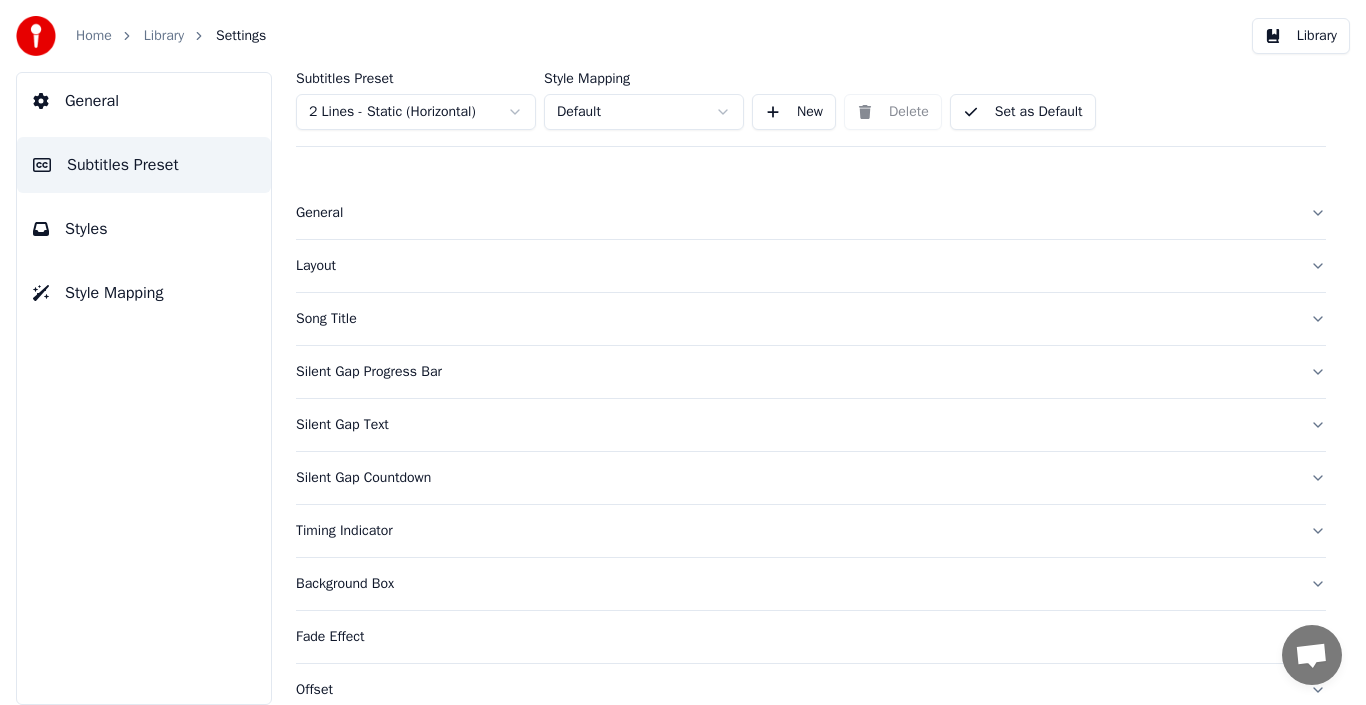 click on "General" at bounding box center (795, 213) 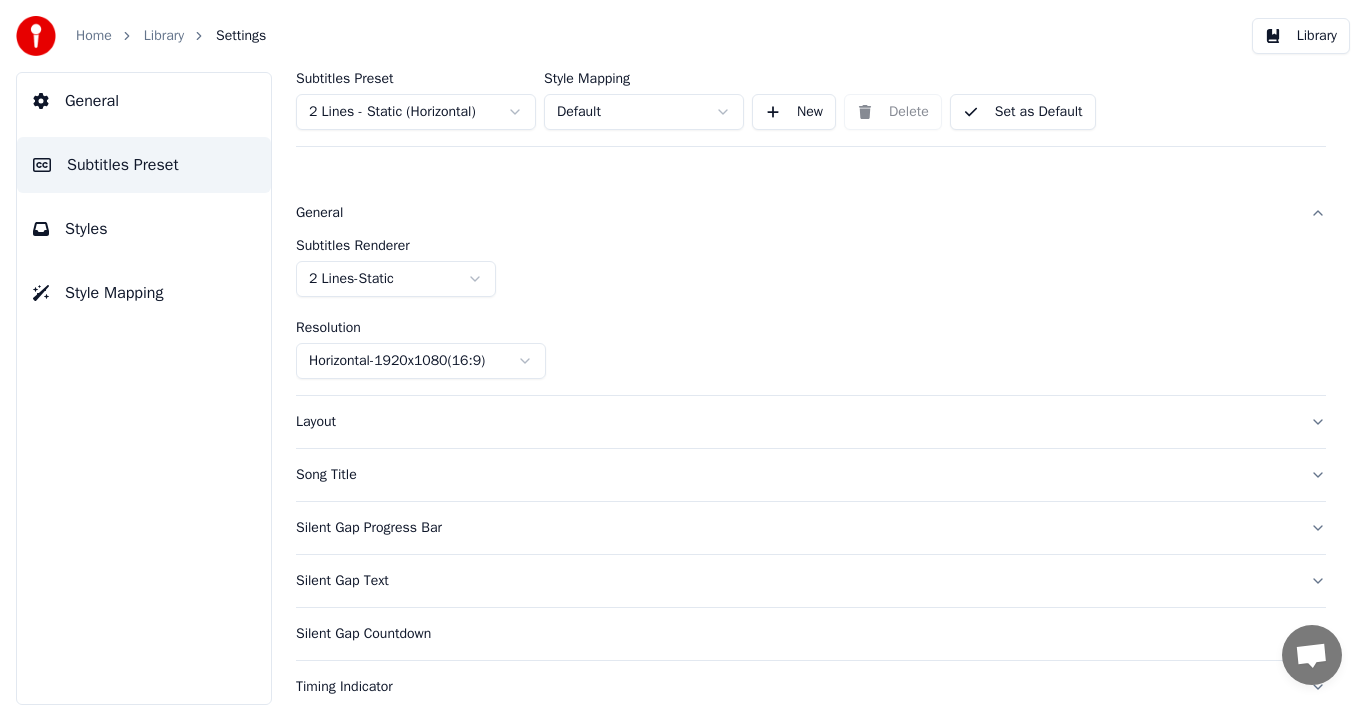 click on "General" at bounding box center [795, 213] 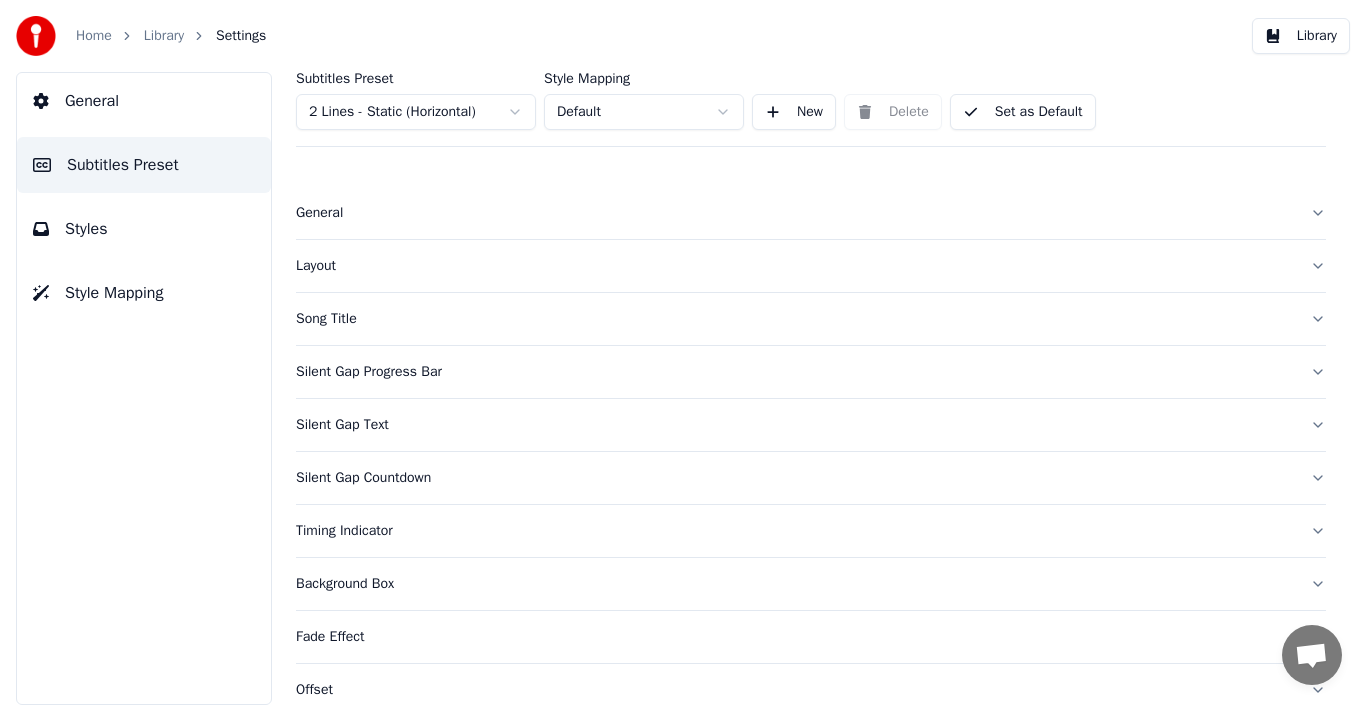 click on "Layout" at bounding box center (795, 266) 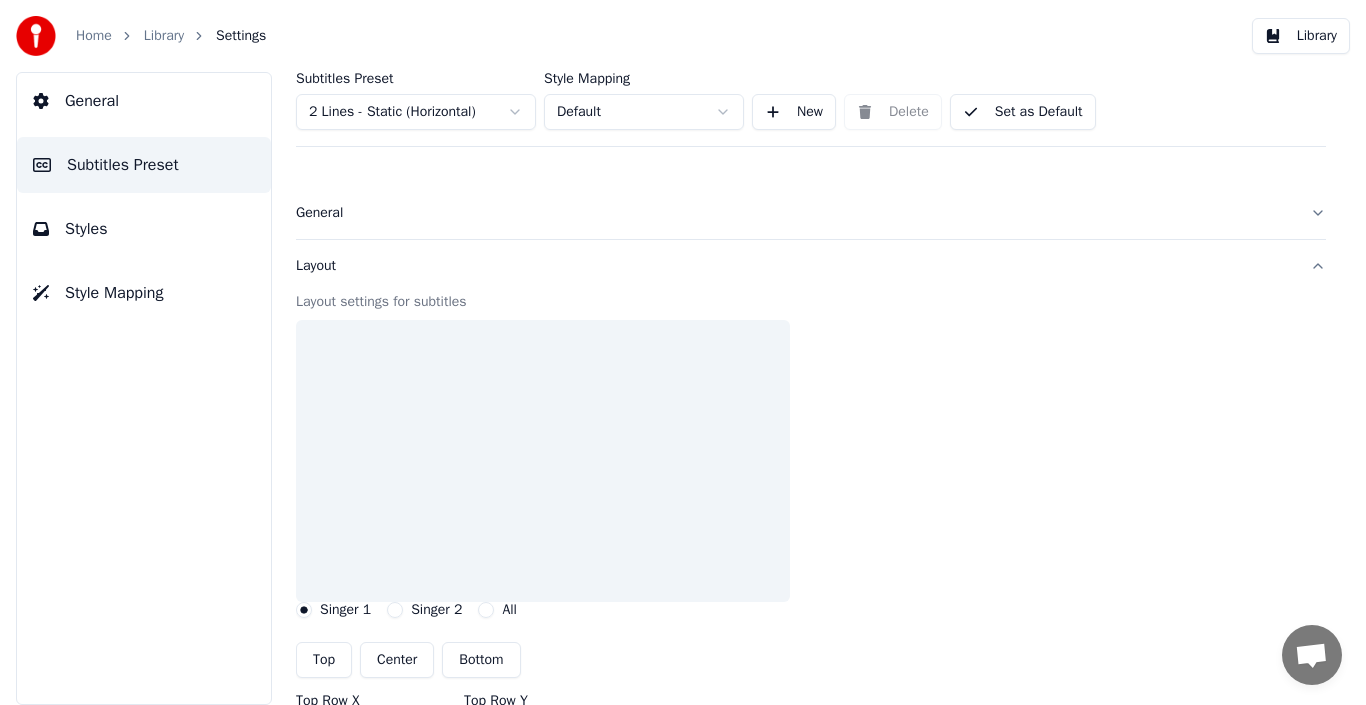click on "Layout" at bounding box center [795, 266] 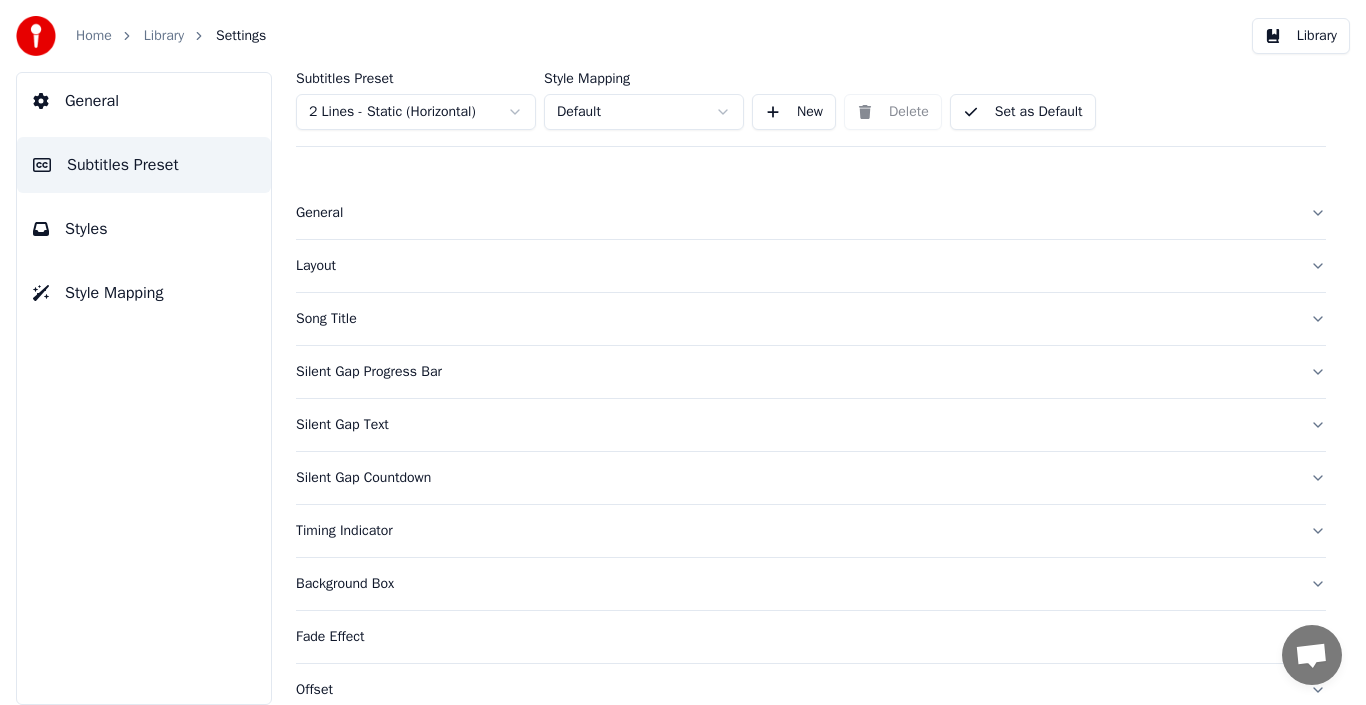 click on "Song Title" at bounding box center (795, 319) 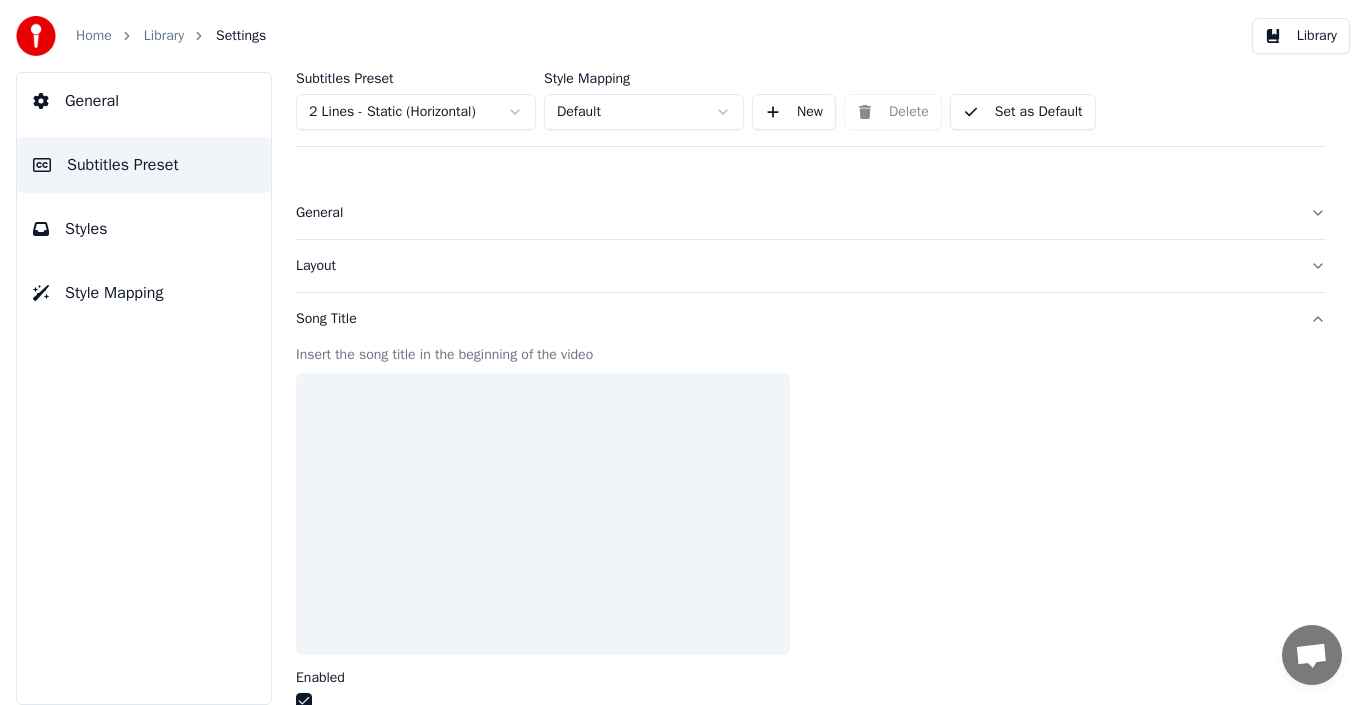 click on "Song Title" at bounding box center (795, 319) 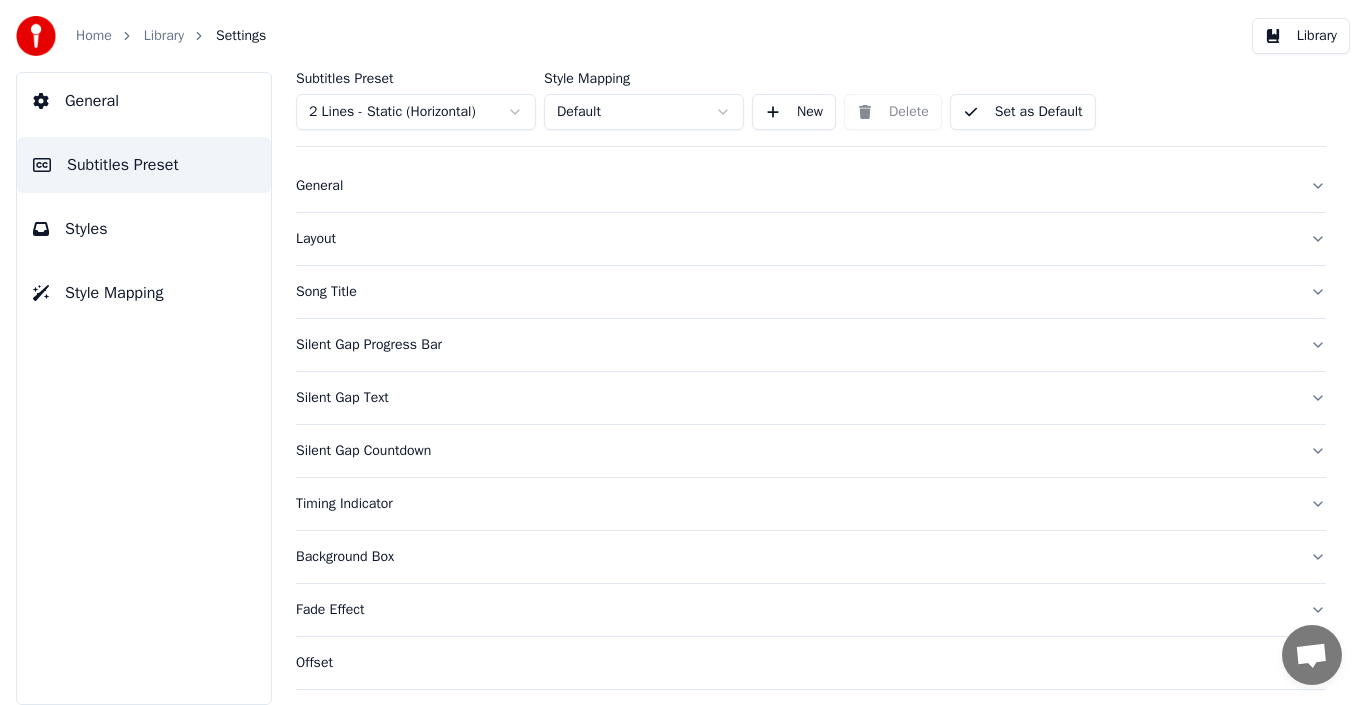 scroll, scrollTop: 0, scrollLeft: 0, axis: both 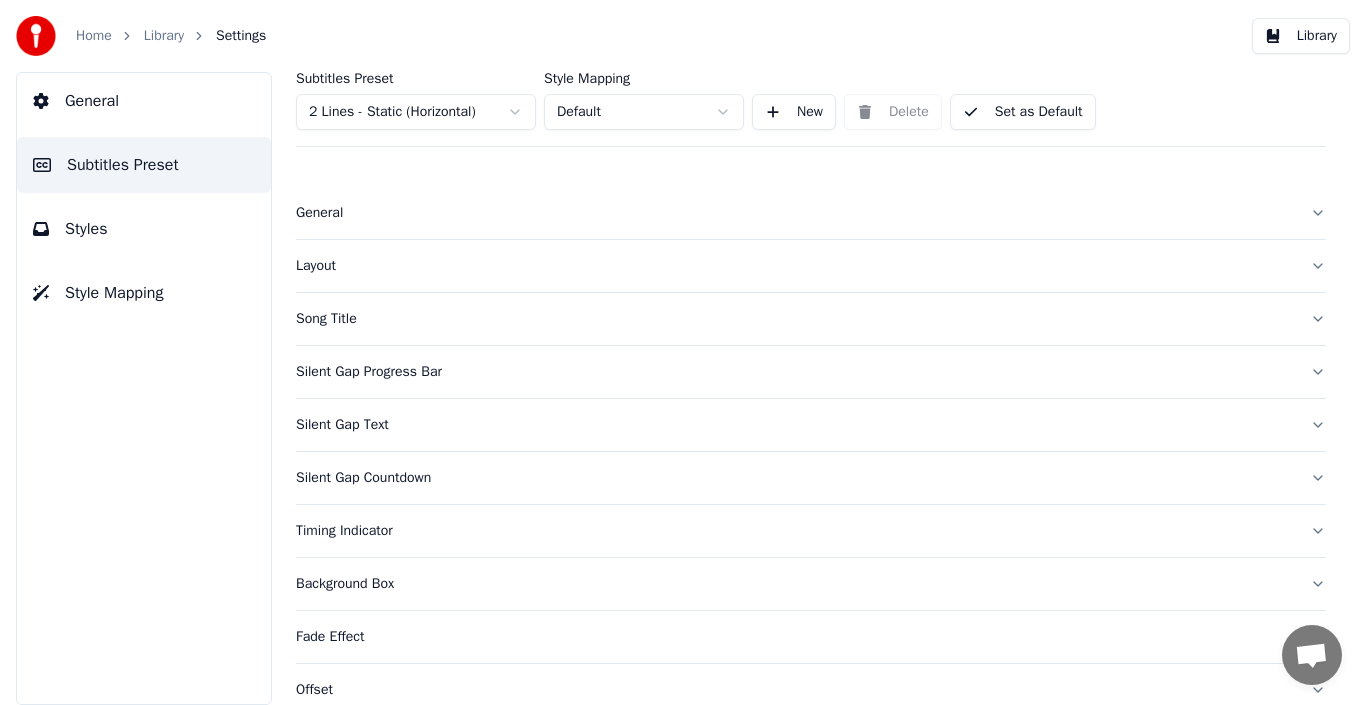 click on "Home Library Settings Library General Subtitles Preset Styles Style Mapping Subtitles Preset 2 Lines - Static (Horizontal) Style Mapping Default New Delete Set as Default General Layout Song Title Silent Gap Progress Bar Silent Gap Text Silent Gap Countdown Timing Indicator Background Box Fade Effect Offset Max Characters Per Line Auto Line Break Advanced Settings" at bounding box center [683, 352] 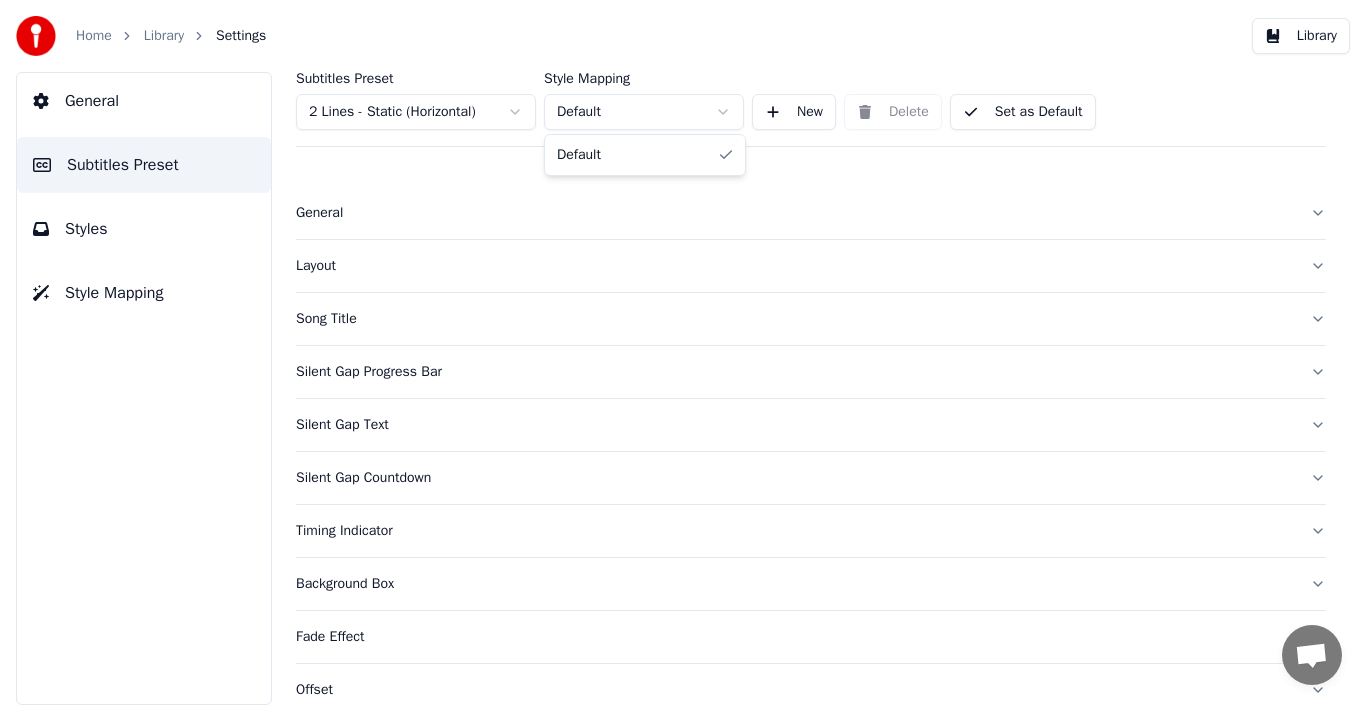 click on "Home Library Settings Library General Subtitles Preset Styles Style Mapping Subtitles Preset 2 Lines - Static (Horizontal) Style Mapping Default New Delete Set as Default General Layout Song Title Silent Gap Progress Bar Silent Gap Text Silent Gap Countdown Timing Indicator Background Box Fade Effect Offset Max Characters Per Line Auto Line Break Advanced Settings
Default" at bounding box center [683, 352] 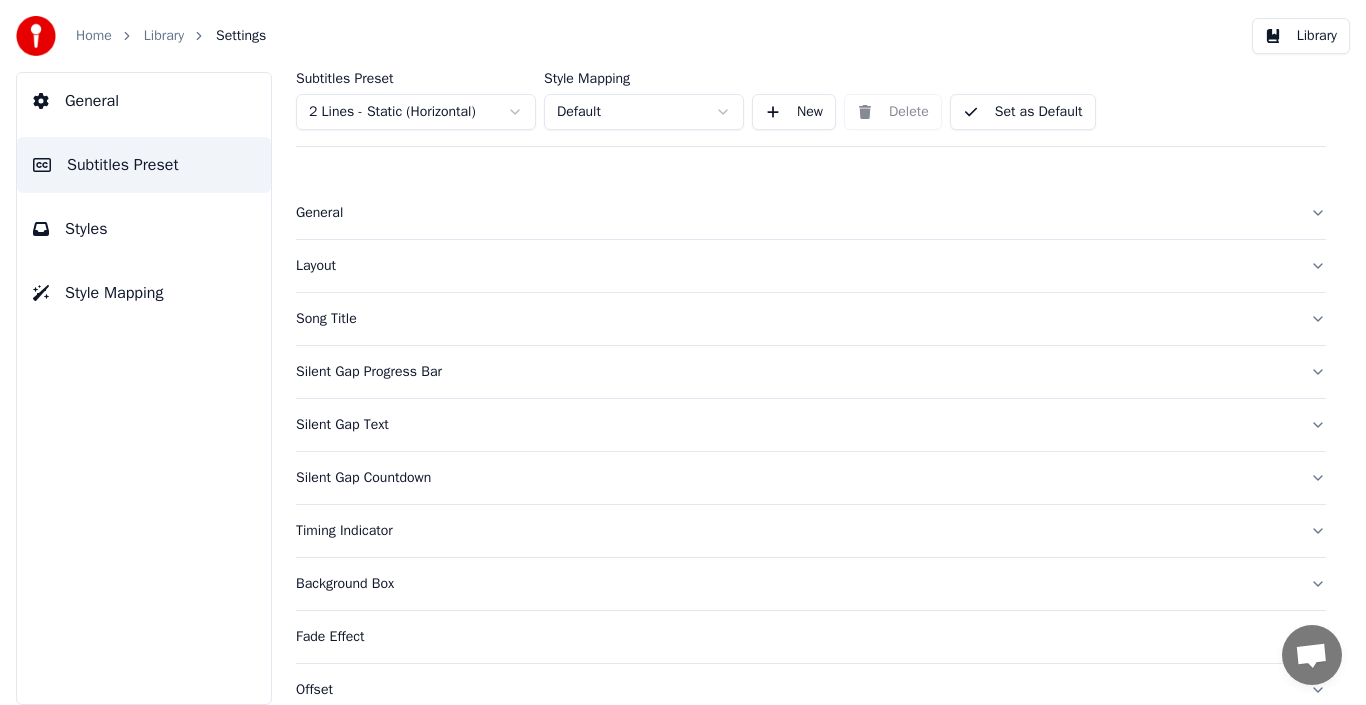 click on "General" at bounding box center (795, 213) 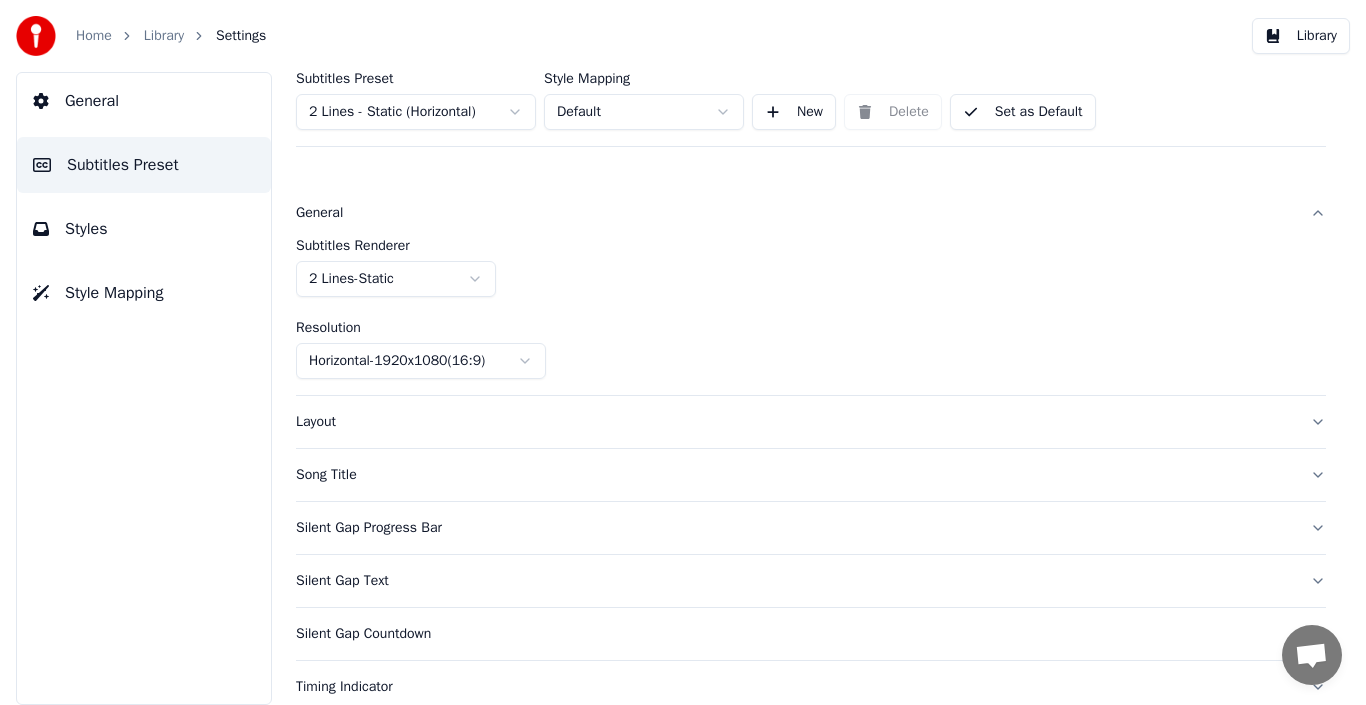click on "General" at bounding box center (795, 213) 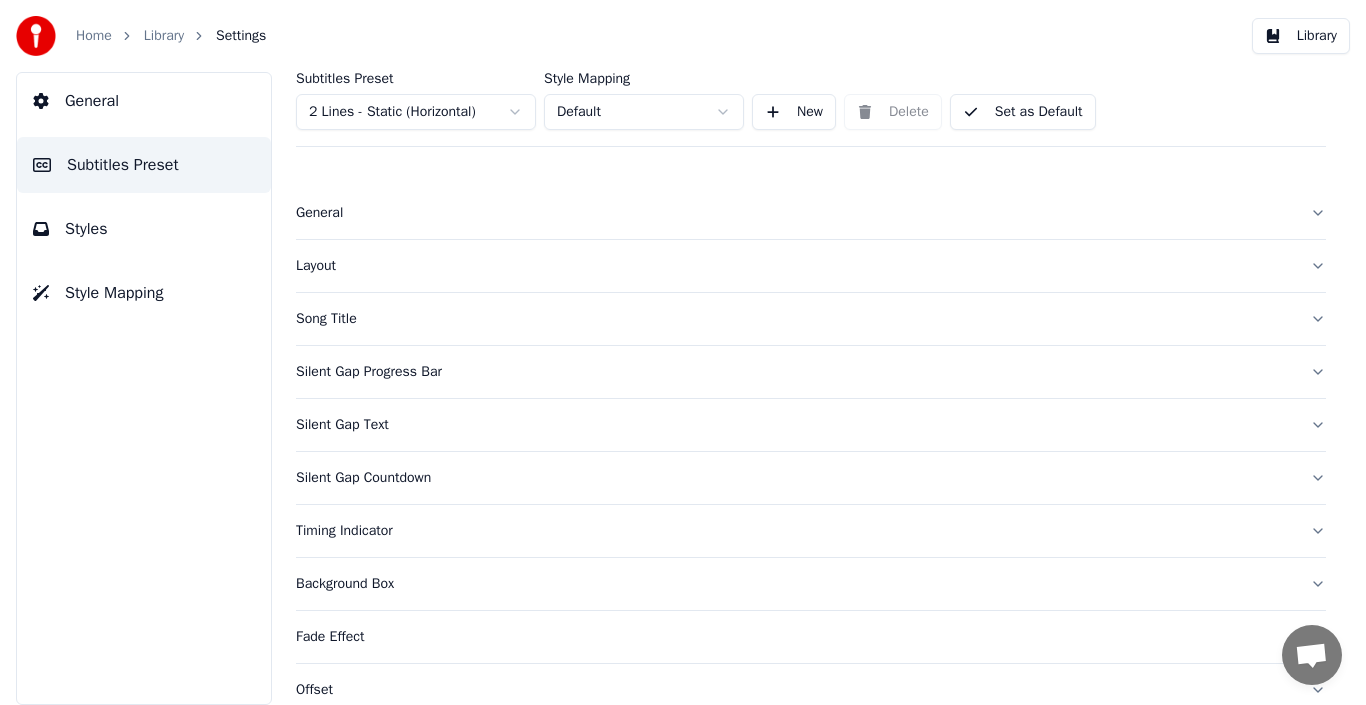 click on "Layout" at bounding box center (795, 266) 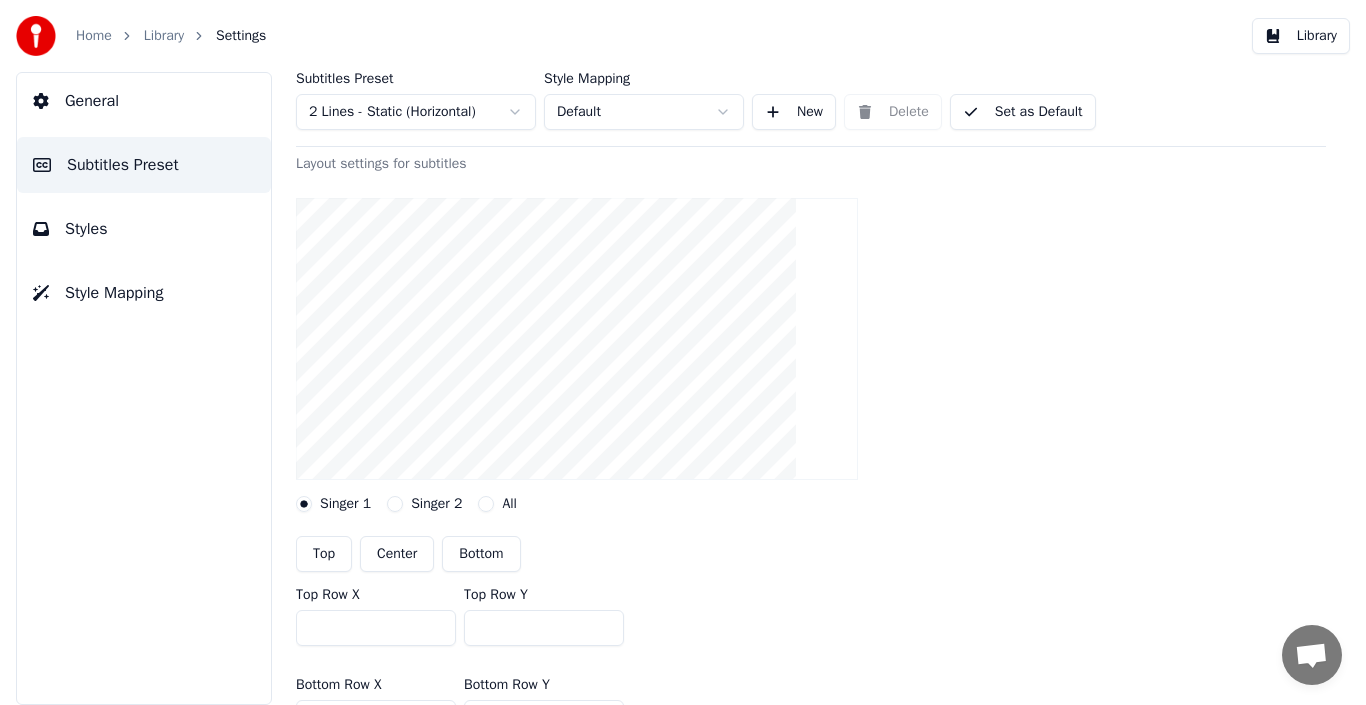 scroll, scrollTop: 166, scrollLeft: 0, axis: vertical 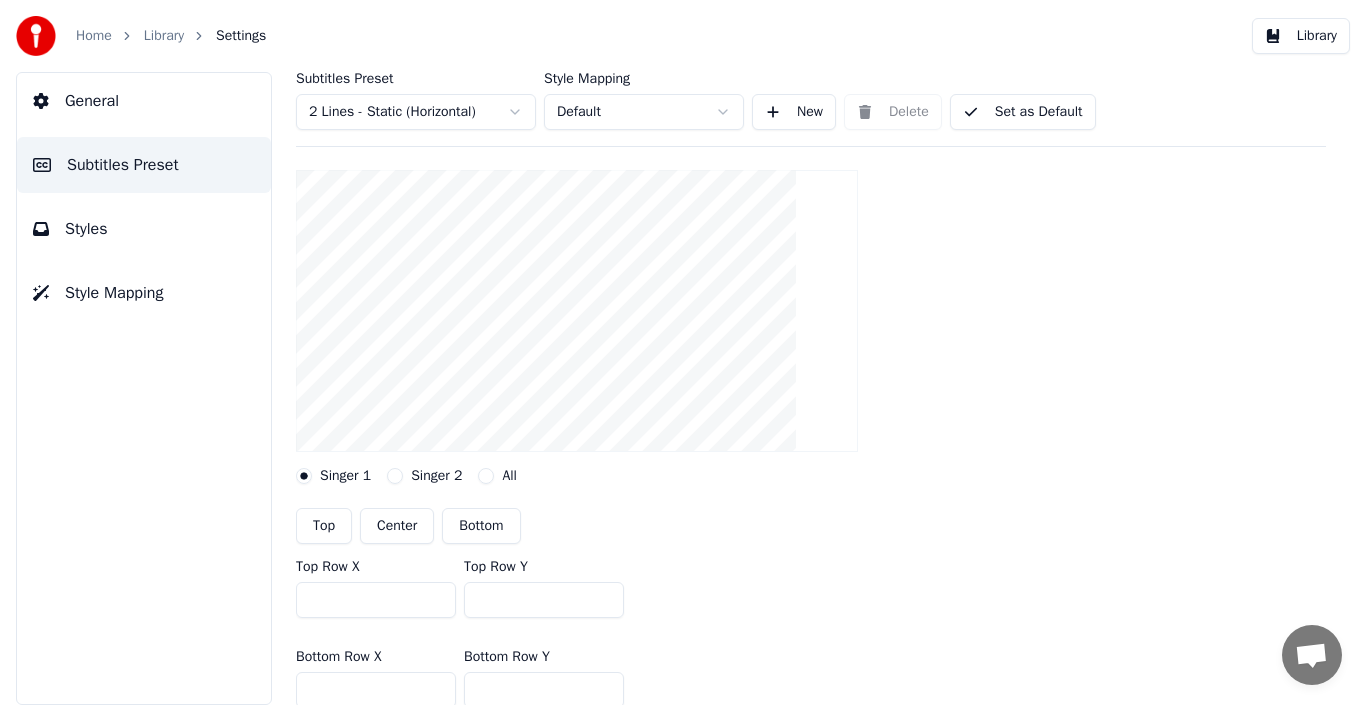 click on "Center" at bounding box center (397, 526) 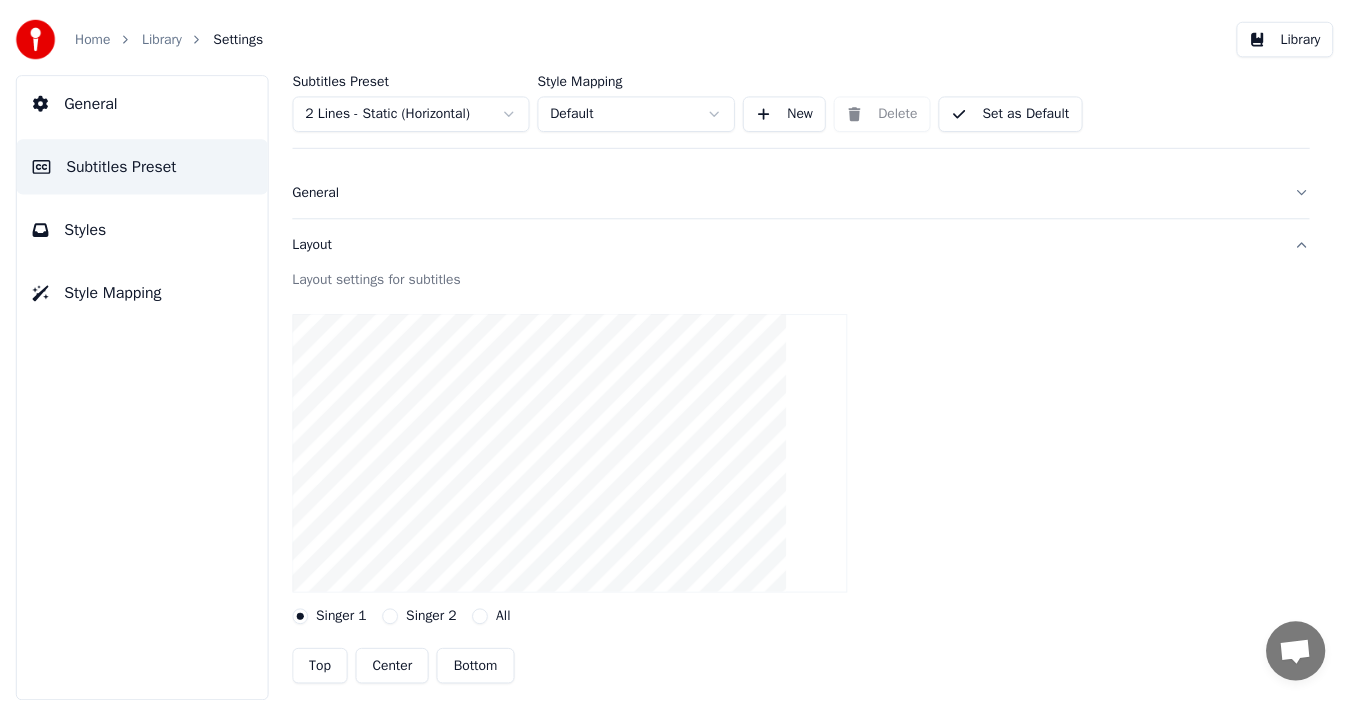 scroll, scrollTop: 0, scrollLeft: 0, axis: both 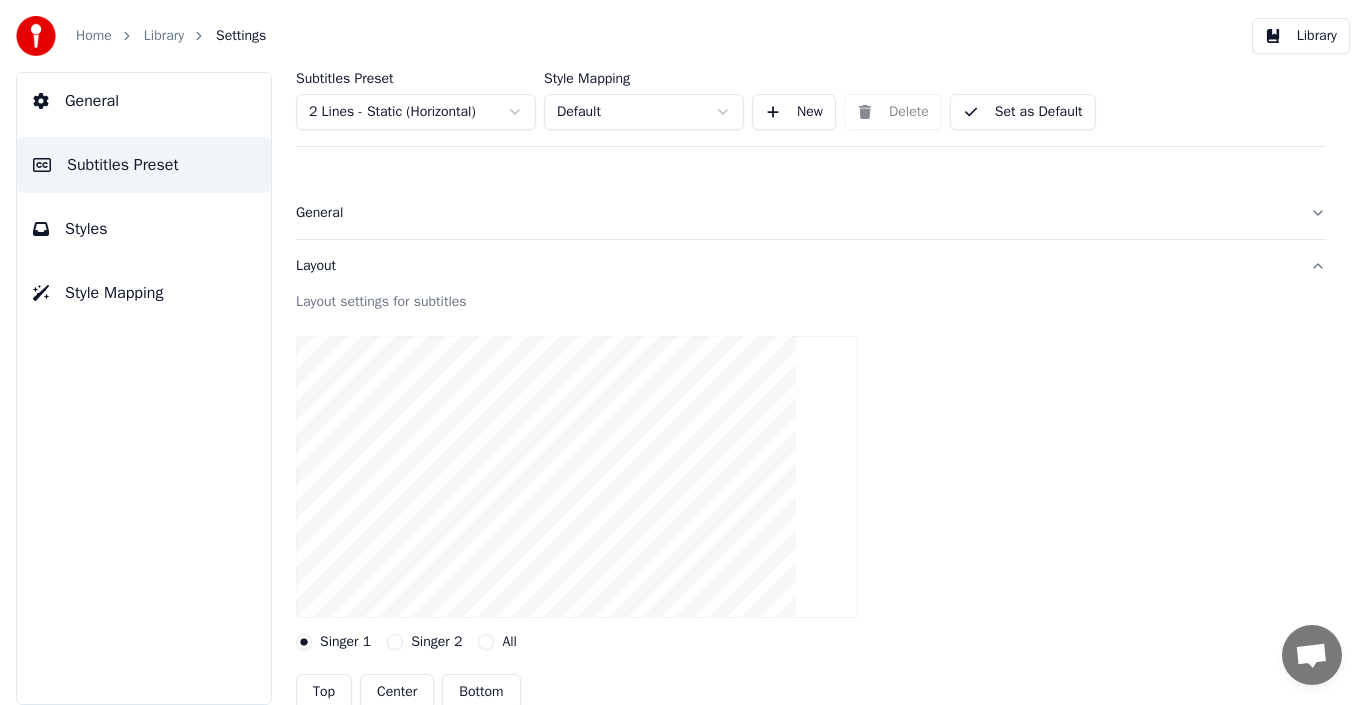 click on "Layout" at bounding box center (811, 266) 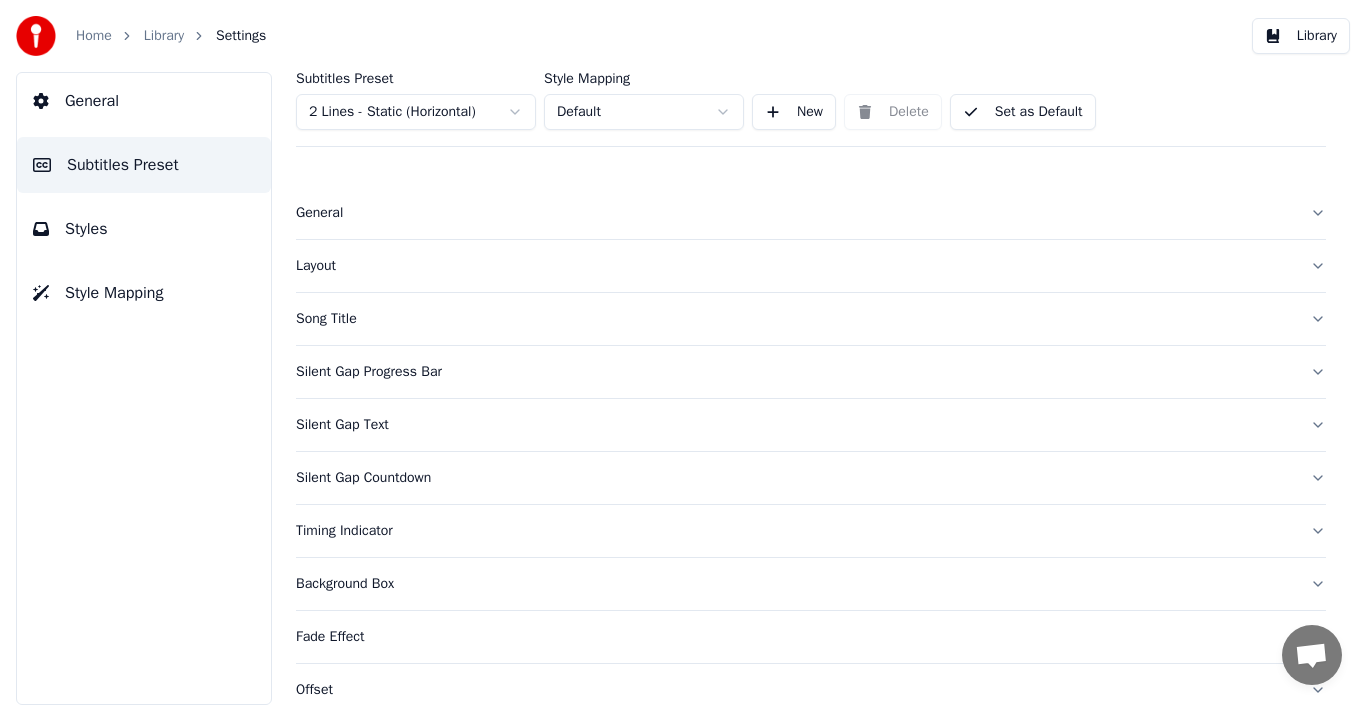 click on "General" at bounding box center [92, 101] 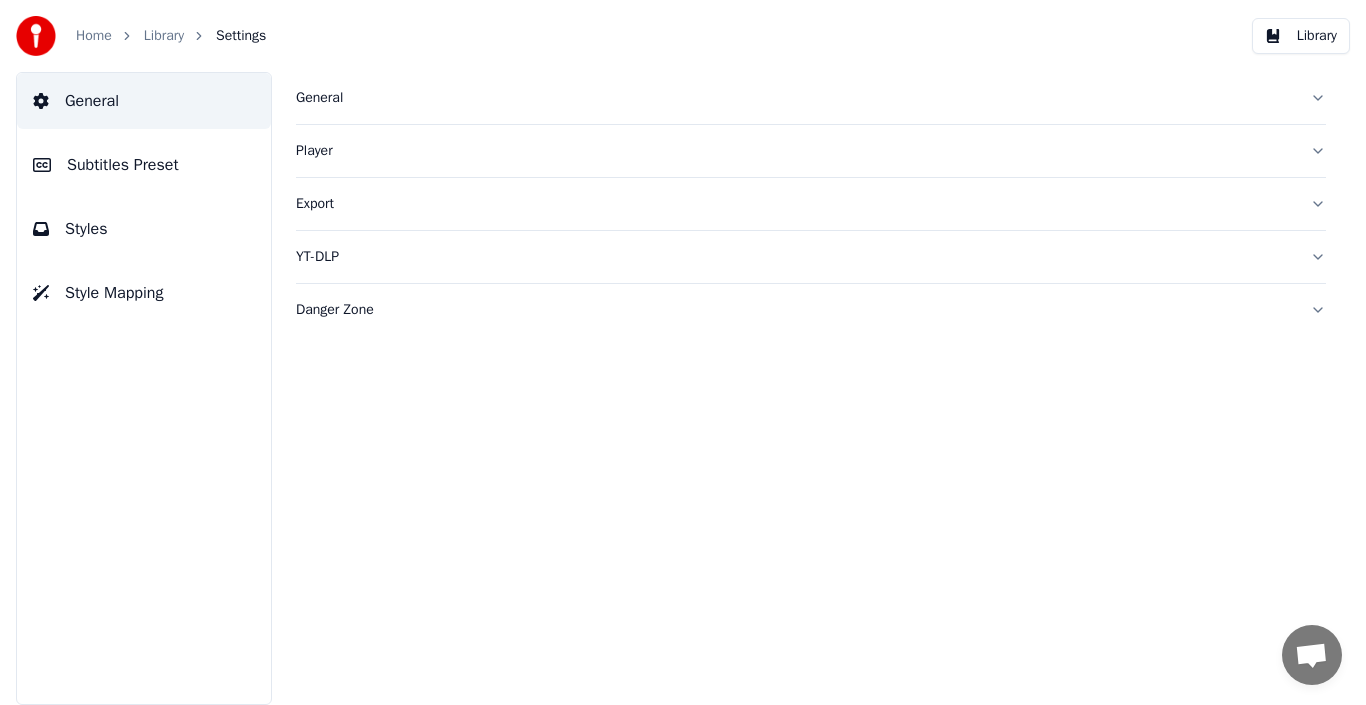 click on "Library" at bounding box center [164, 36] 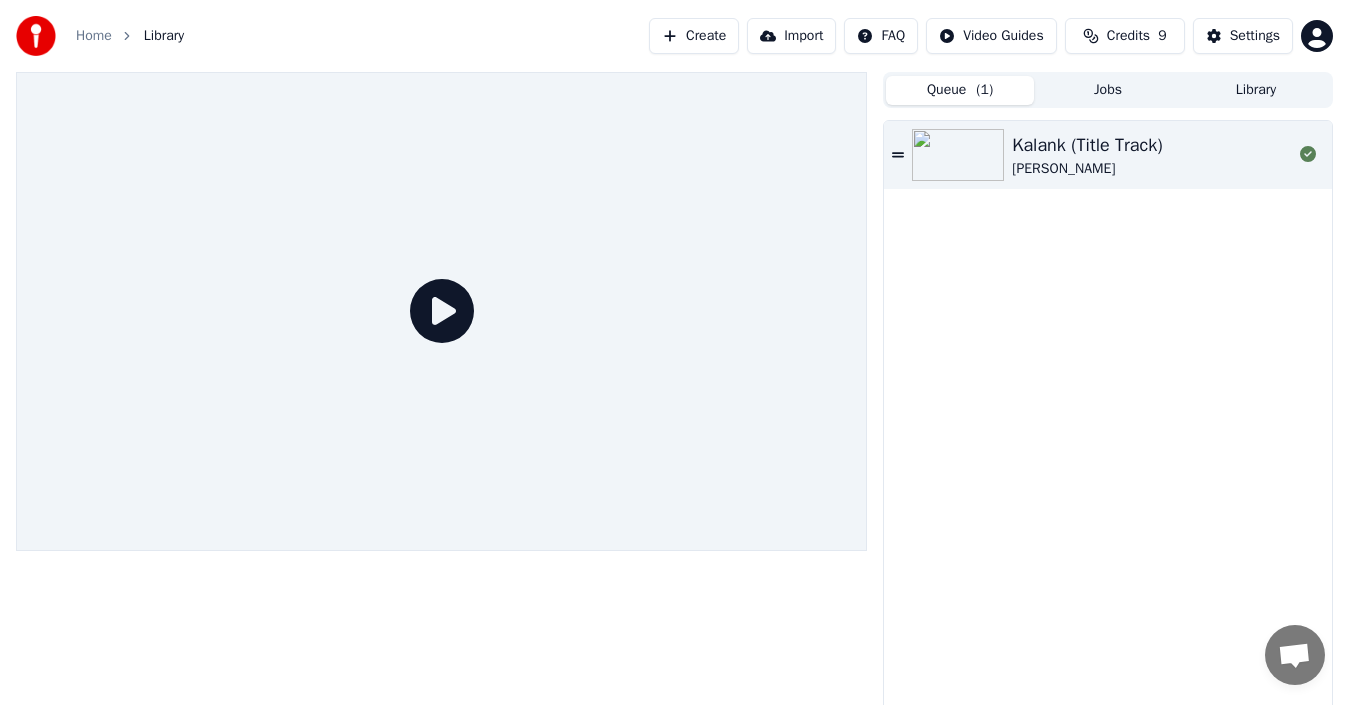 click 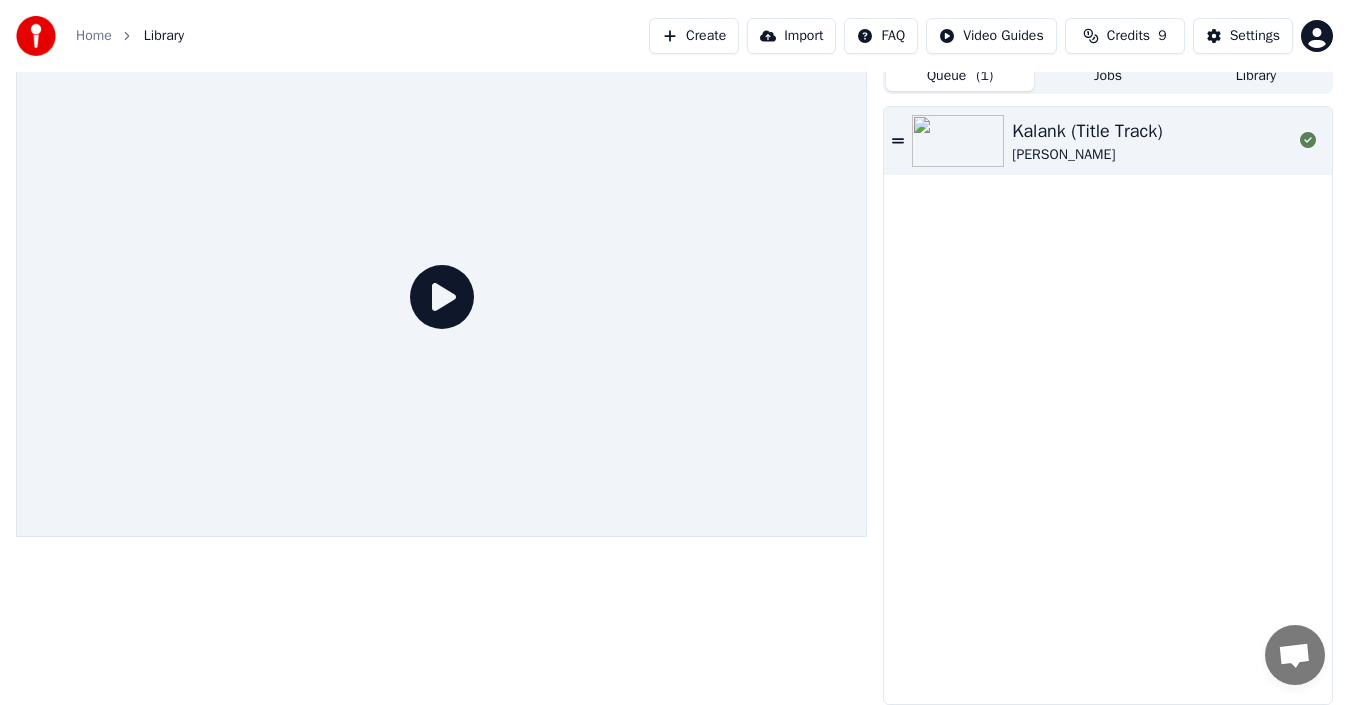 click 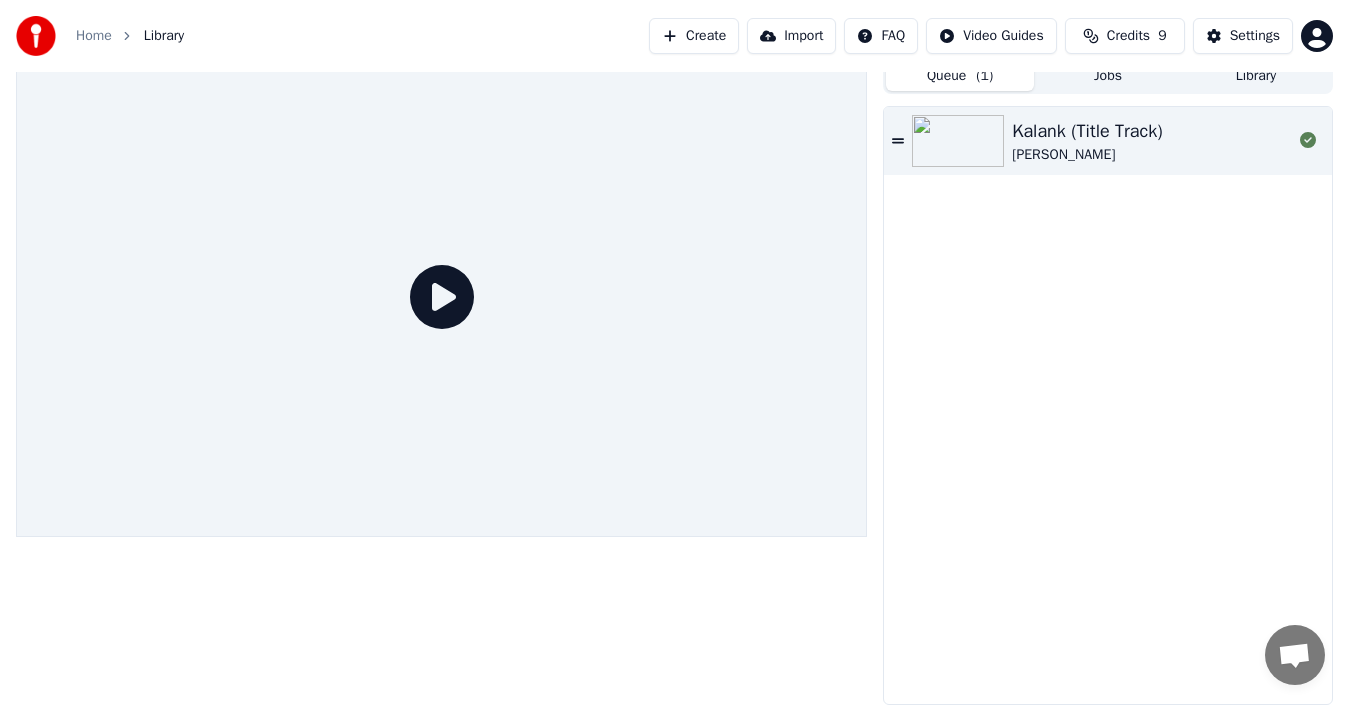click at bounding box center (441, 297) 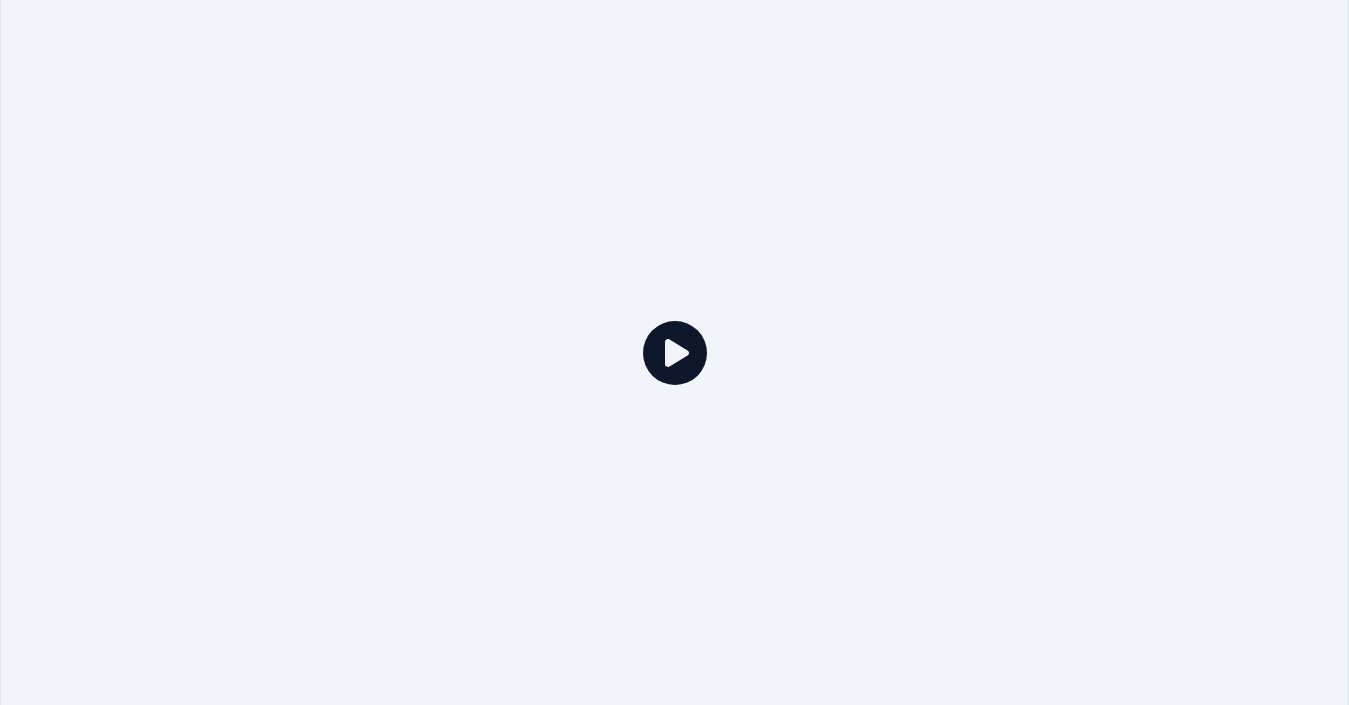click 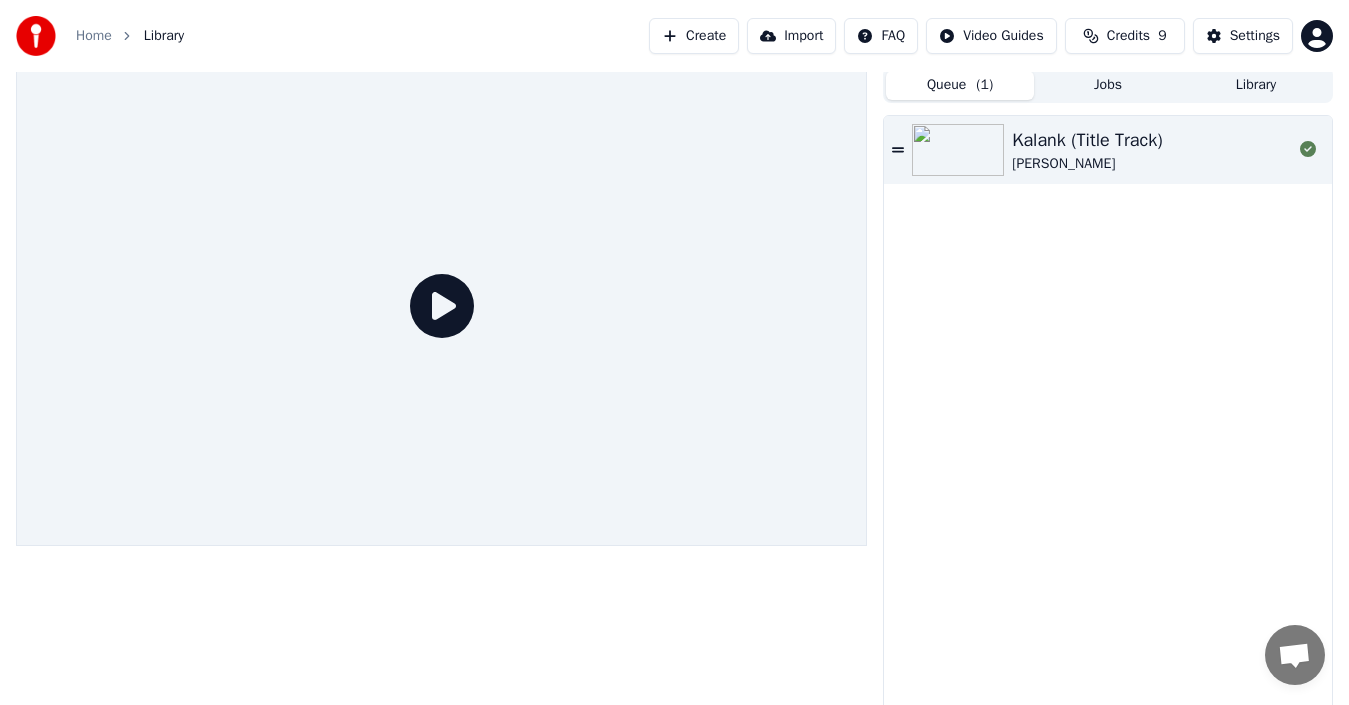 click at bounding box center [962, 150] 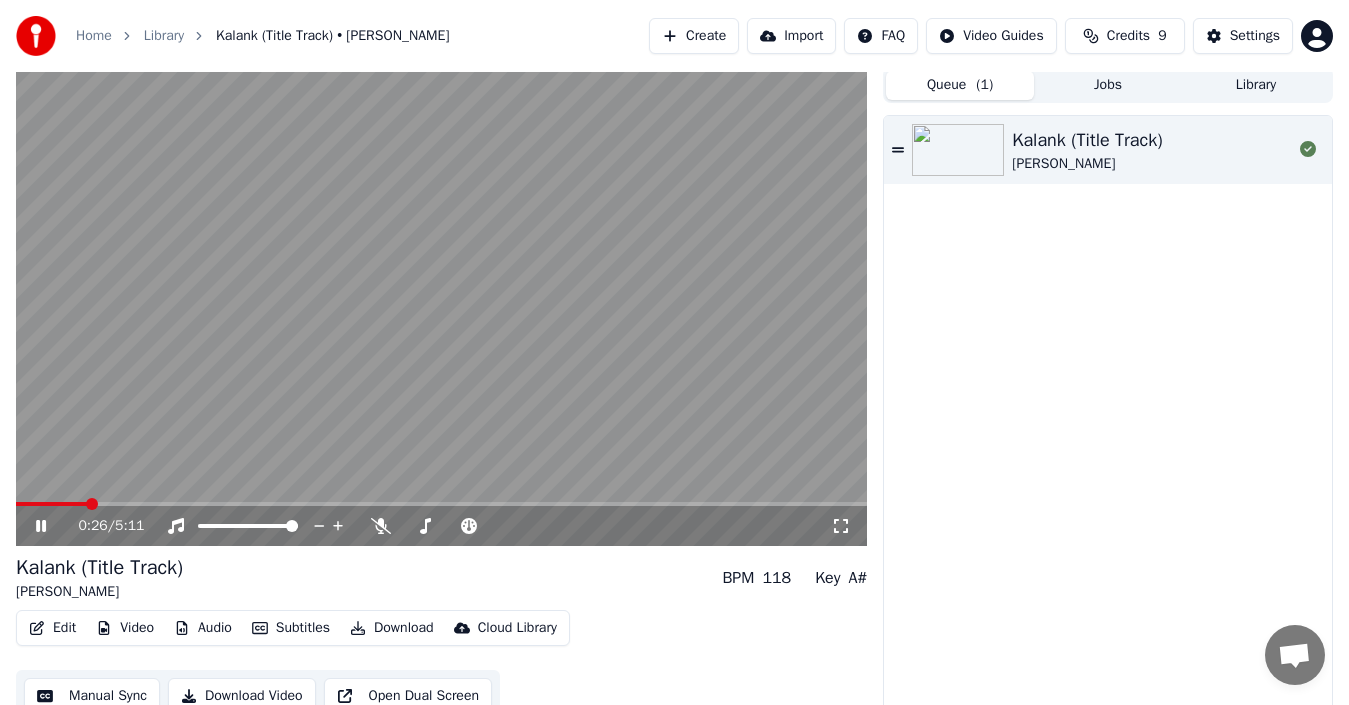 click at bounding box center [441, 504] 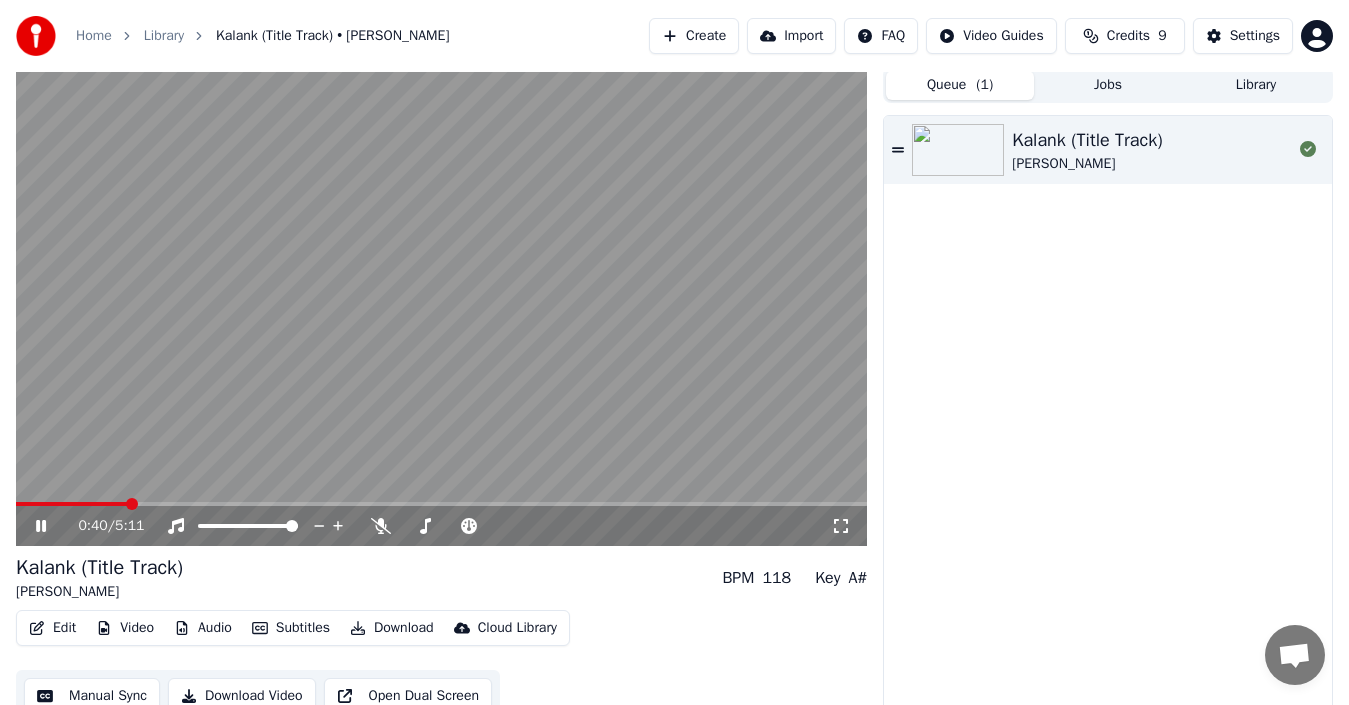 click on "Download" at bounding box center [392, 628] 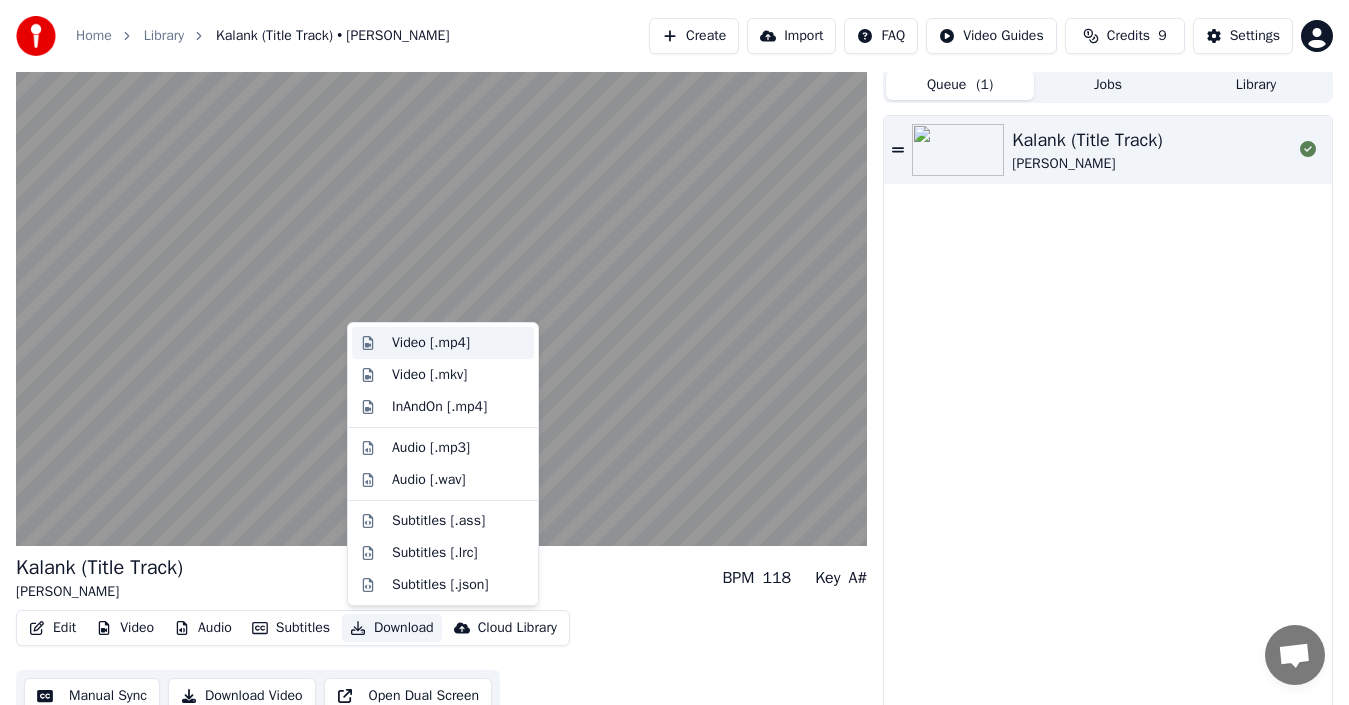 click on "Video [.mp4]" at bounding box center (431, 343) 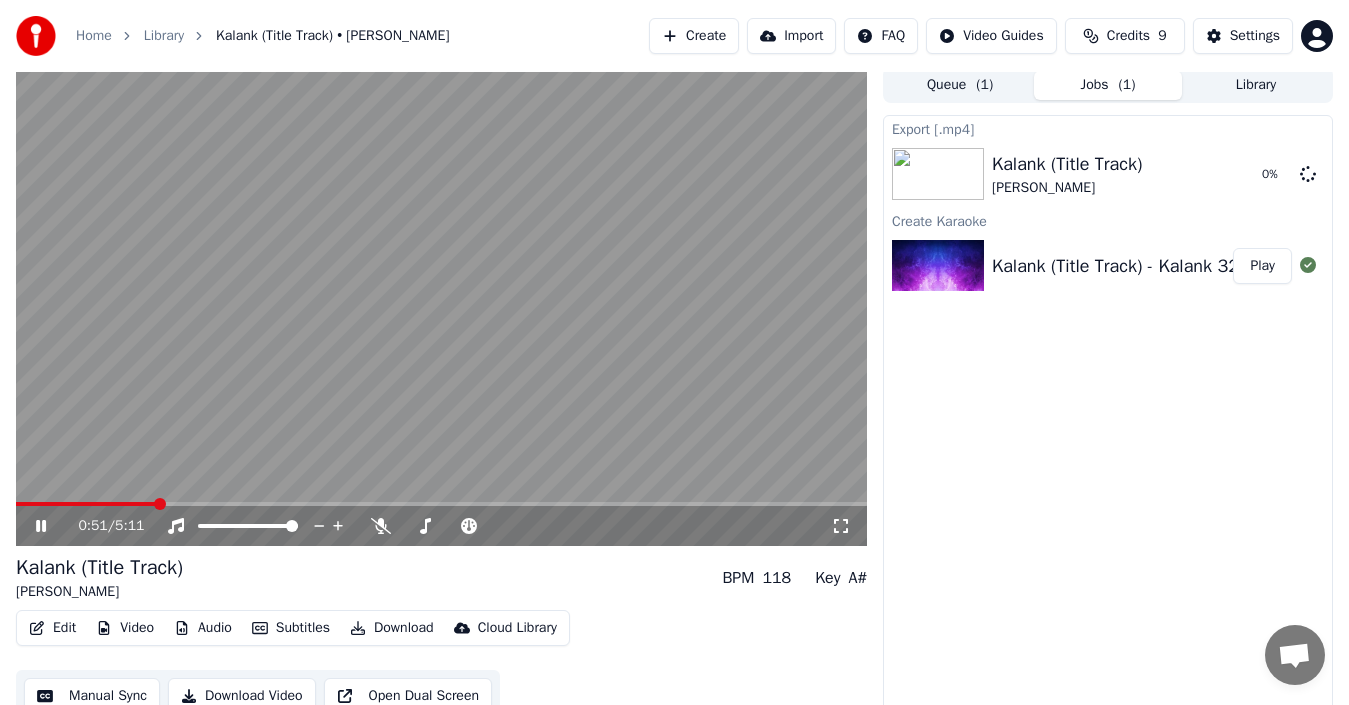 click on "Credits 9" at bounding box center [1125, 36] 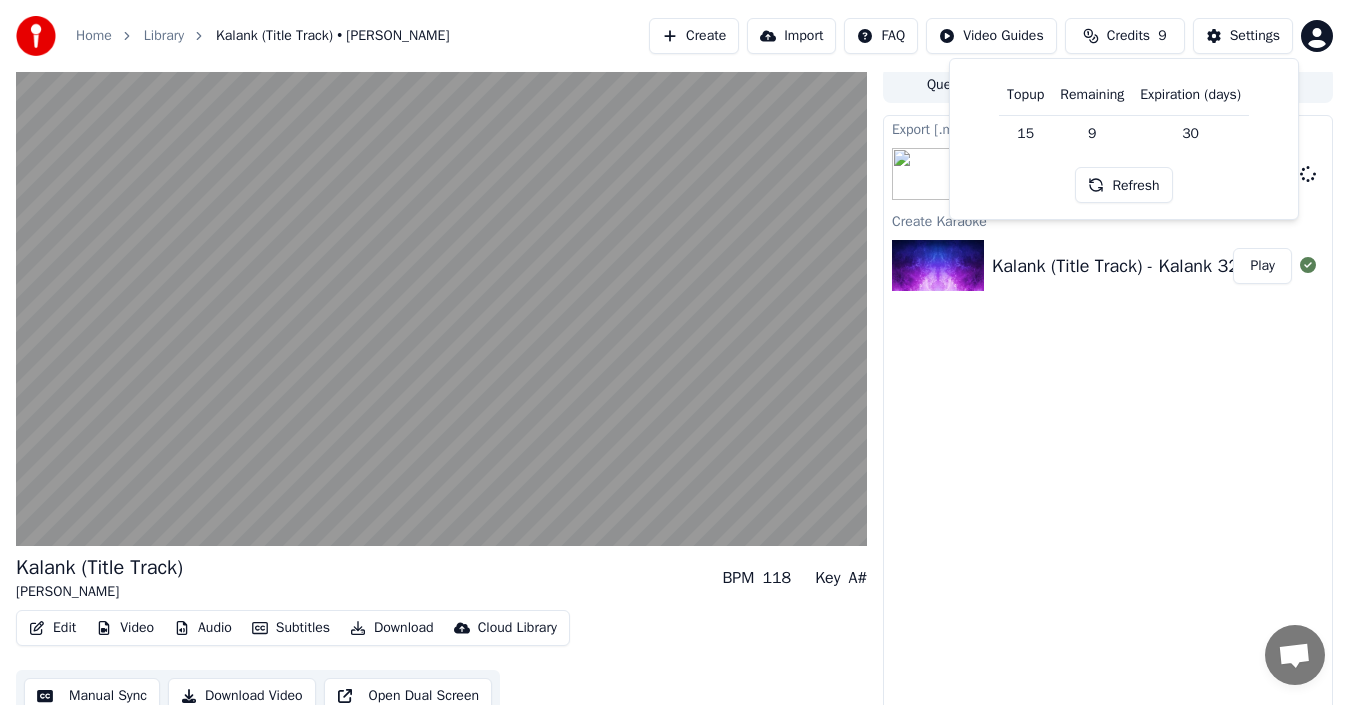 click on "Refresh" at bounding box center (1123, 185) 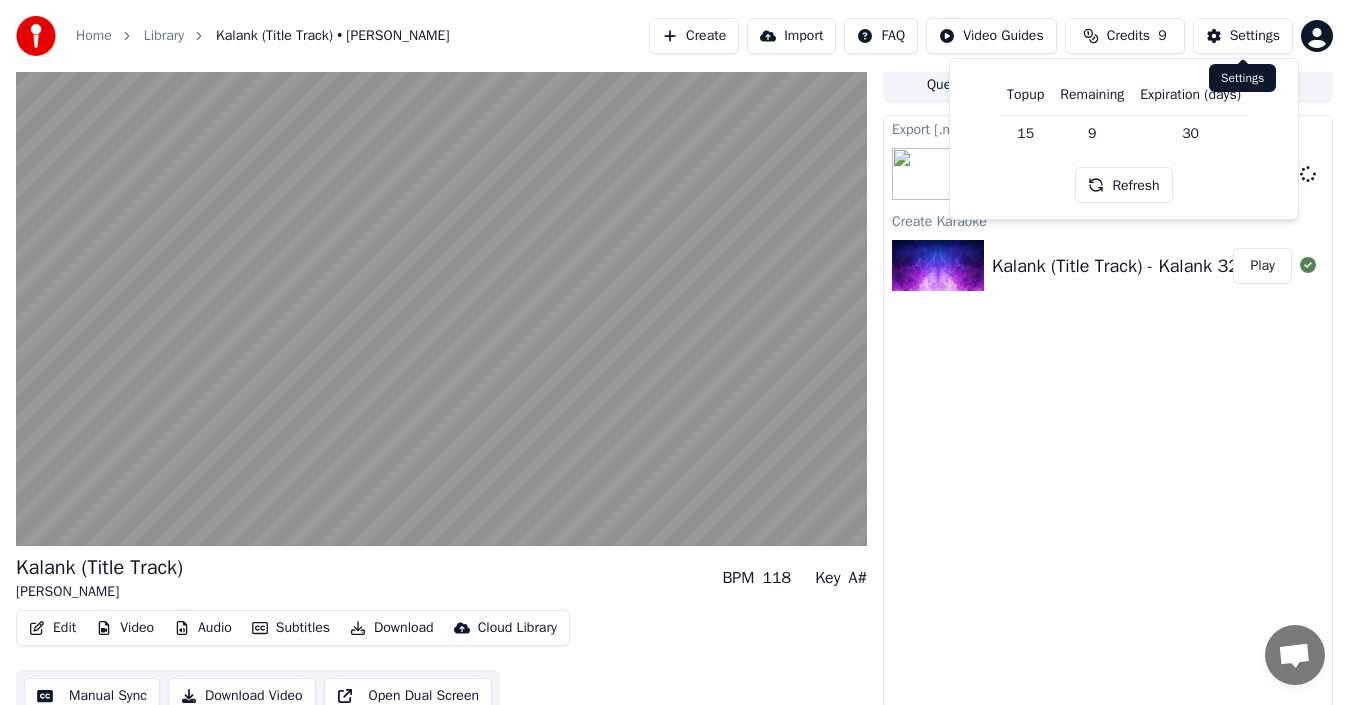 click on "Settings" at bounding box center (1255, 36) 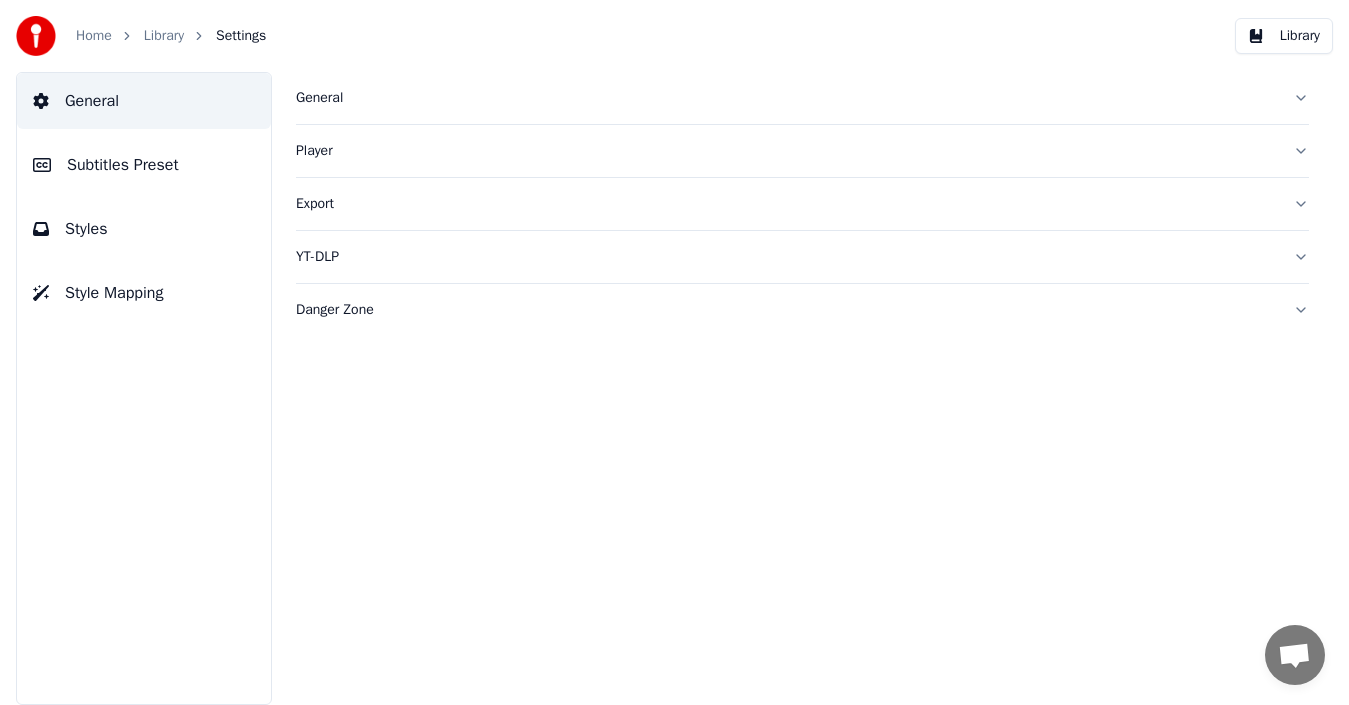 scroll, scrollTop: 0, scrollLeft: 0, axis: both 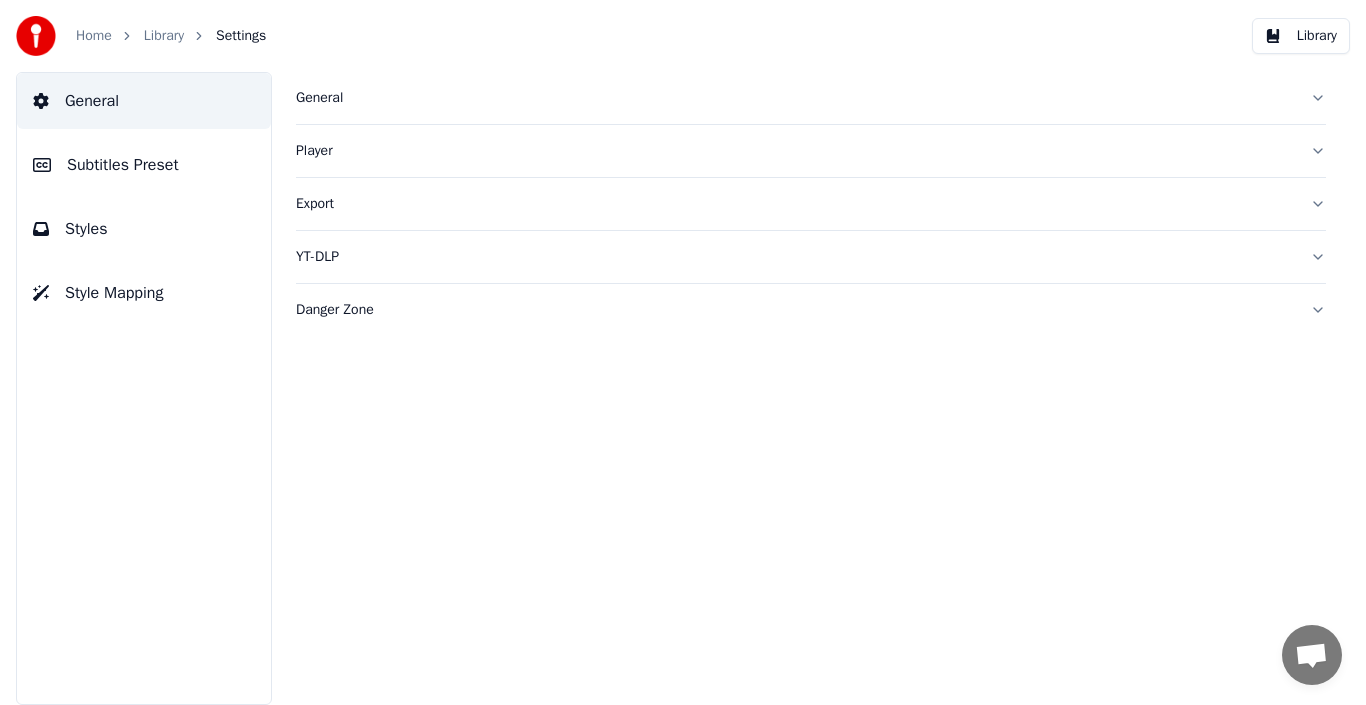 click on "Library" at bounding box center [164, 36] 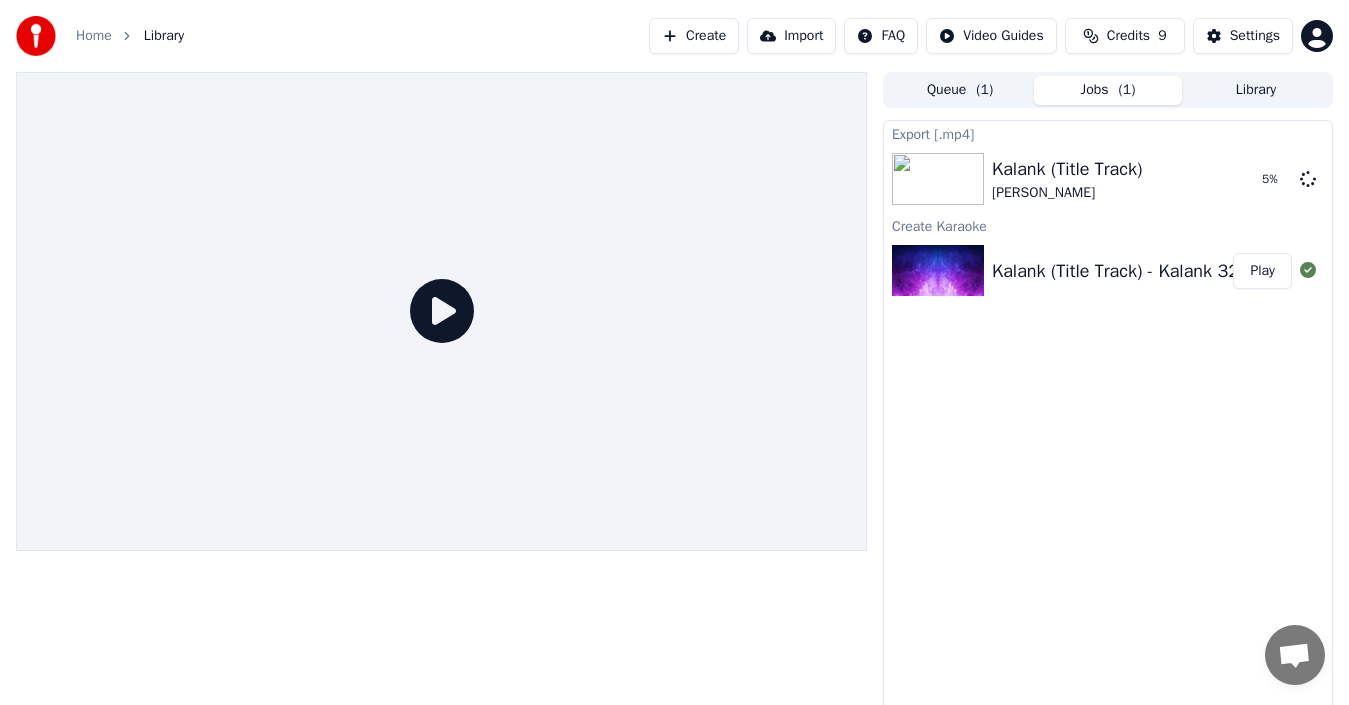 click on "Home Library Create Import FAQ Video Guides Credits 9 Settings Queue ( 1 ) Jobs ( 1 ) Library Export [.mp4] Kalank (Title Track) [PERSON_NAME] 5 % Create Karaoke Kalank (Title Track) - Kalank 320 Kbps Play" at bounding box center [674, 352] 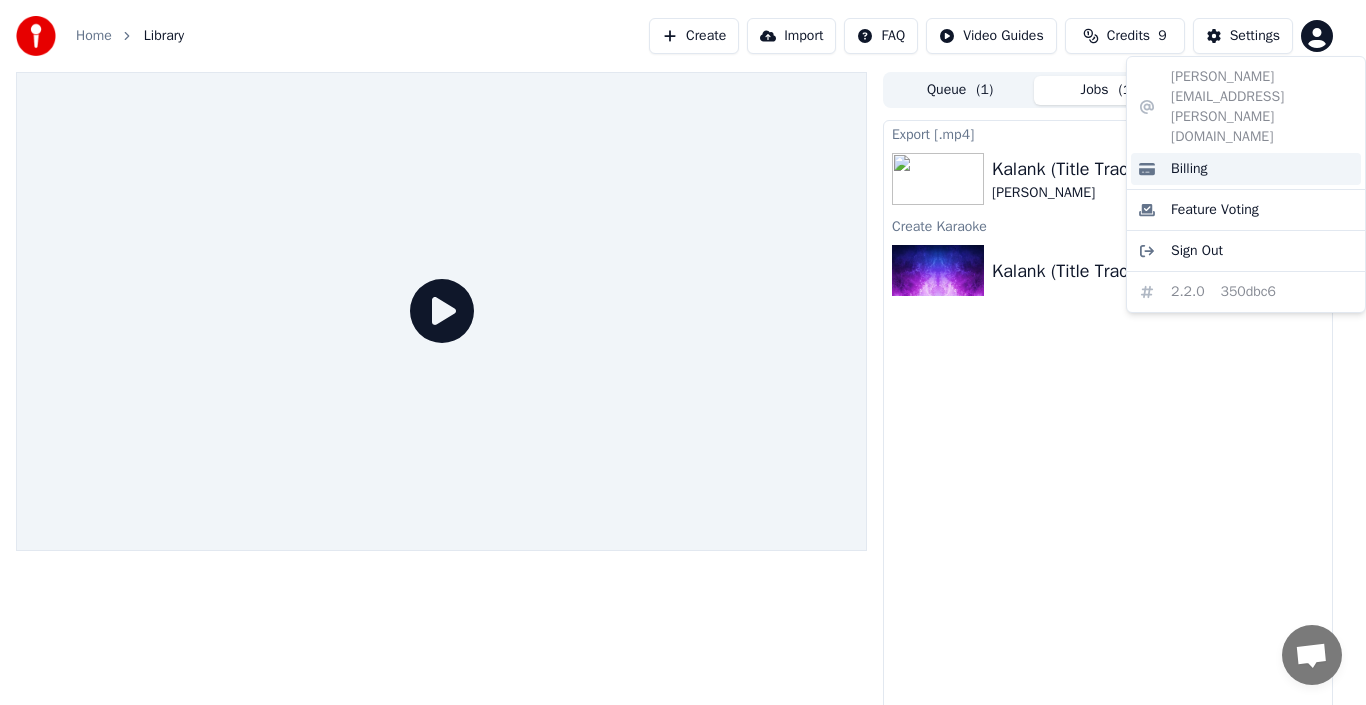 click on "Billing" at bounding box center [1189, 169] 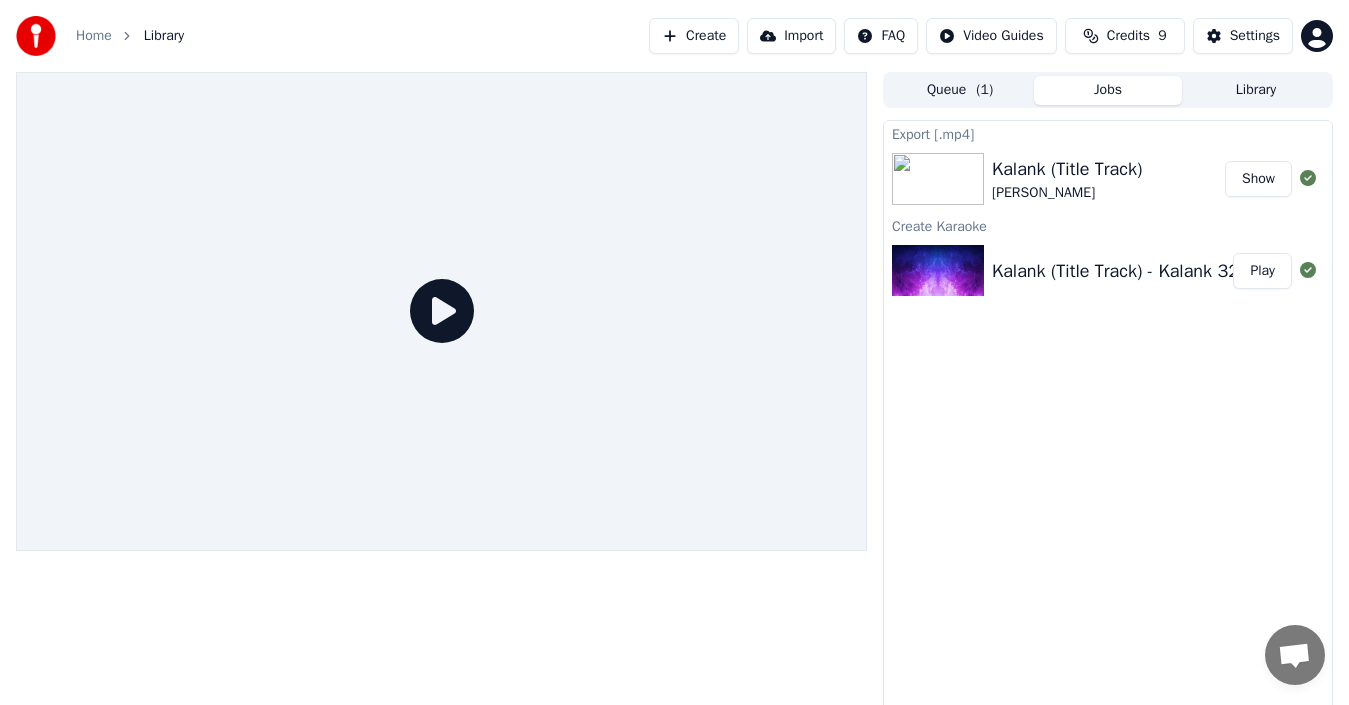 type 